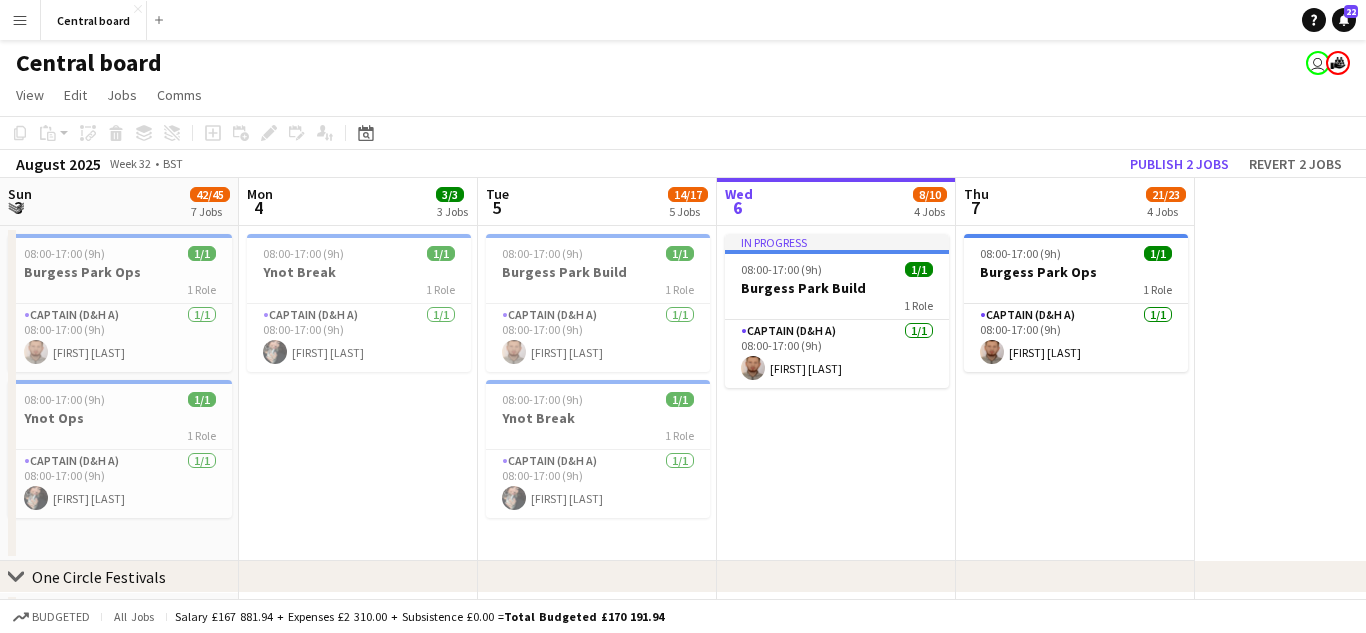 click on "Menu" at bounding box center [20, 20] 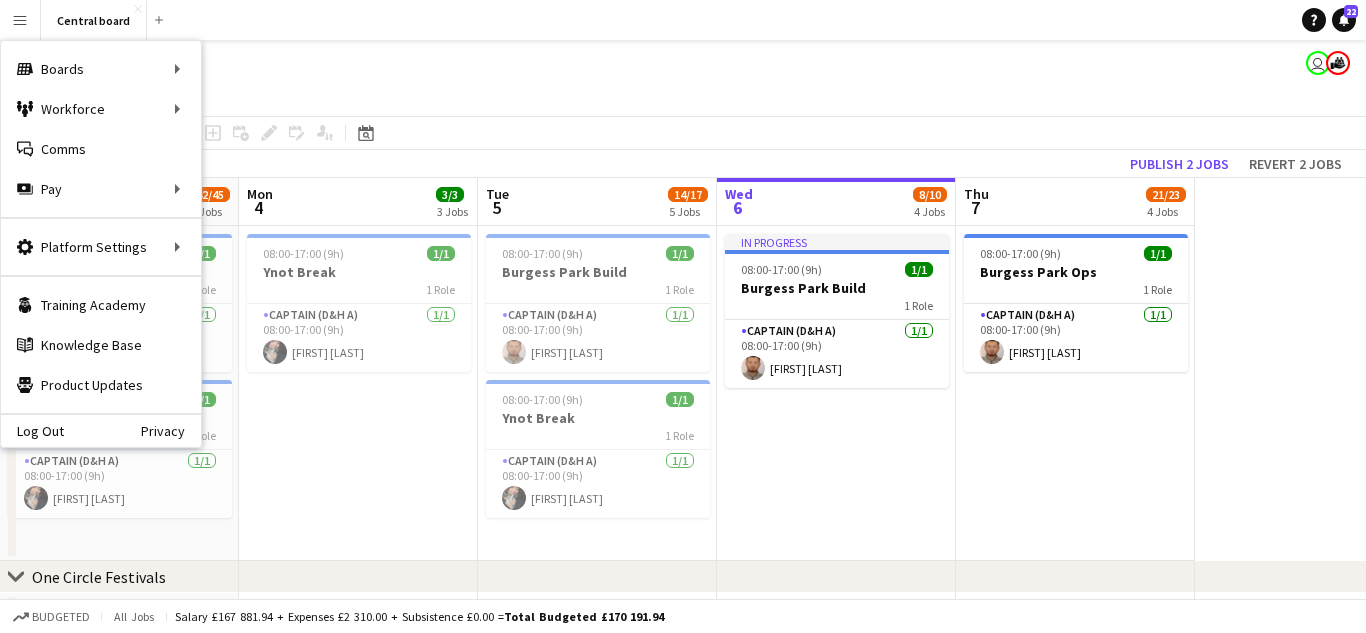 scroll, scrollTop: 0, scrollLeft: 0, axis: both 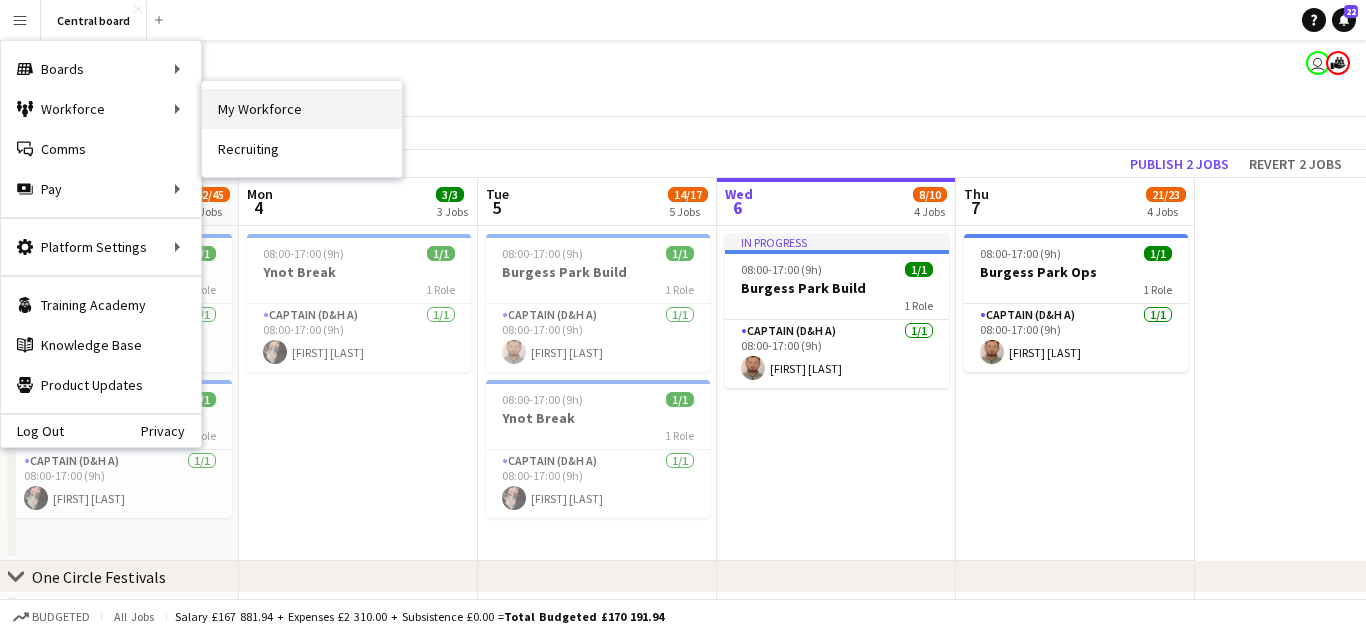click on "My Workforce" at bounding box center (302, 109) 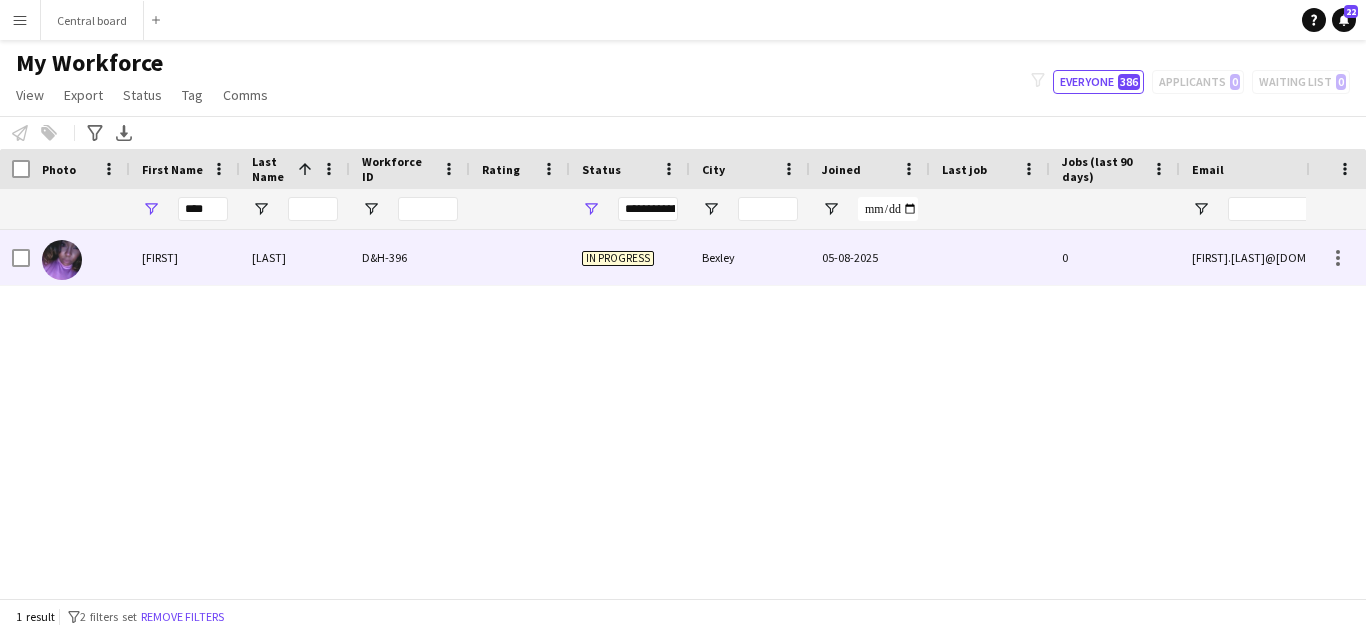 click on "D&H-396" at bounding box center (410, 257) 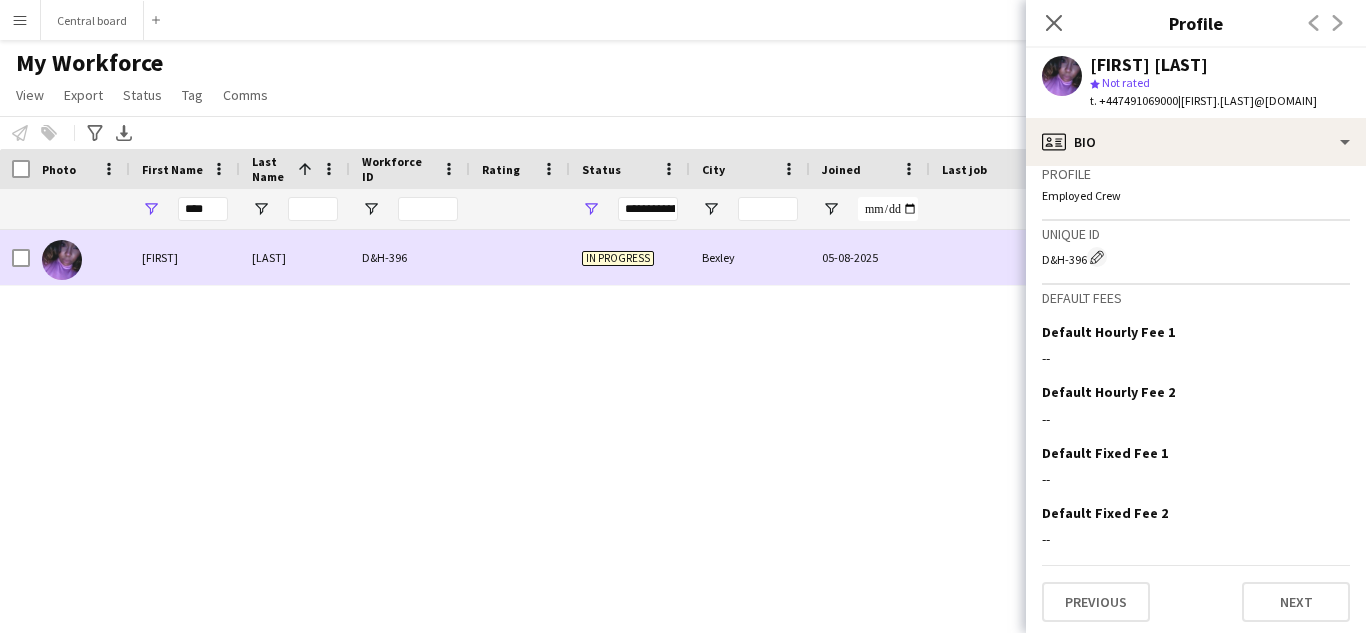 scroll, scrollTop: 866, scrollLeft: 0, axis: vertical 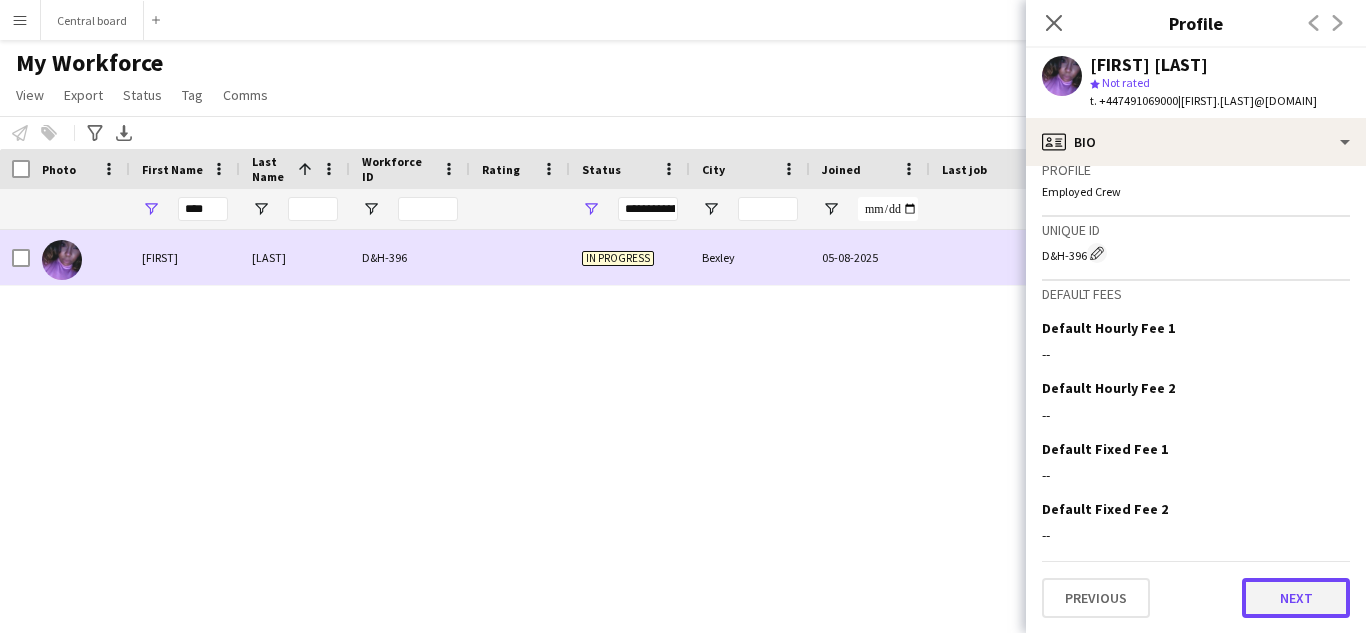 click on "Next" 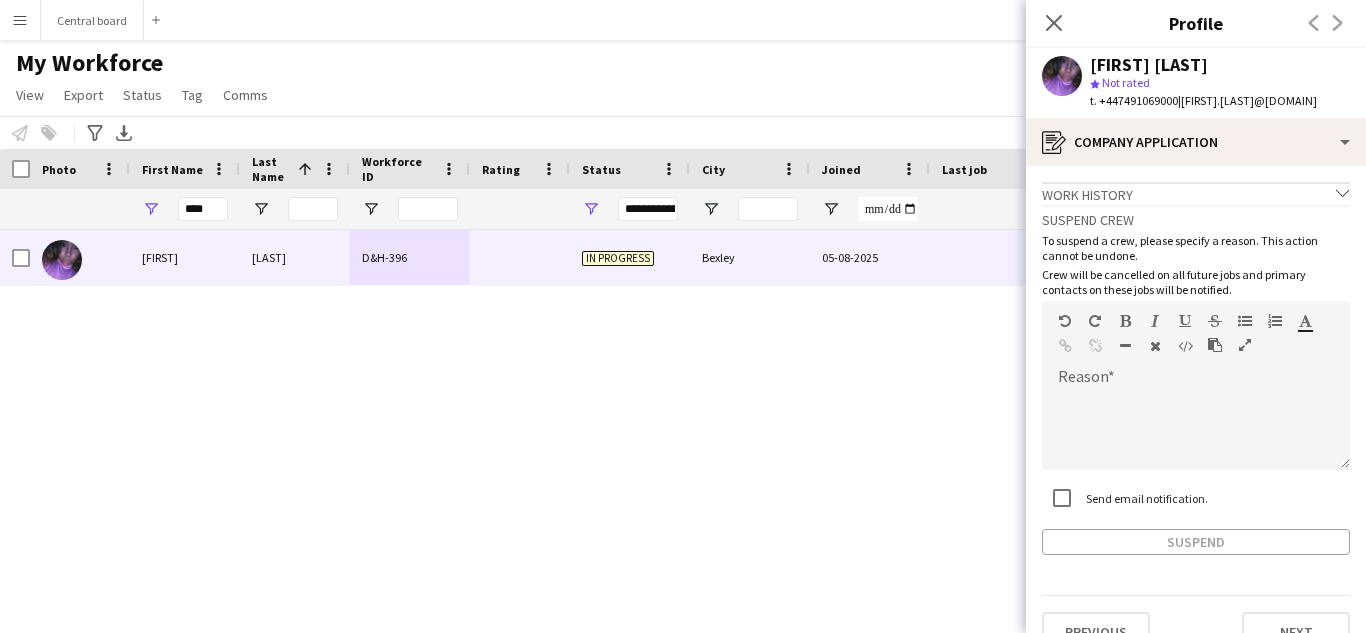 scroll, scrollTop: 34, scrollLeft: 0, axis: vertical 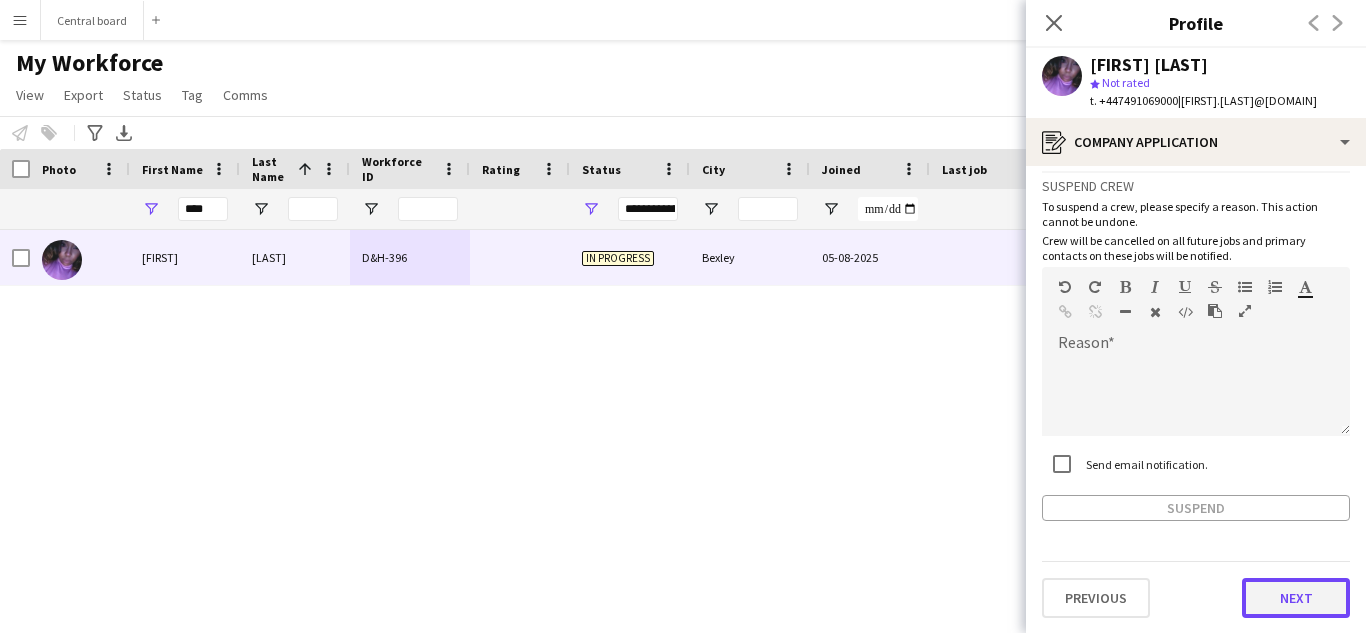 click on "Next" 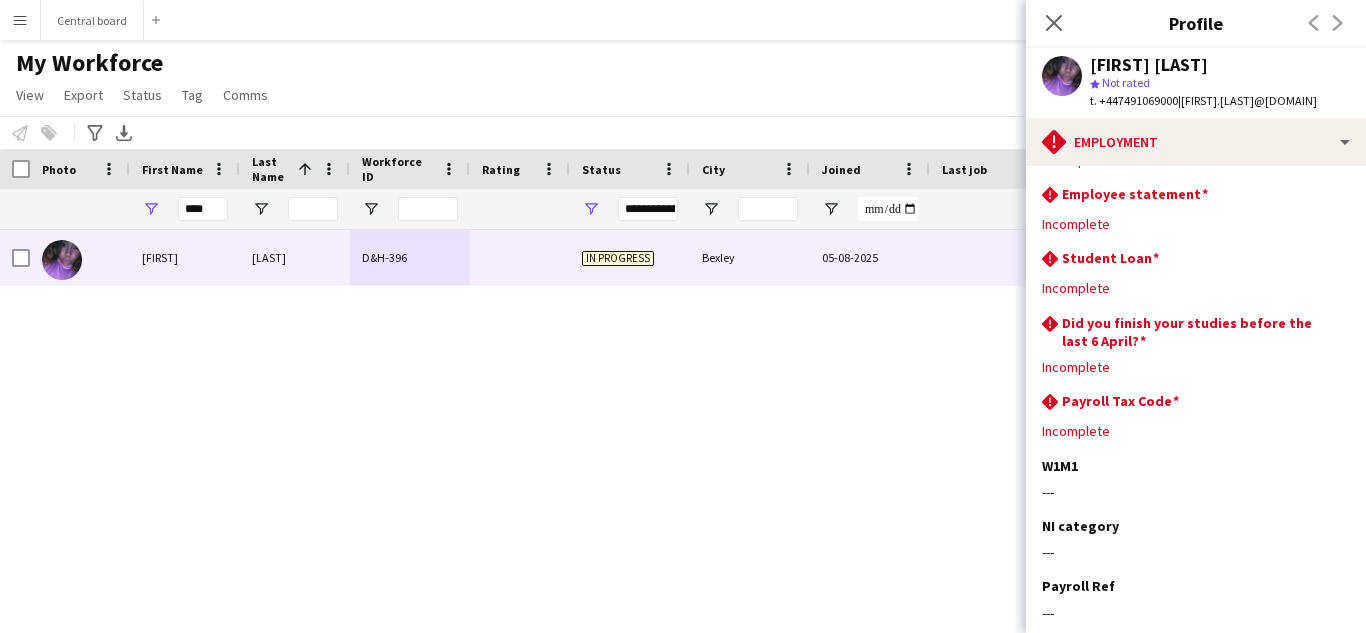 scroll, scrollTop: 240, scrollLeft: 0, axis: vertical 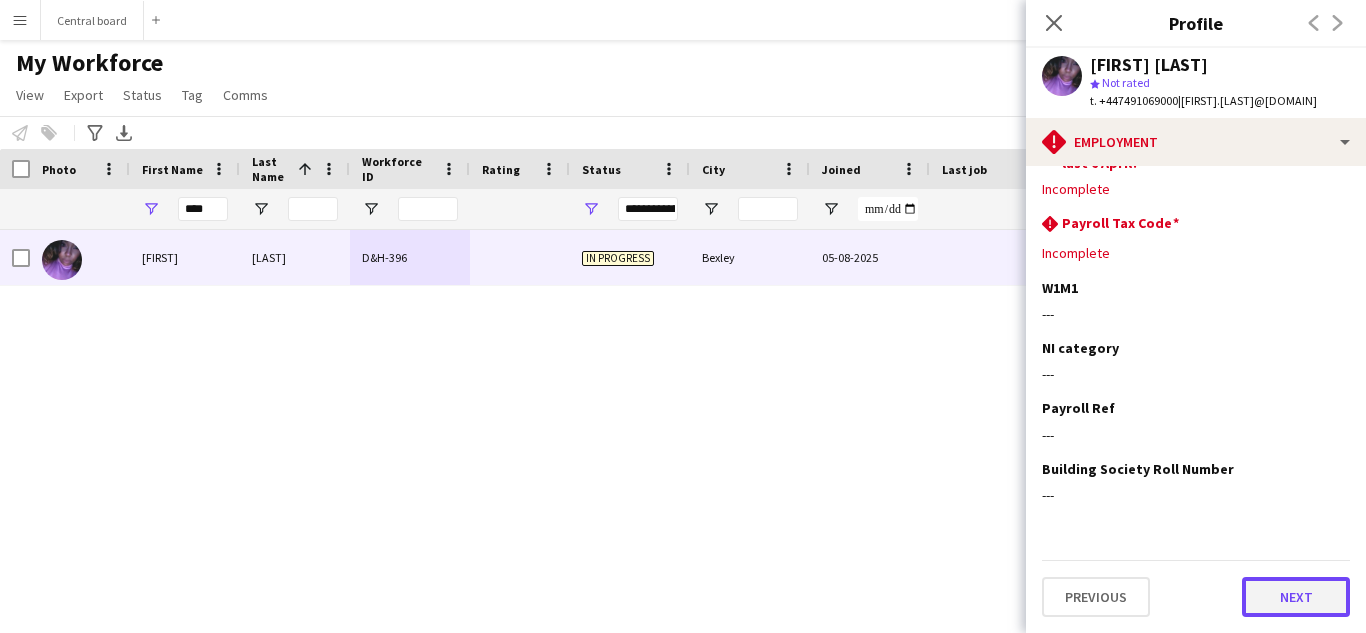 click on "Next" 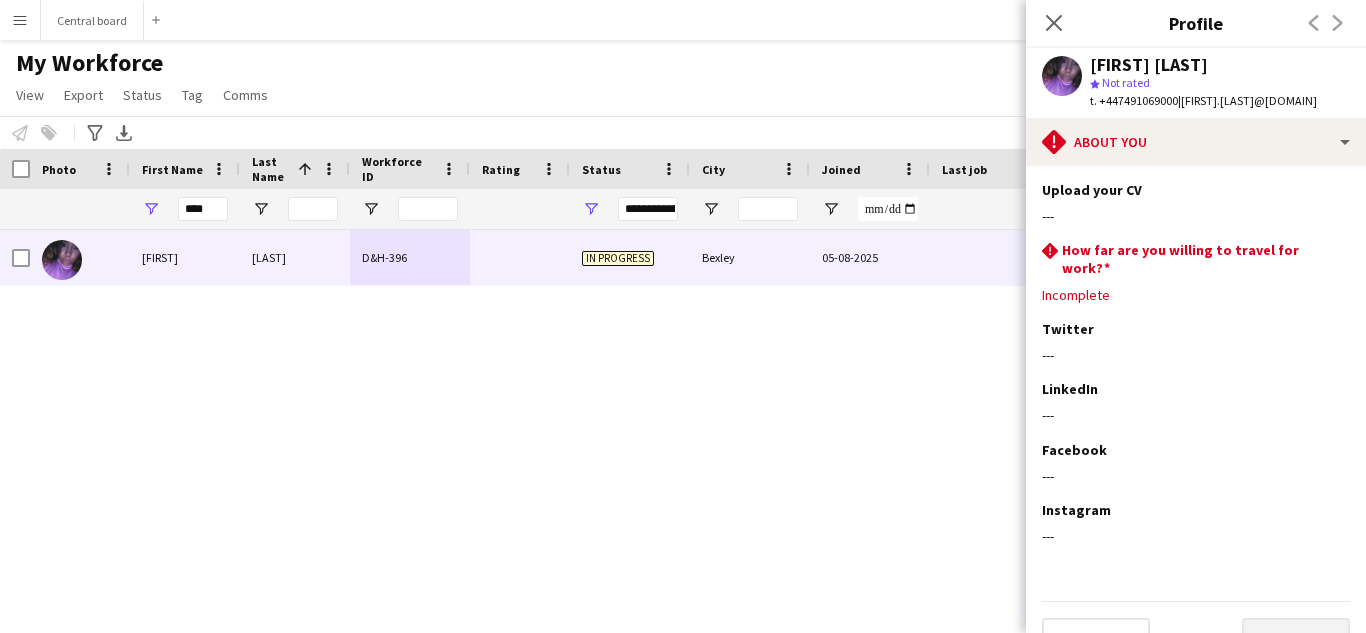 scroll, scrollTop: 93, scrollLeft: 0, axis: vertical 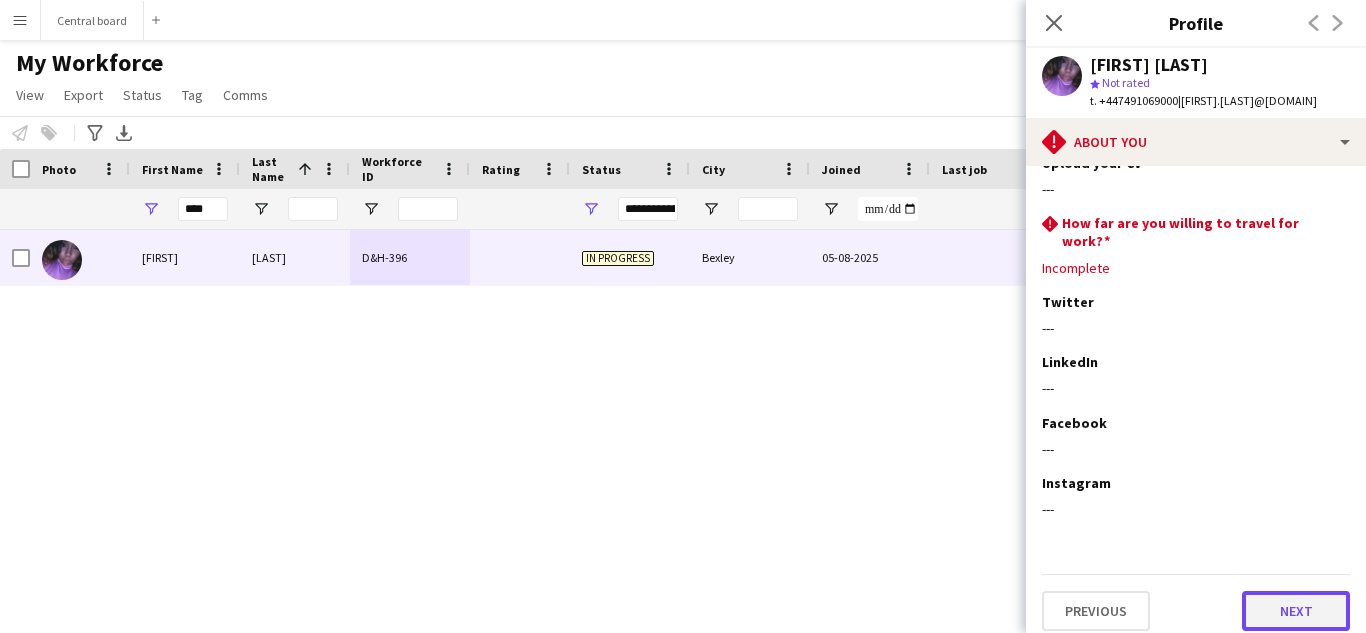 click on "Next" 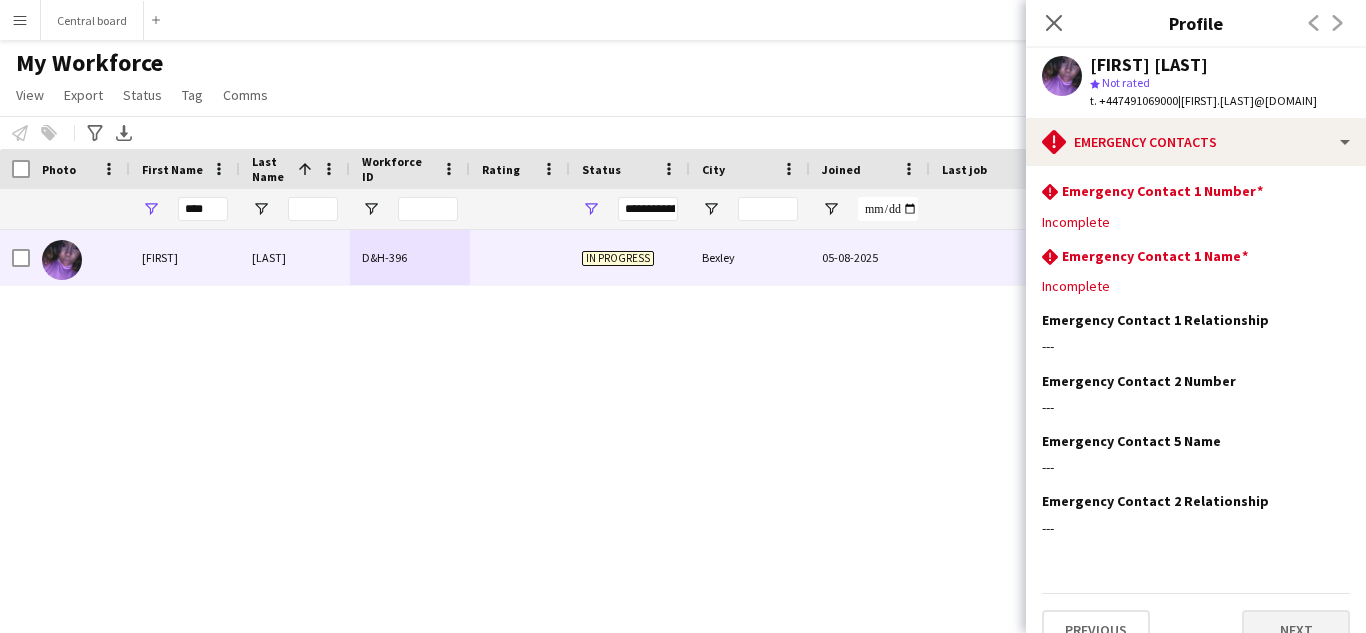 scroll, scrollTop: 32, scrollLeft: 0, axis: vertical 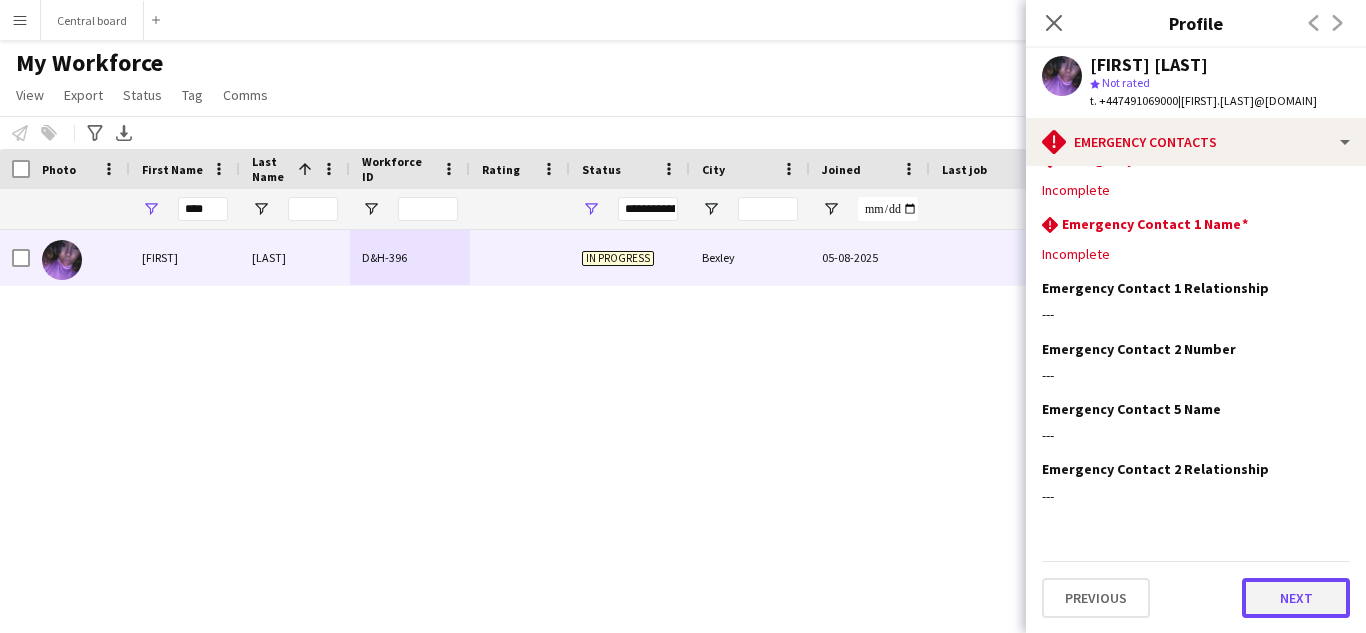 click on "Next" 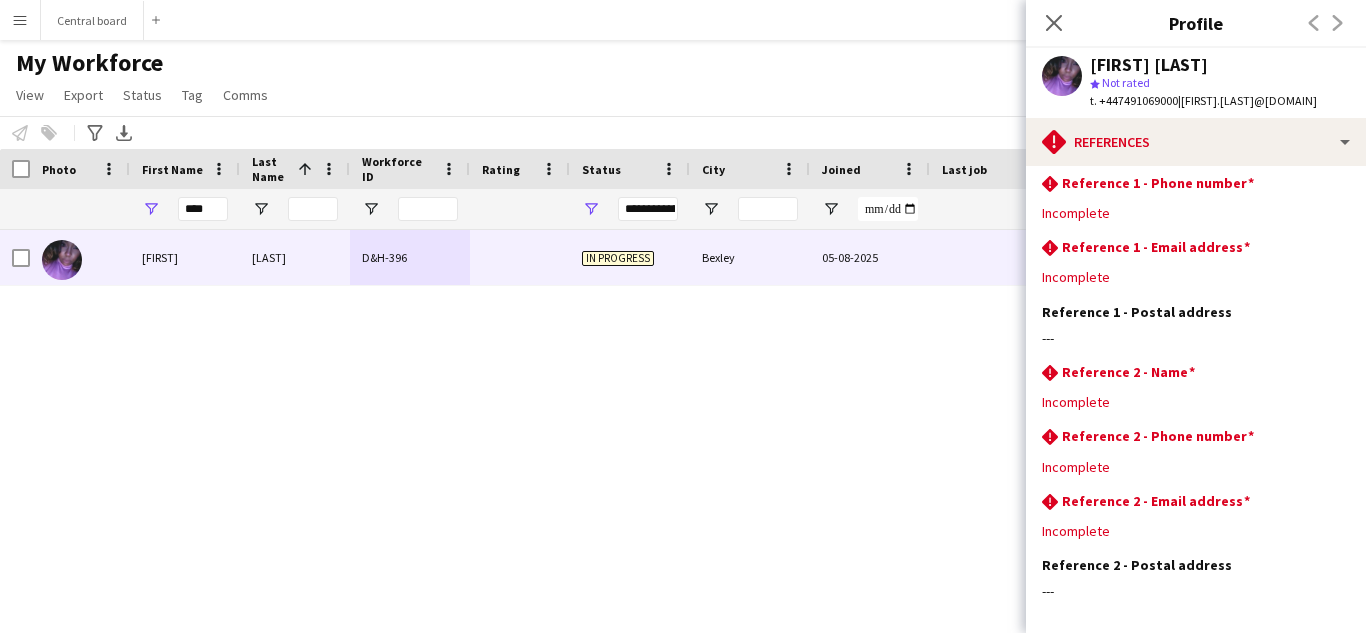 scroll, scrollTop: 169, scrollLeft: 0, axis: vertical 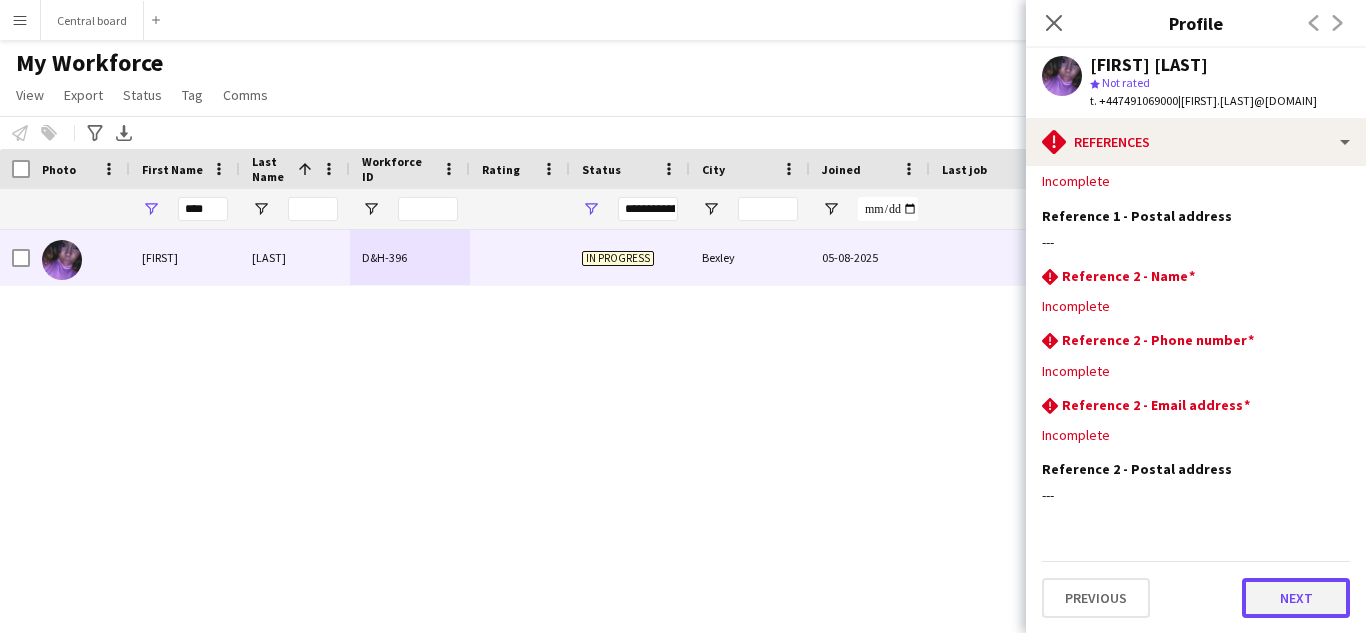 click on "Next" 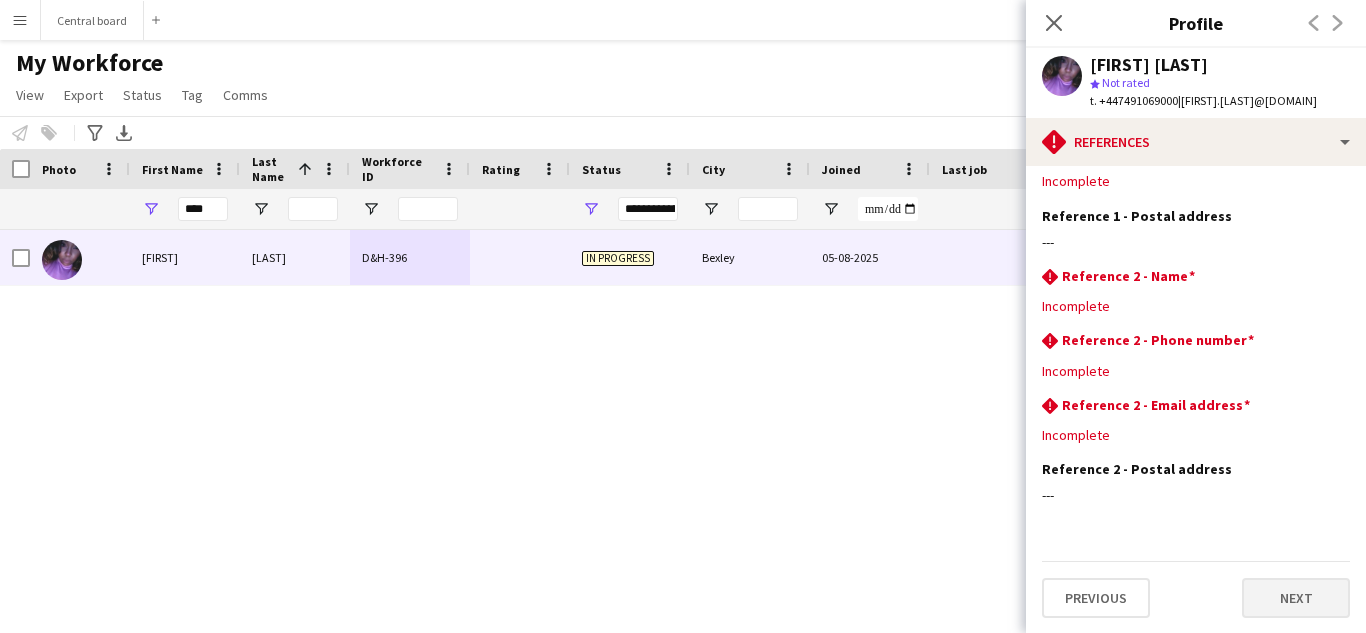 scroll, scrollTop: 0, scrollLeft: 0, axis: both 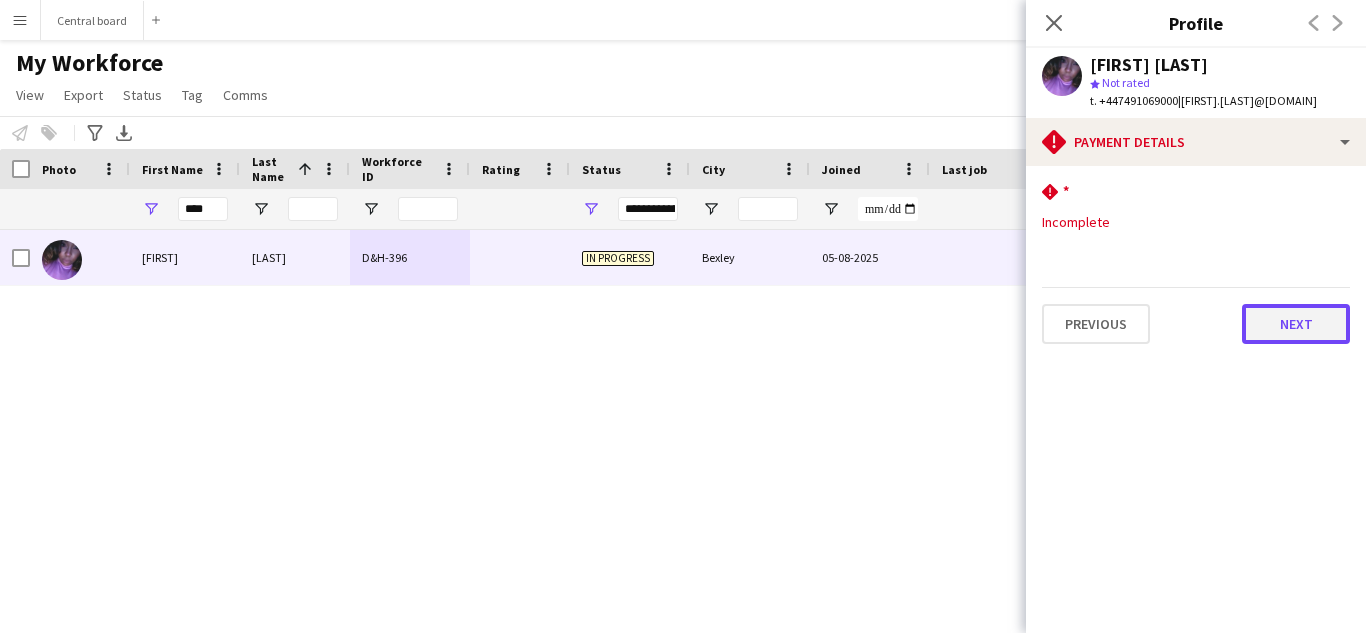 click on "Next" 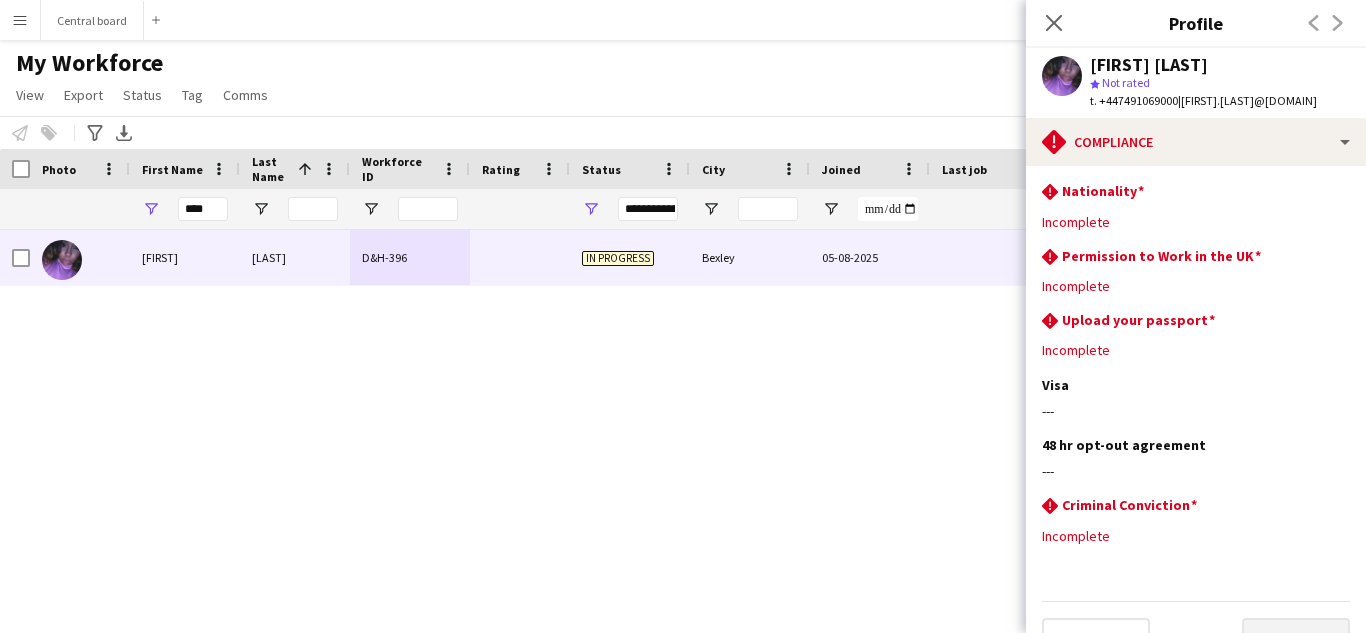 scroll, scrollTop: 40, scrollLeft: 0, axis: vertical 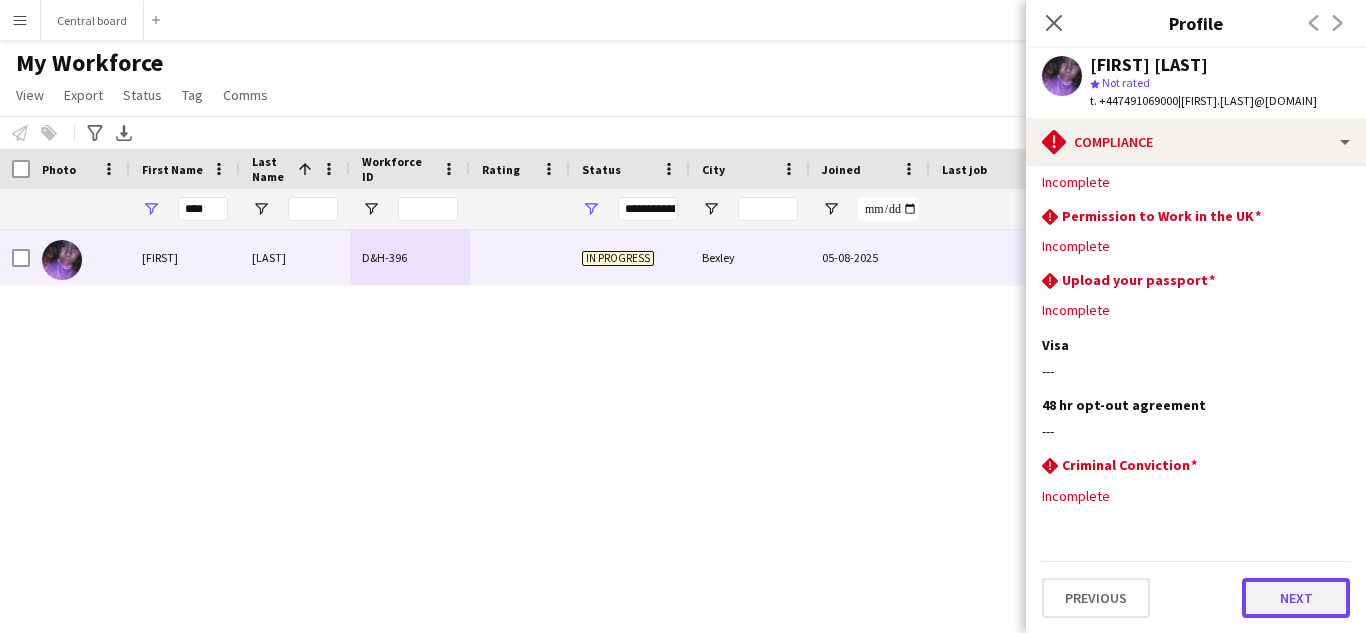 click on "Next" 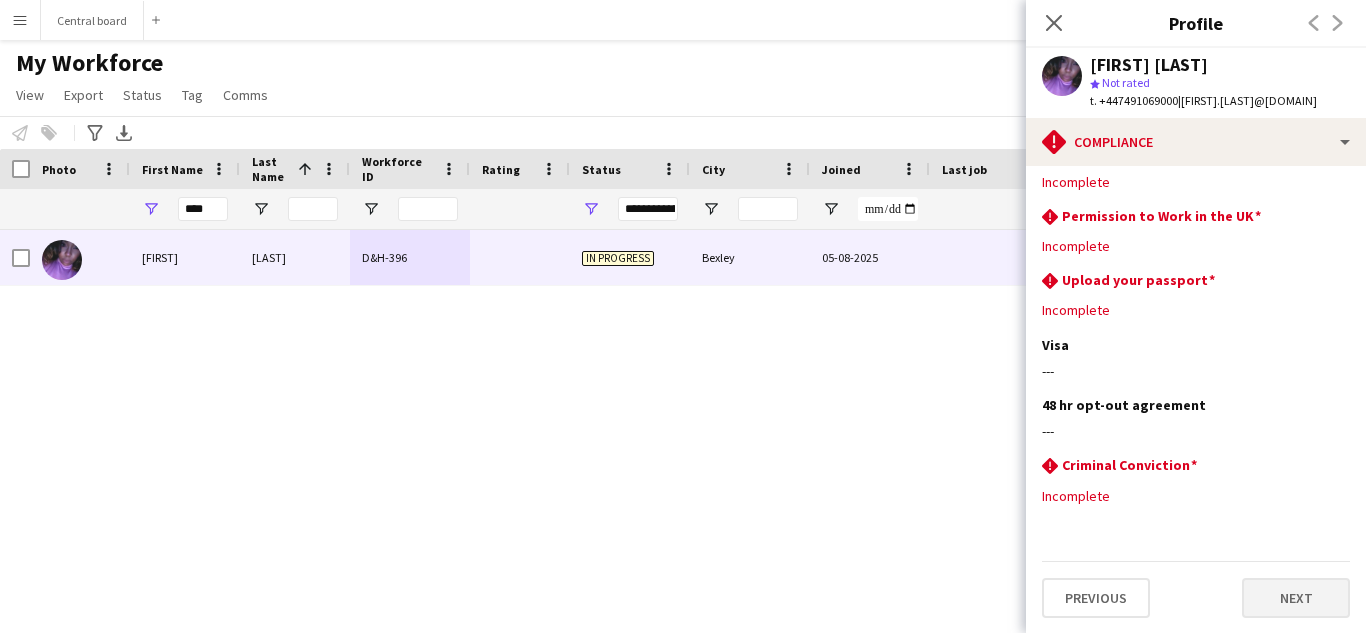 scroll, scrollTop: 0, scrollLeft: 0, axis: both 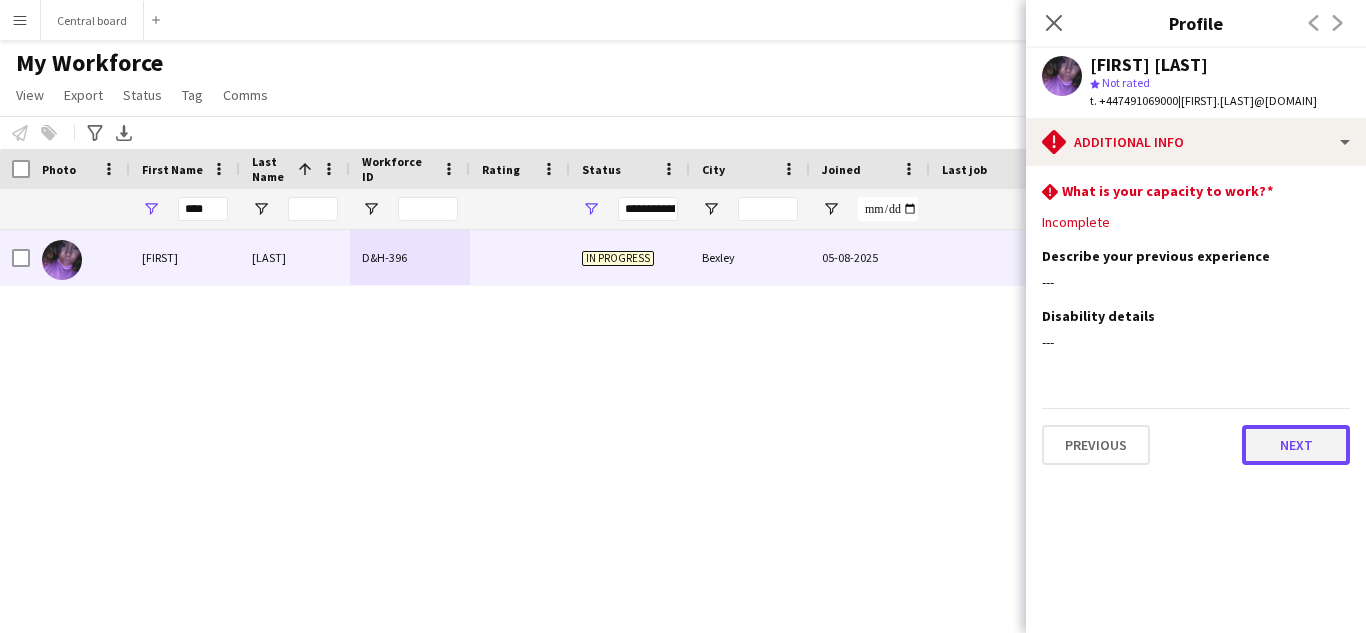 click on "Next" 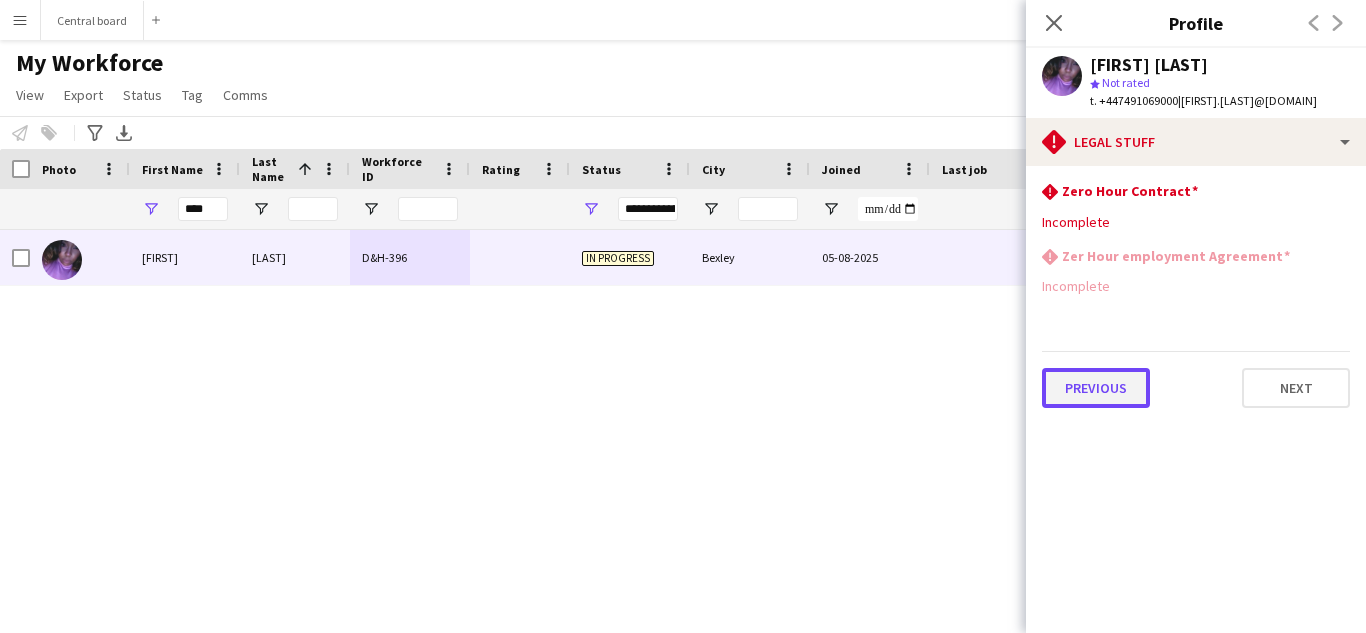 click on "Previous" 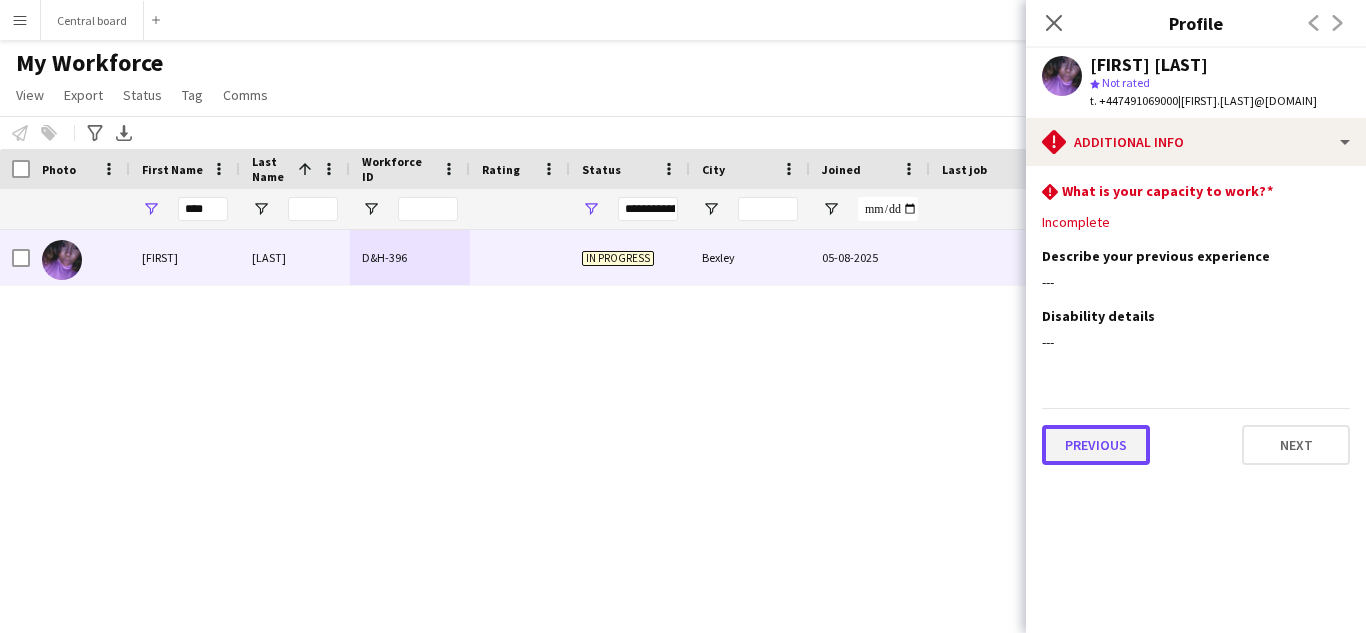 click on "Previous" 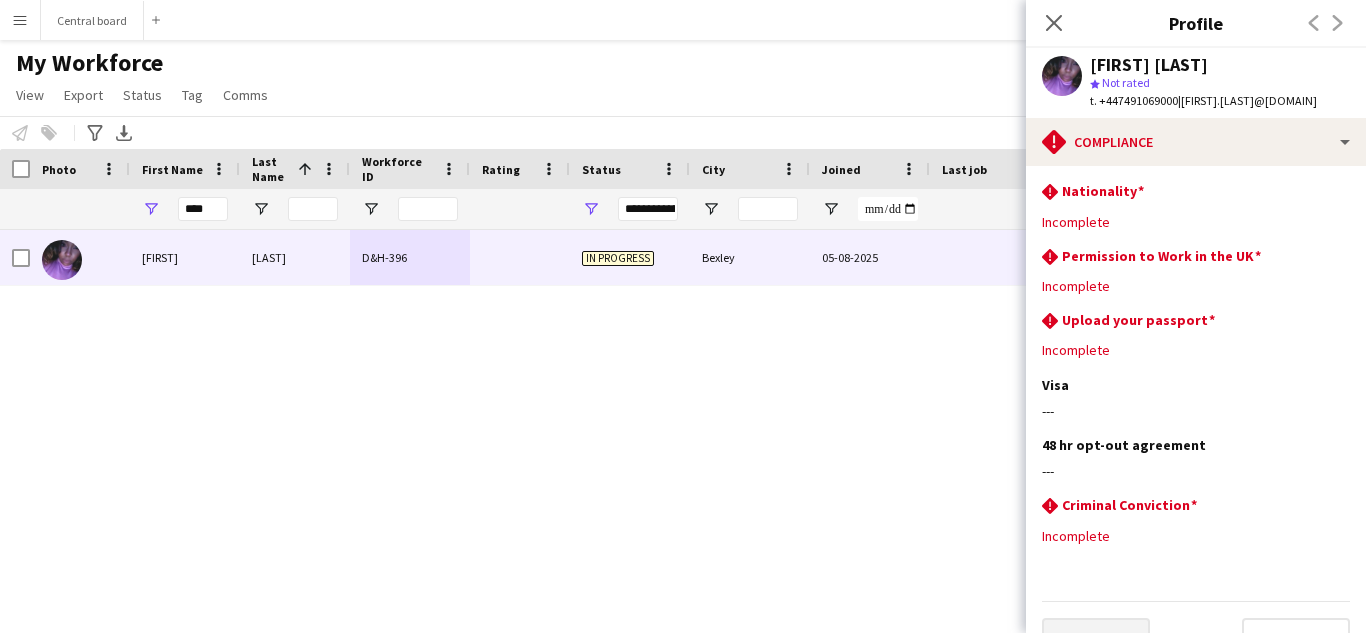 scroll, scrollTop: 40, scrollLeft: 0, axis: vertical 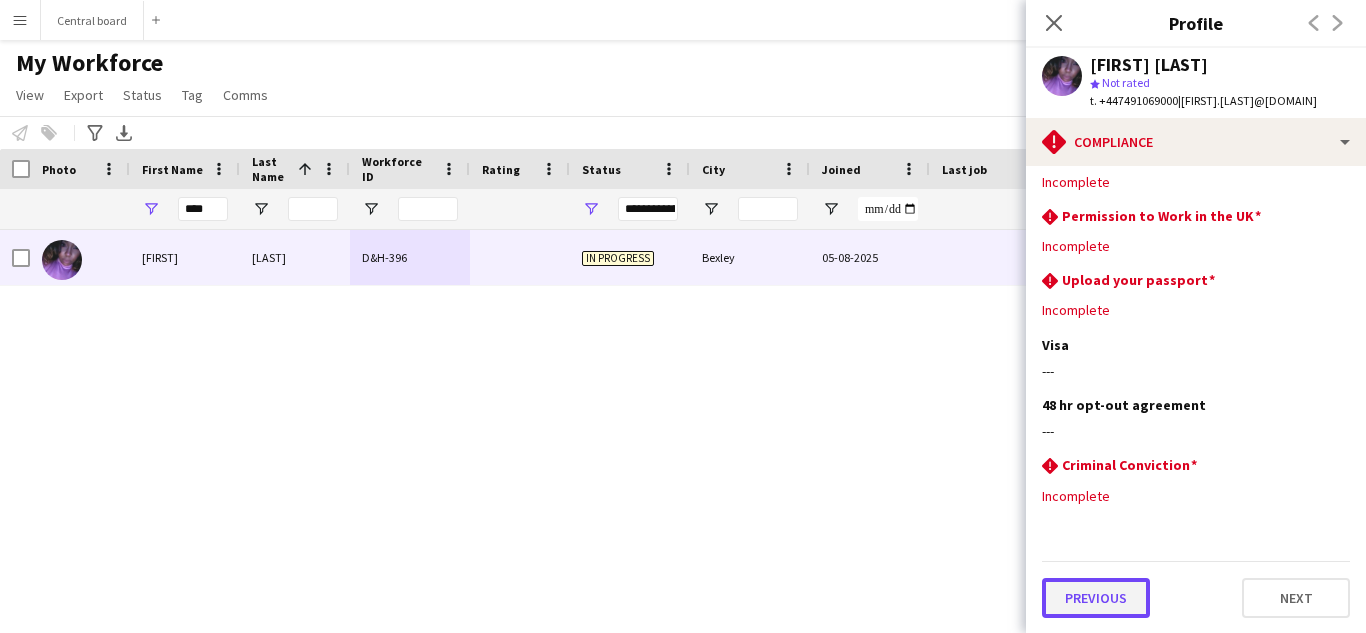 click on "Previous" 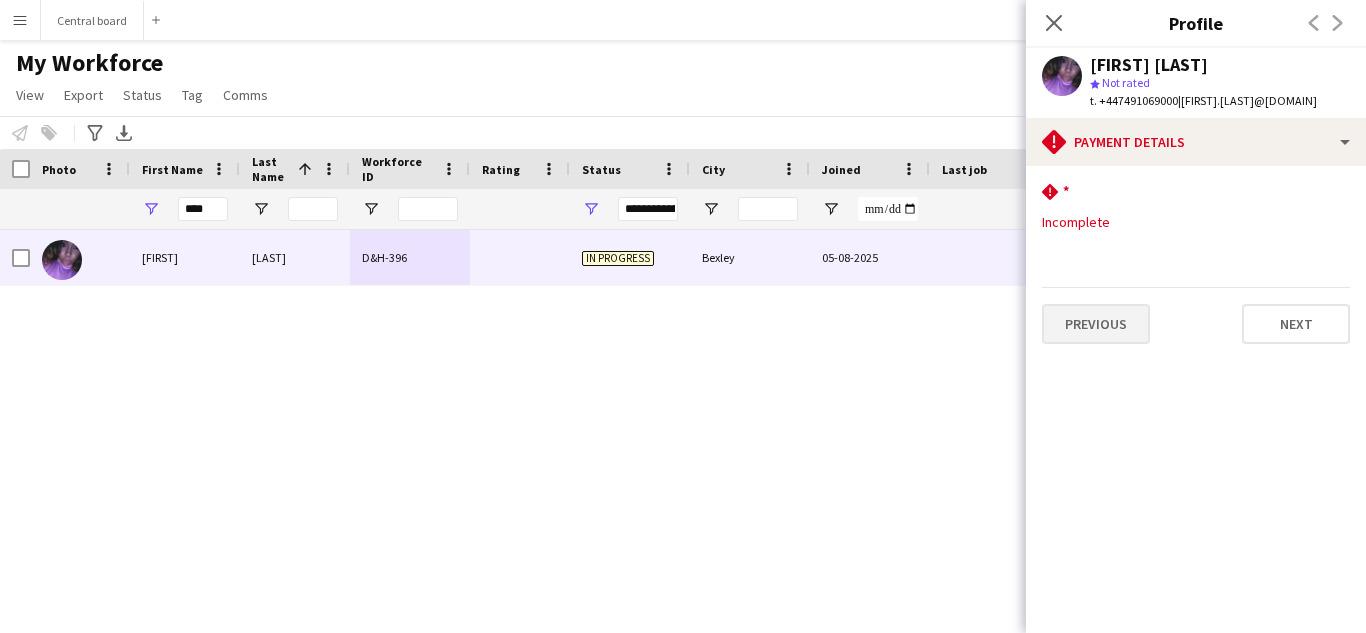 scroll, scrollTop: 0, scrollLeft: 0, axis: both 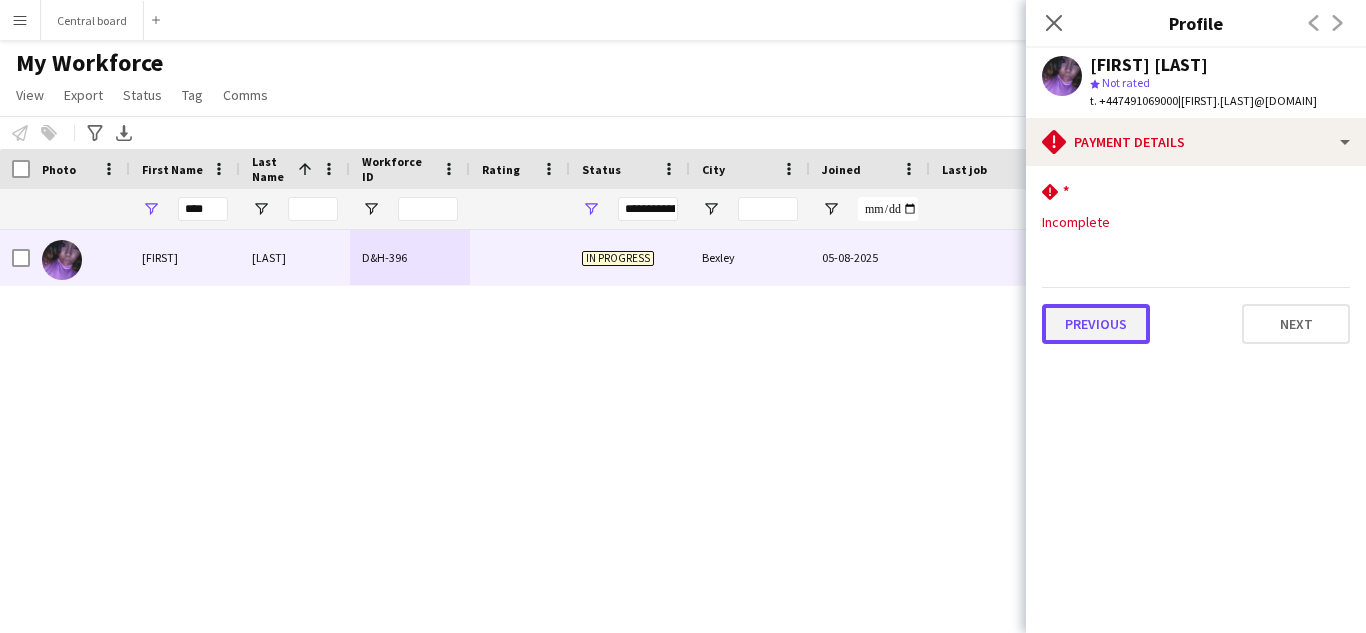 click on "Previous" 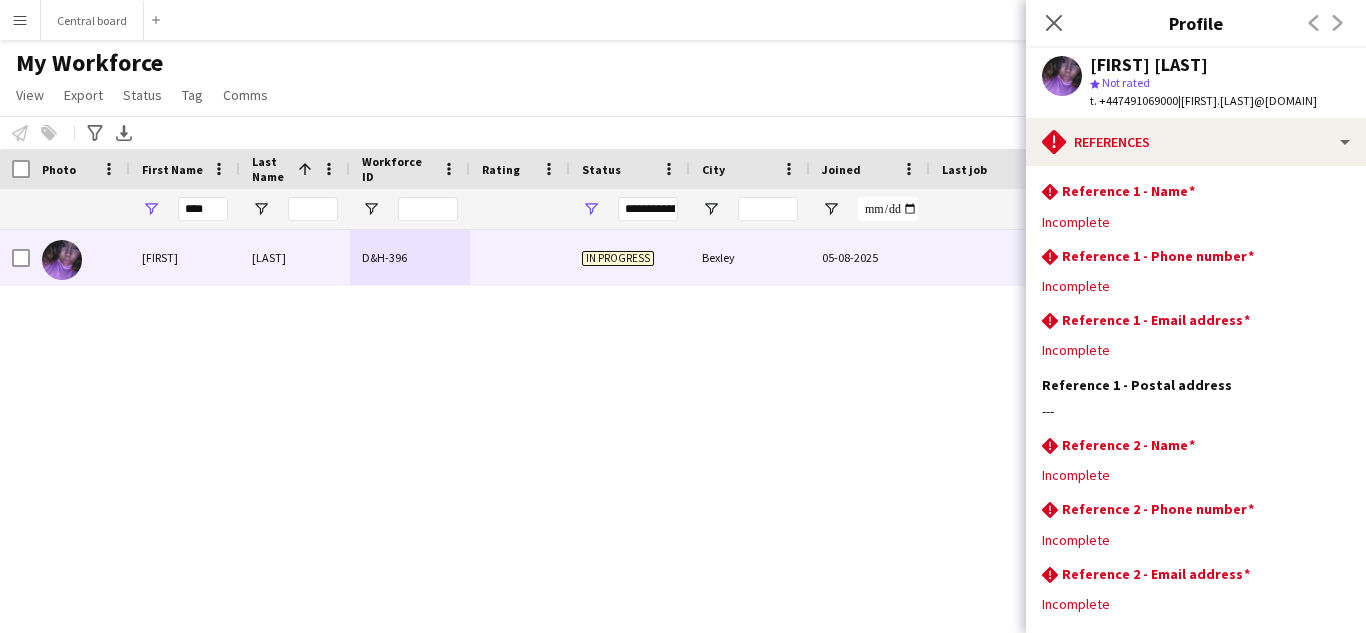 scroll, scrollTop: 169, scrollLeft: 0, axis: vertical 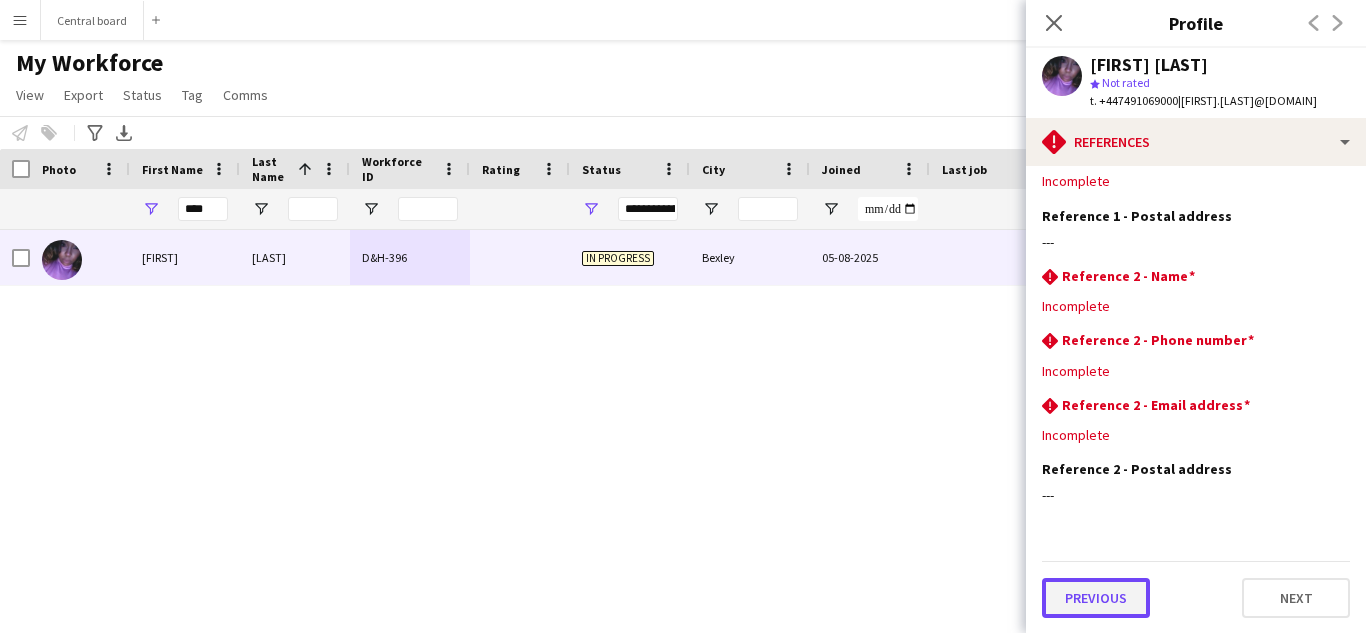 click on "Previous" 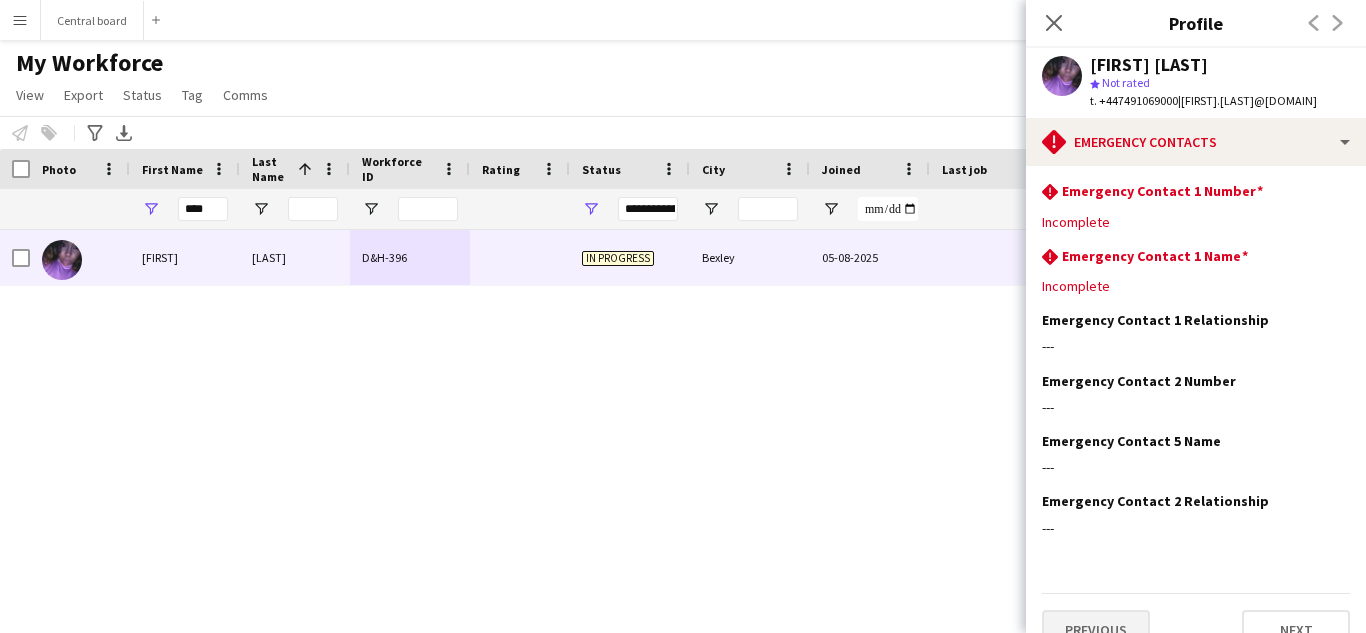 scroll, scrollTop: 32, scrollLeft: 0, axis: vertical 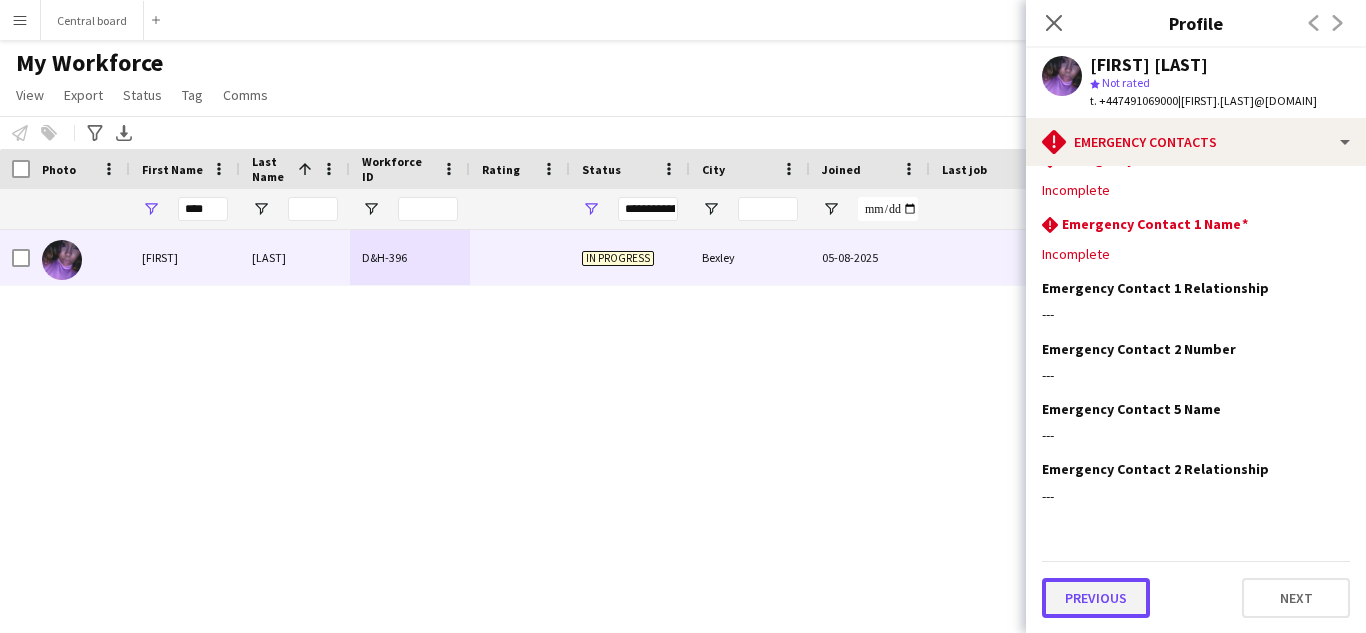 click on "Previous" 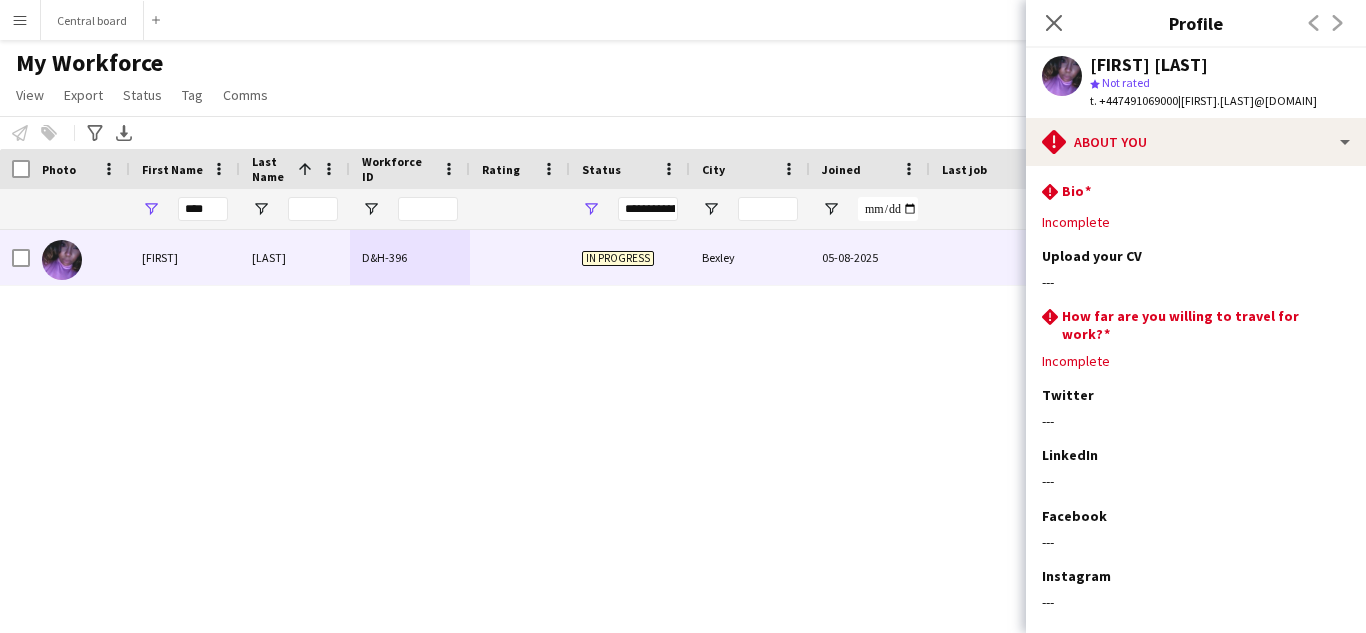 scroll, scrollTop: 93, scrollLeft: 0, axis: vertical 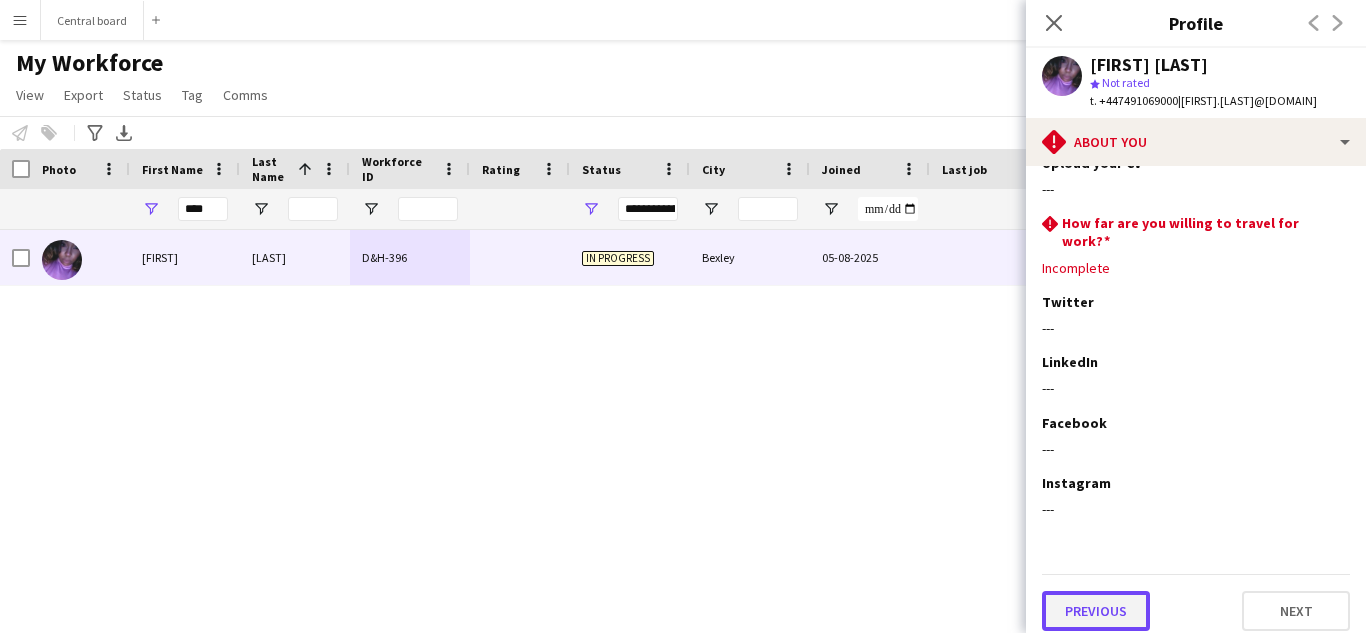 click on "Previous" 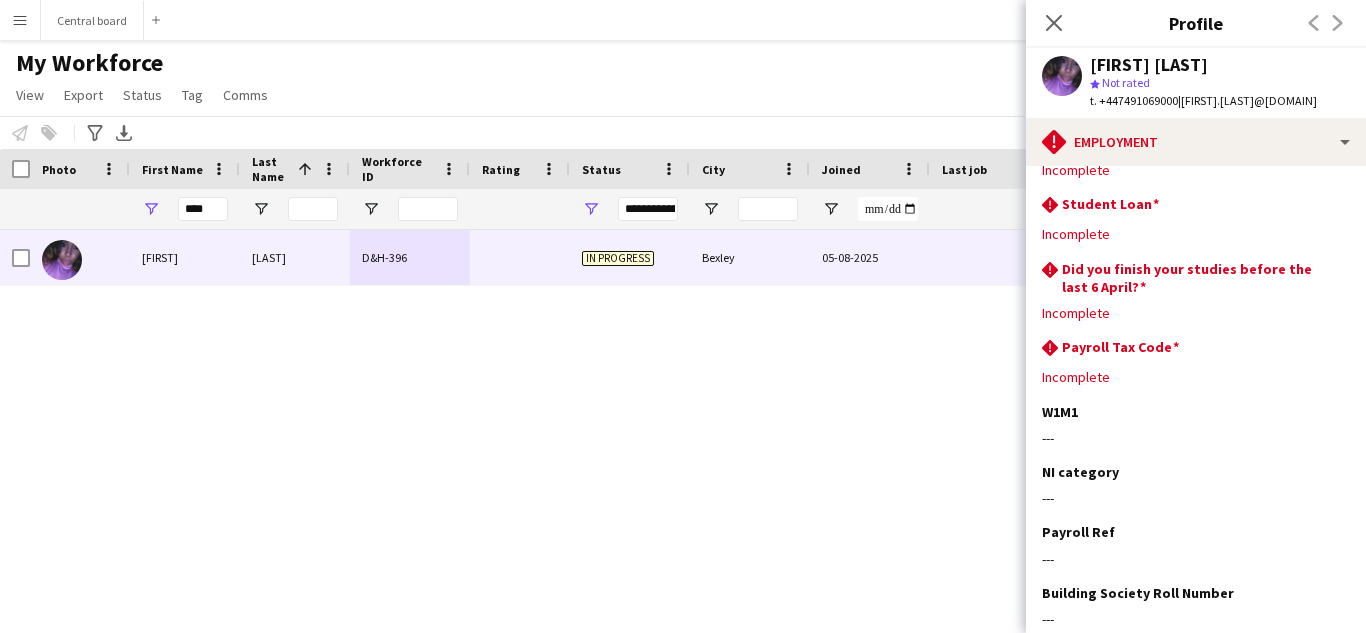 scroll, scrollTop: 240, scrollLeft: 0, axis: vertical 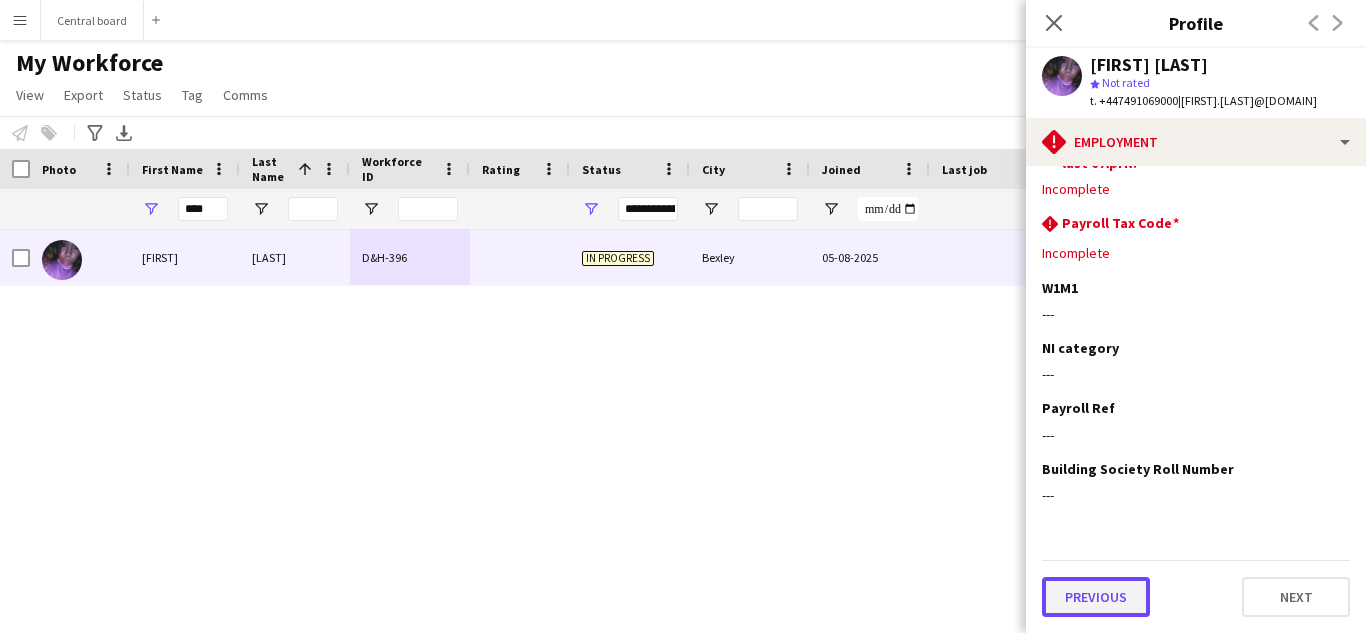click on "Previous" 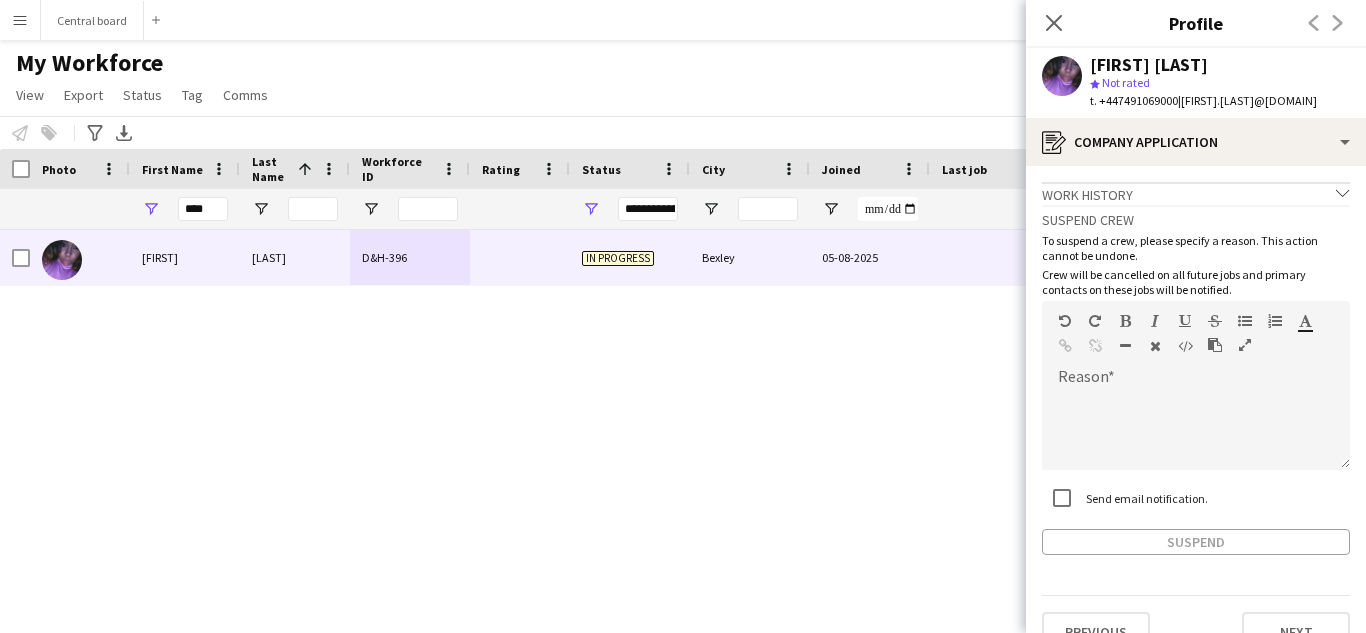 scroll, scrollTop: 34, scrollLeft: 0, axis: vertical 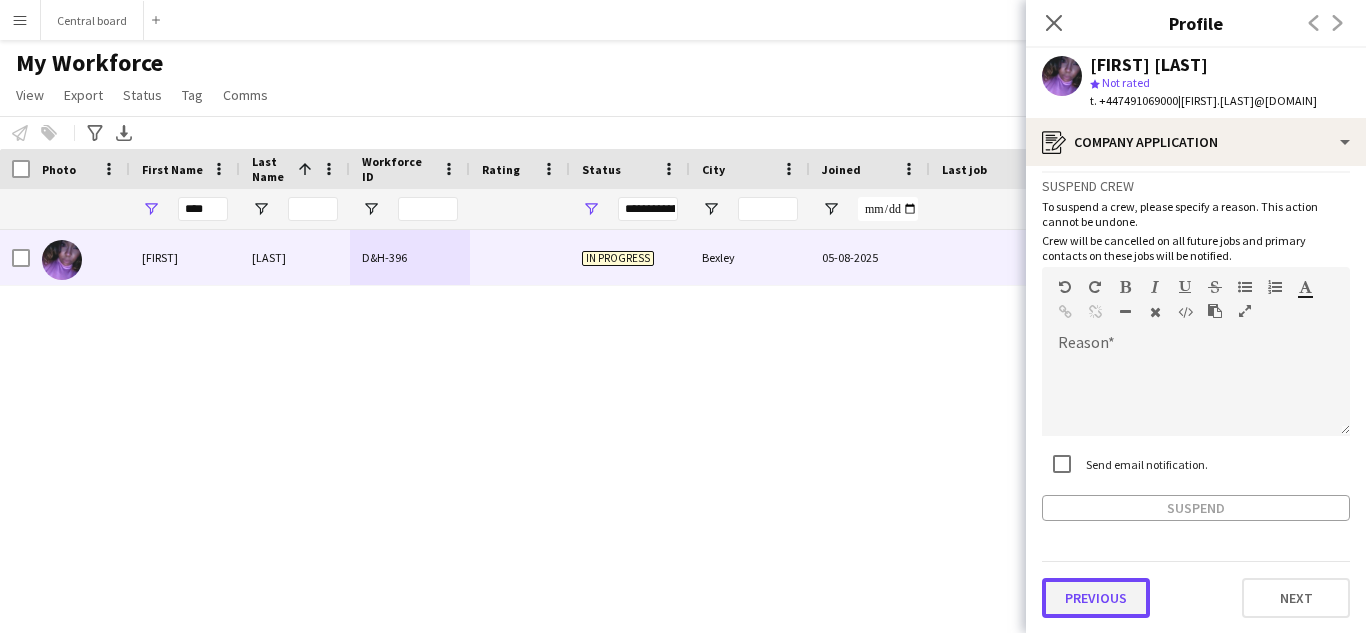 click on "Previous" 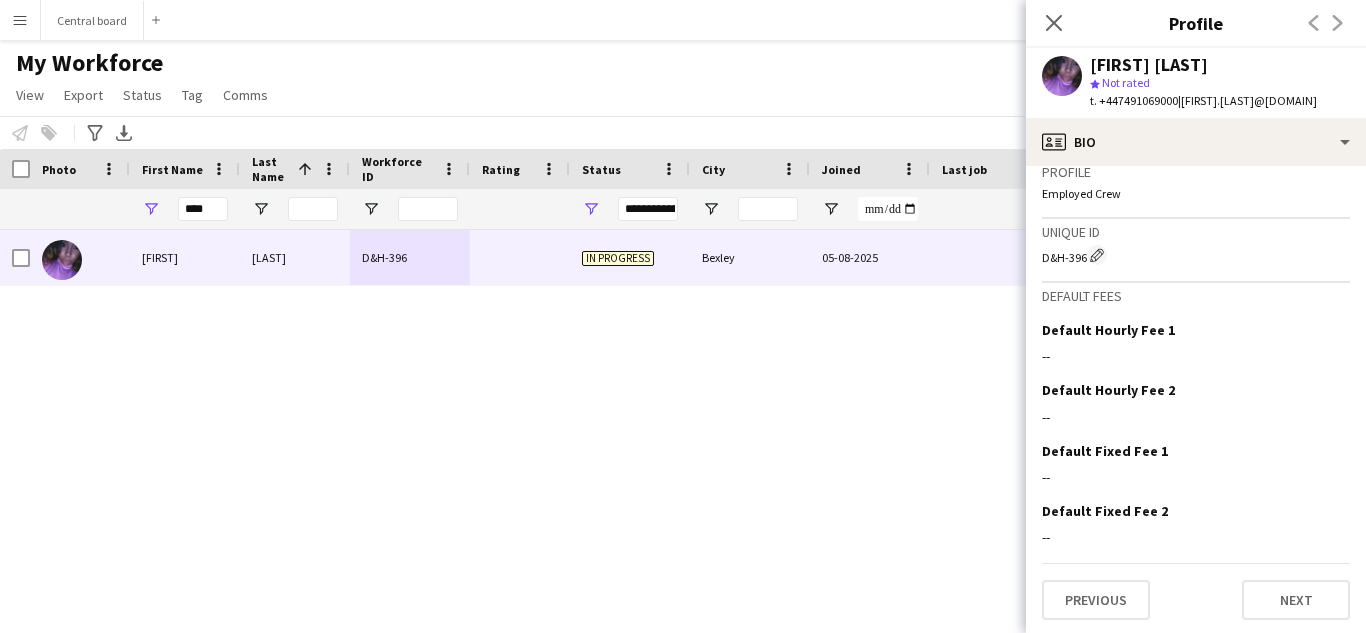 scroll, scrollTop: 866, scrollLeft: 0, axis: vertical 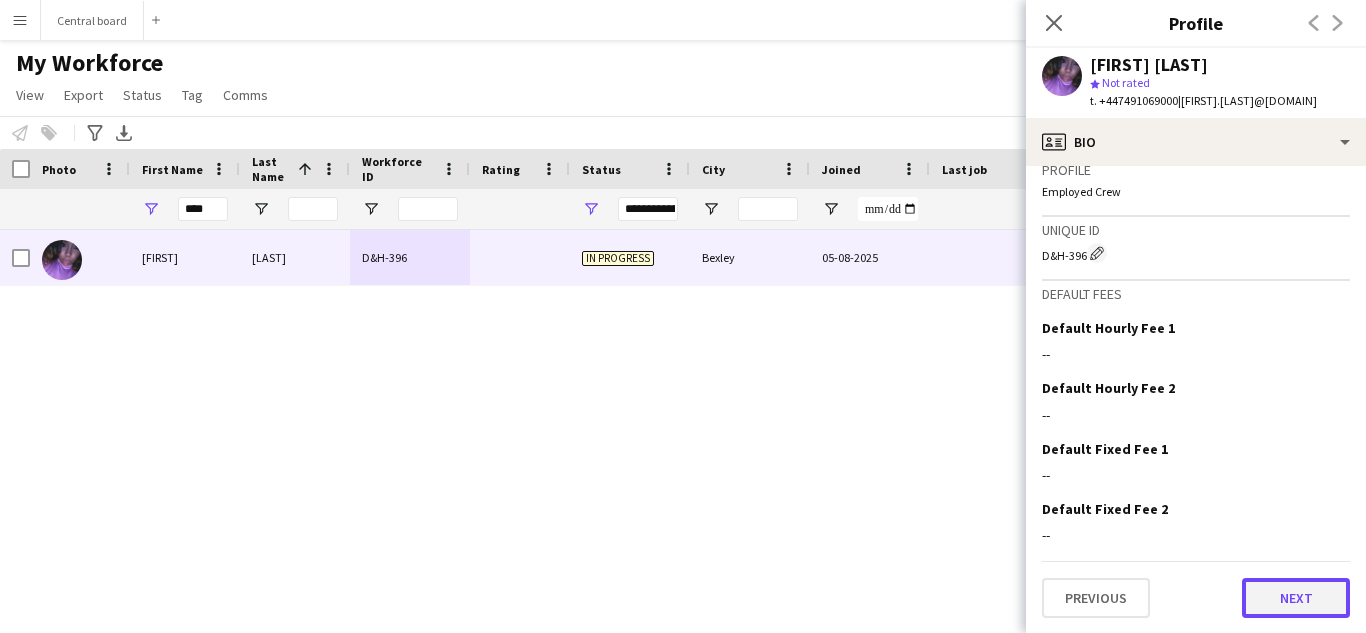 click on "Next" 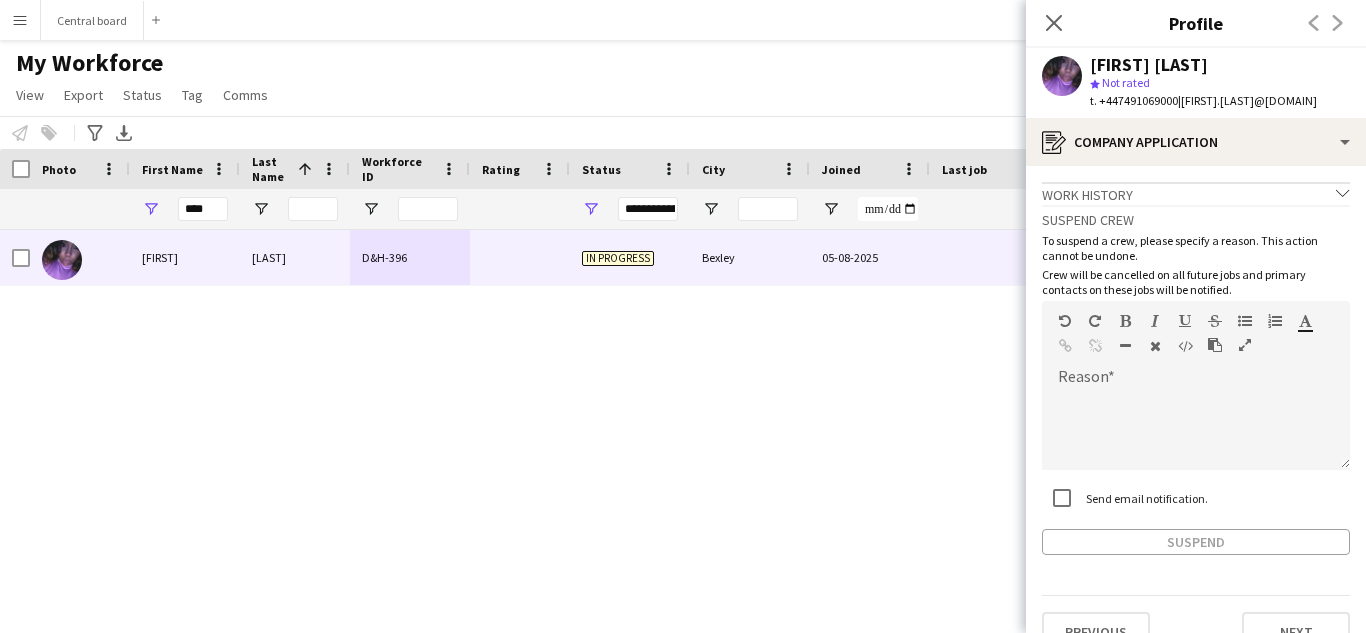 scroll, scrollTop: 34, scrollLeft: 0, axis: vertical 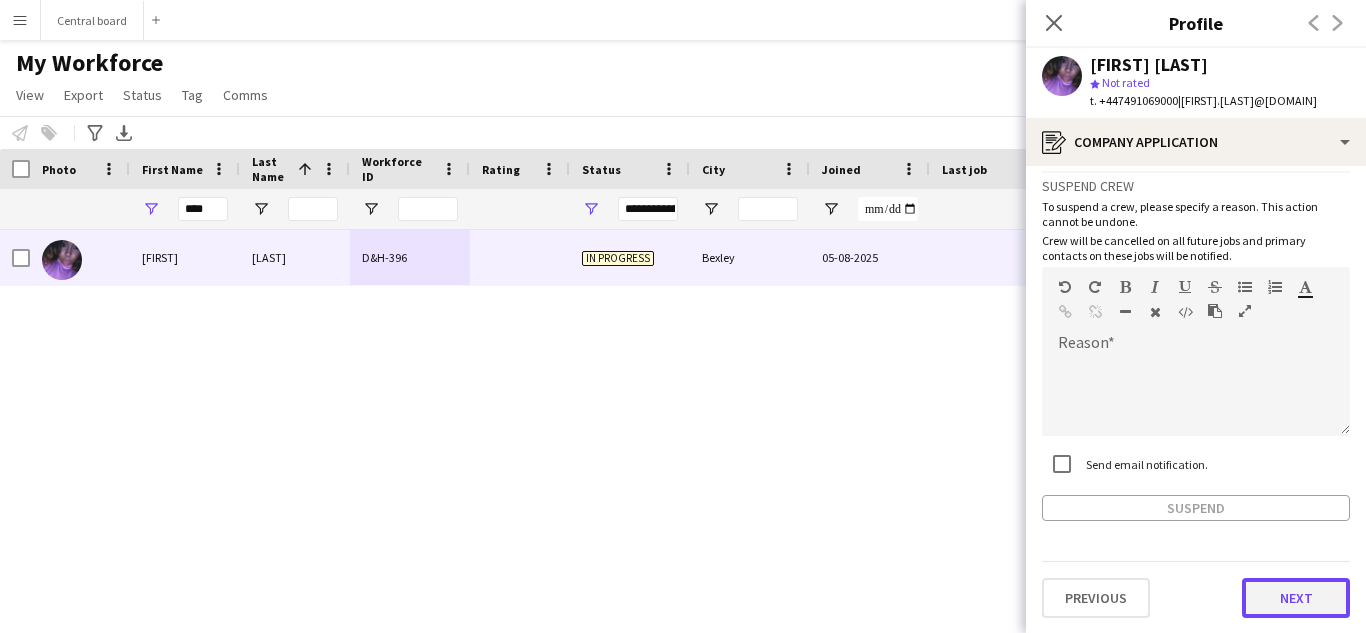 click on "Next" 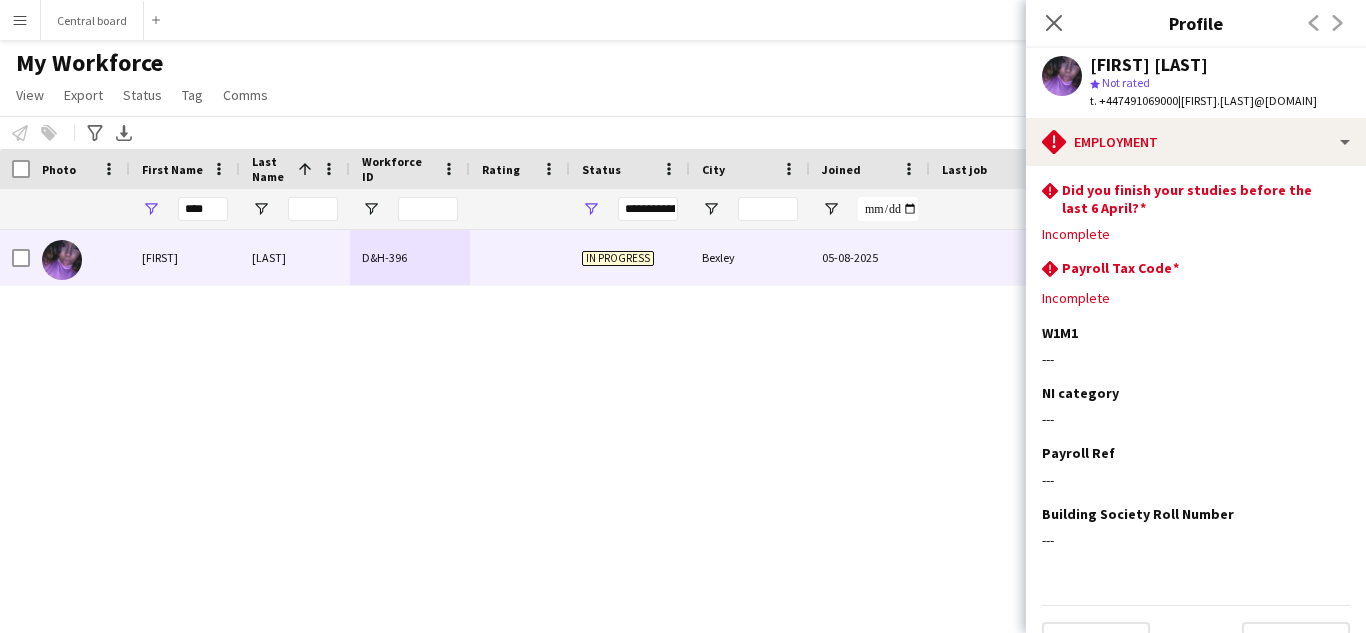 scroll, scrollTop: 240, scrollLeft: 0, axis: vertical 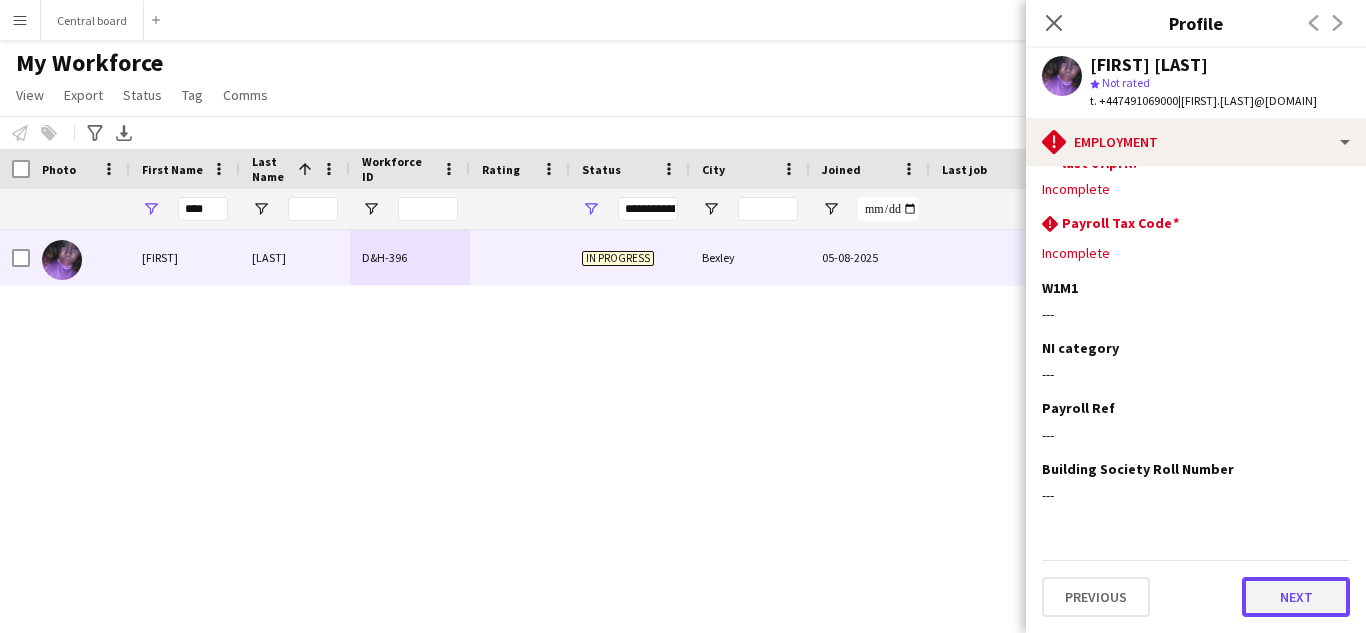click on "Next" 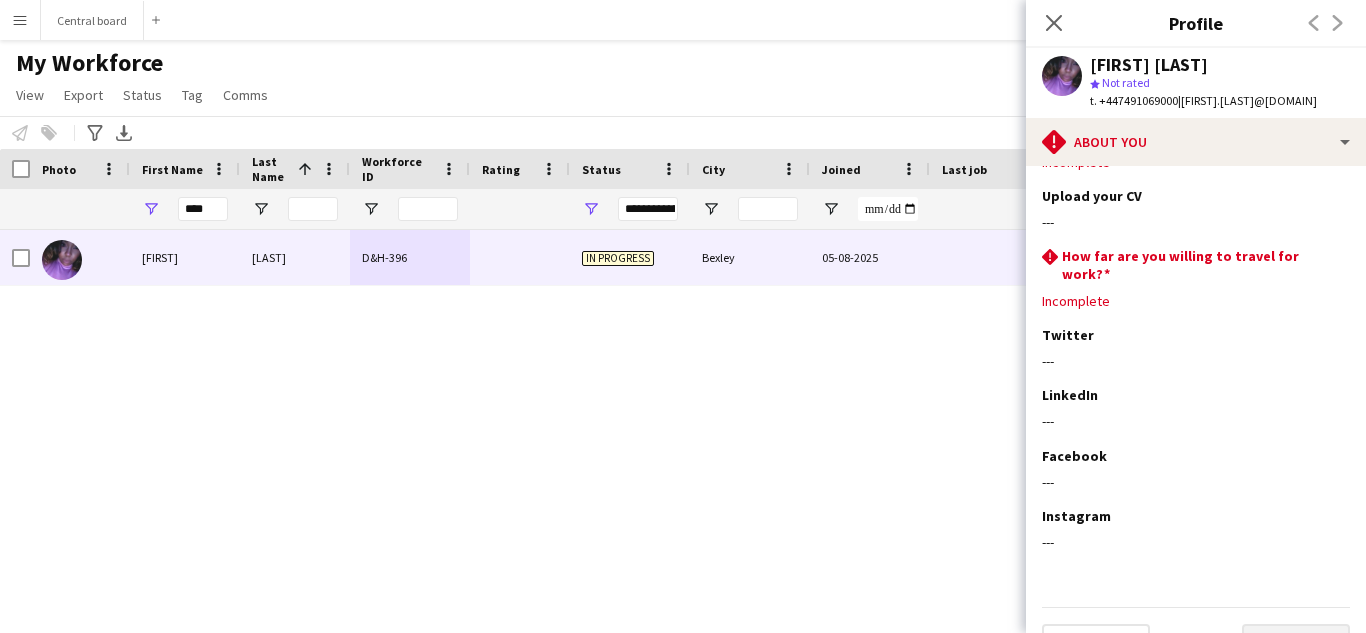 scroll, scrollTop: 93, scrollLeft: 0, axis: vertical 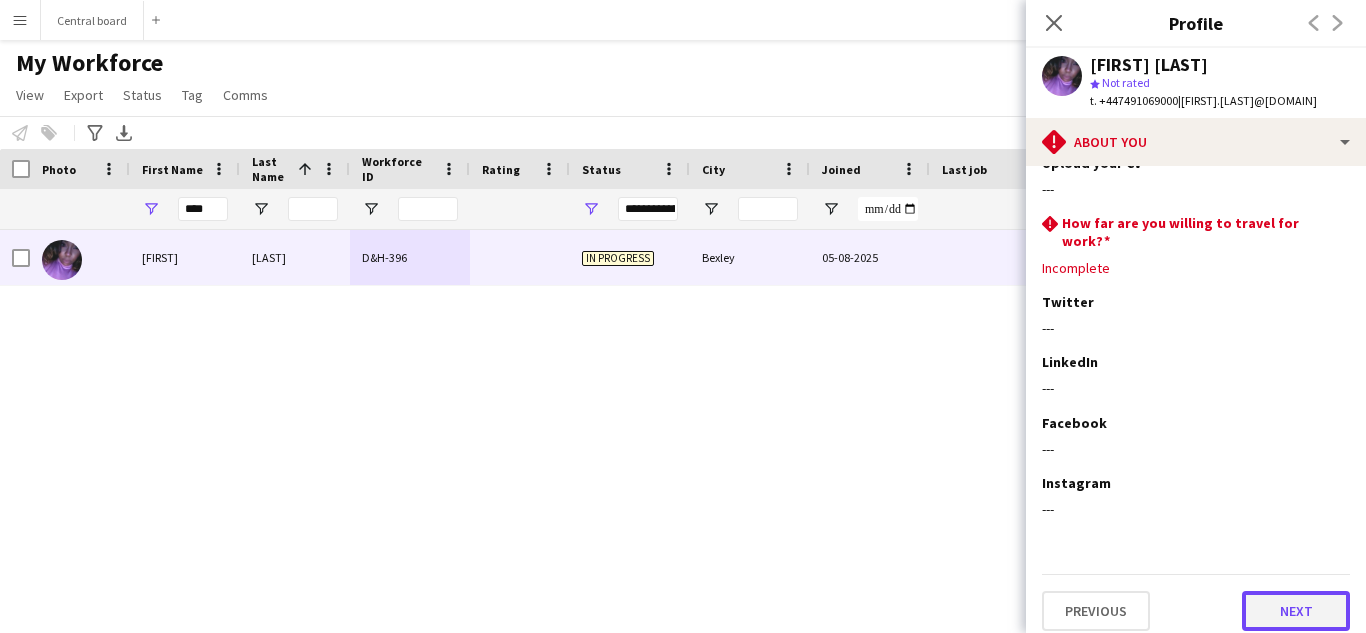 click on "Next" 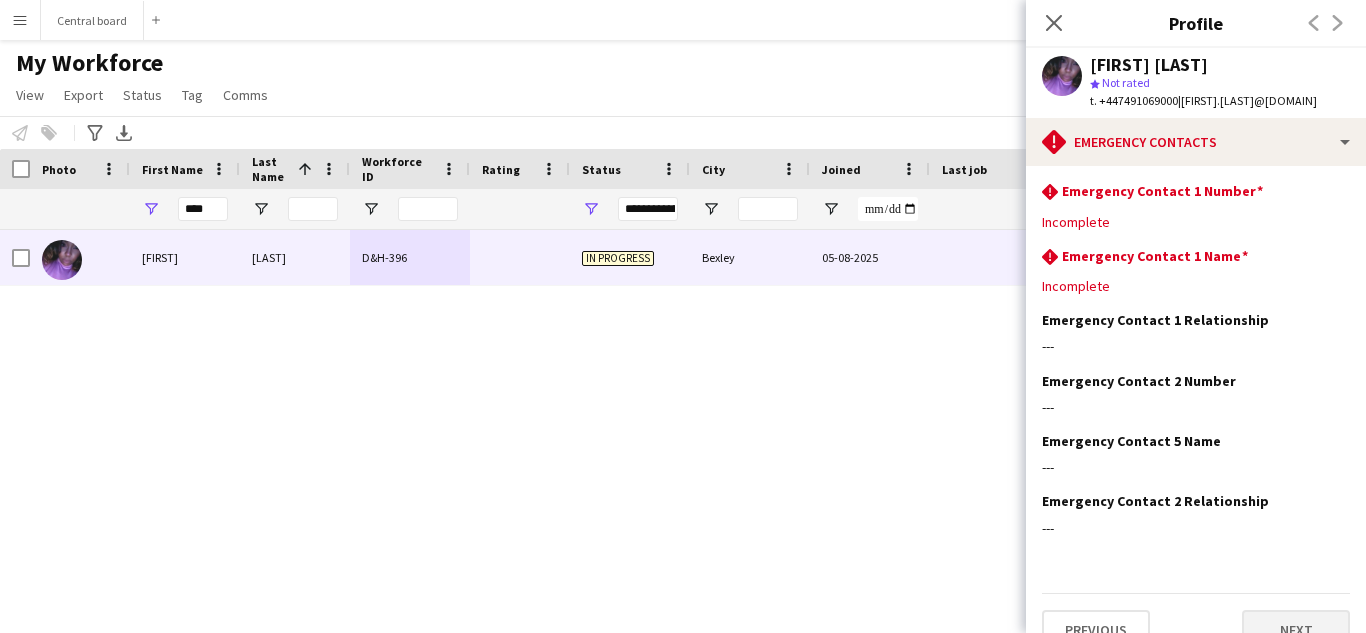 scroll, scrollTop: 32, scrollLeft: 0, axis: vertical 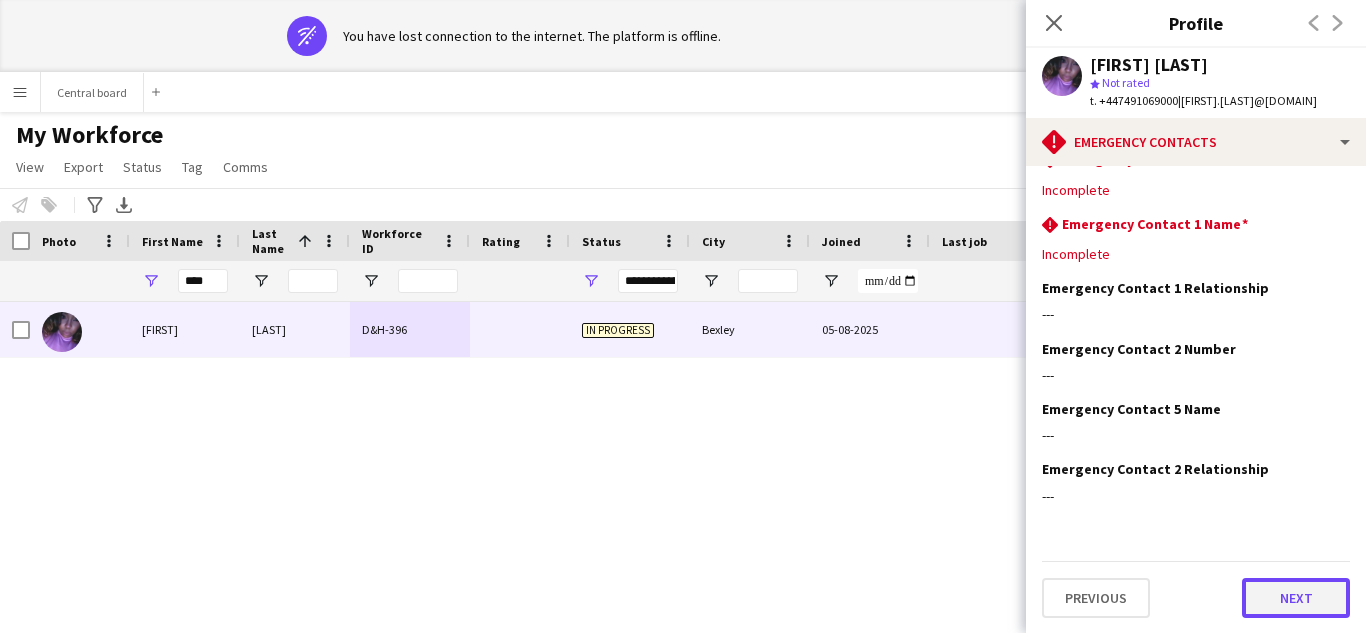 click on "Next" 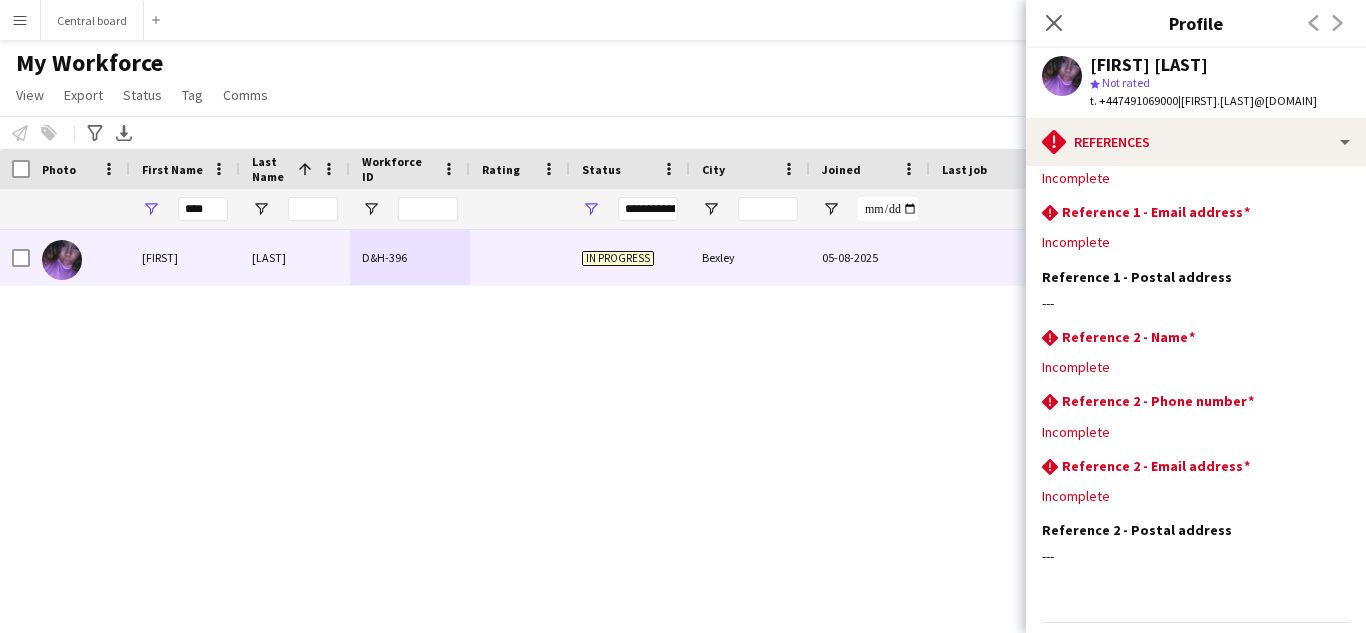 scroll, scrollTop: 169, scrollLeft: 0, axis: vertical 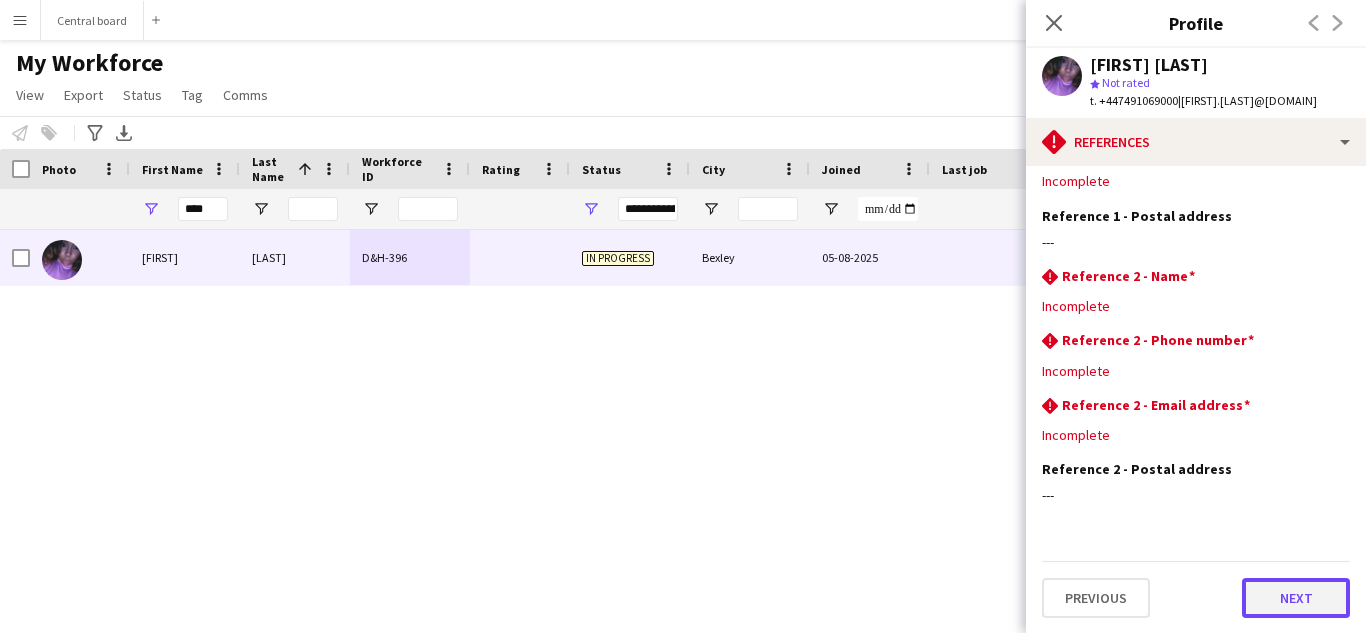 click on "Next" 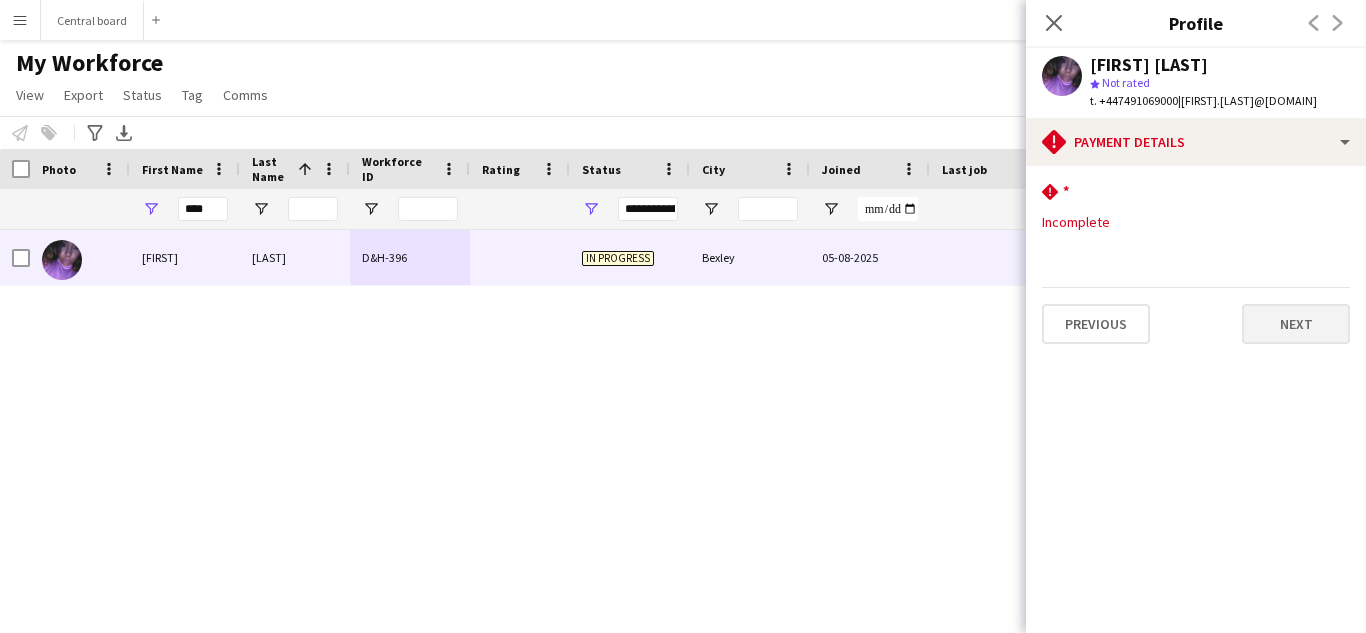 scroll, scrollTop: 0, scrollLeft: 0, axis: both 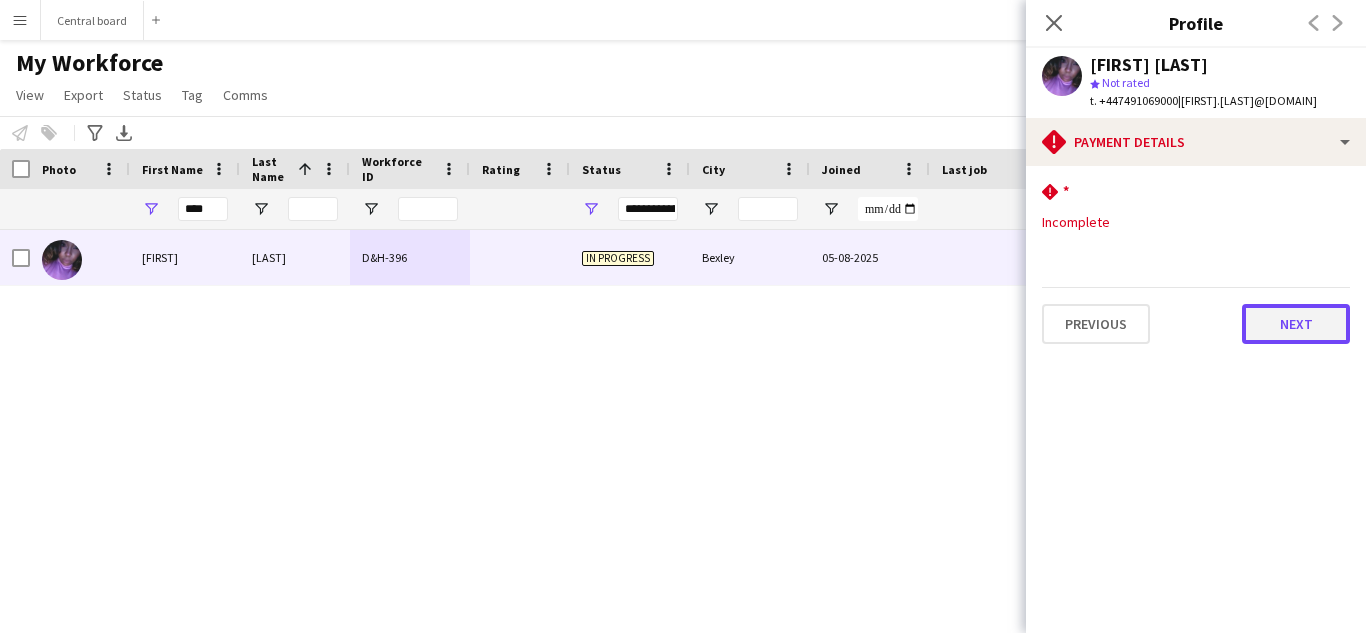click on "Next" 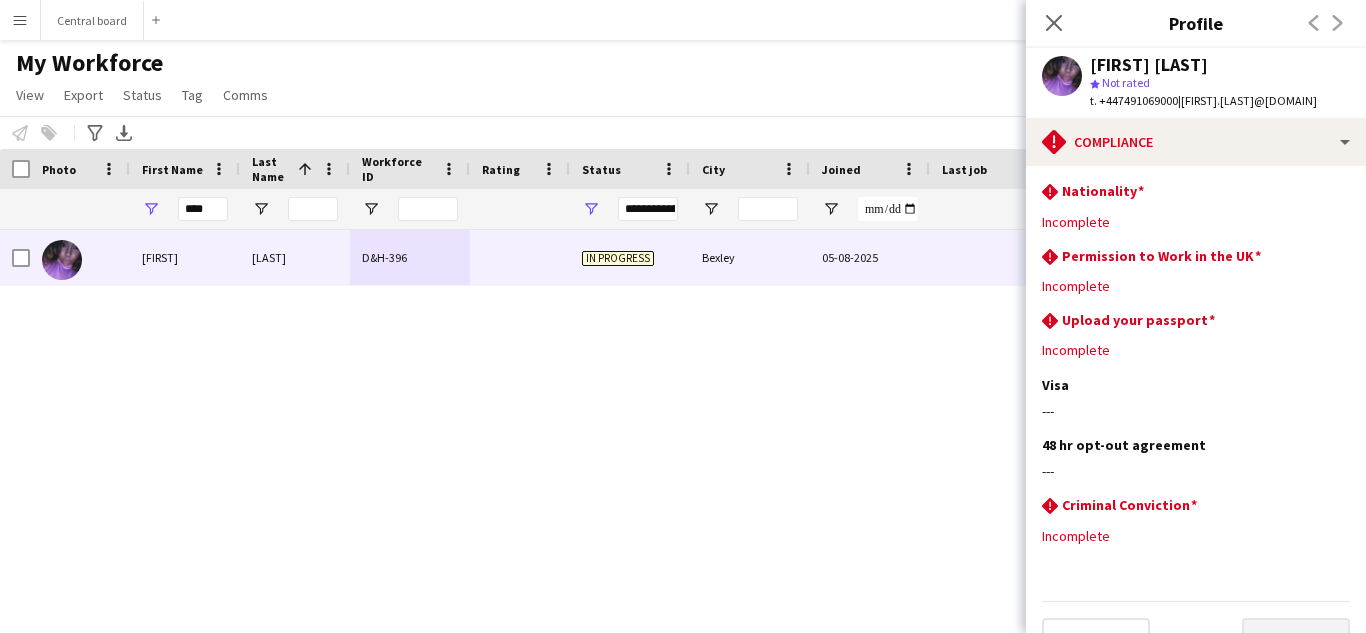 scroll, scrollTop: 40, scrollLeft: 0, axis: vertical 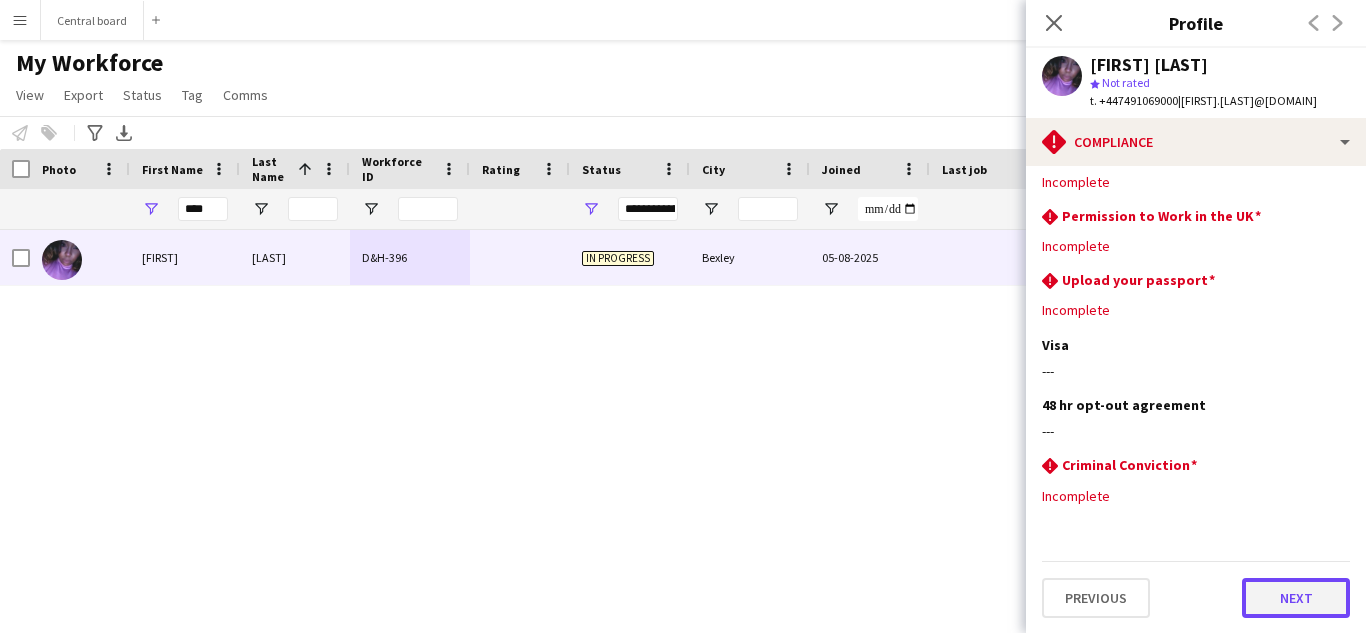 click on "Next" 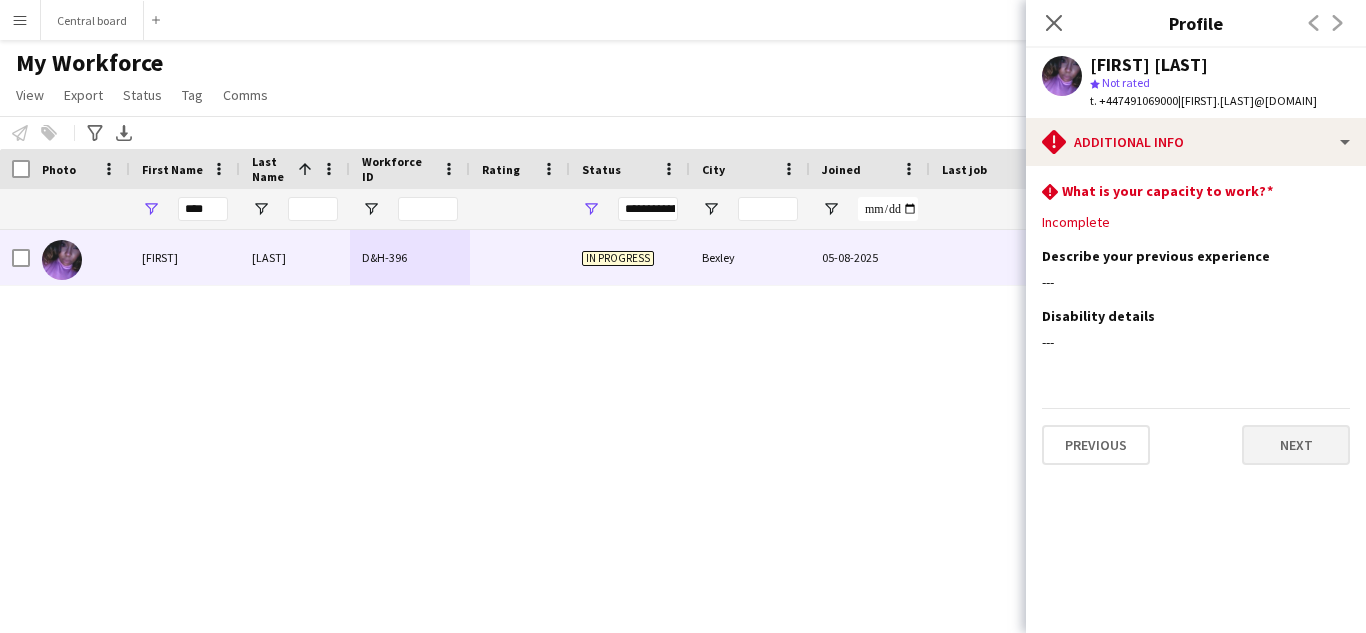 scroll, scrollTop: 0, scrollLeft: 0, axis: both 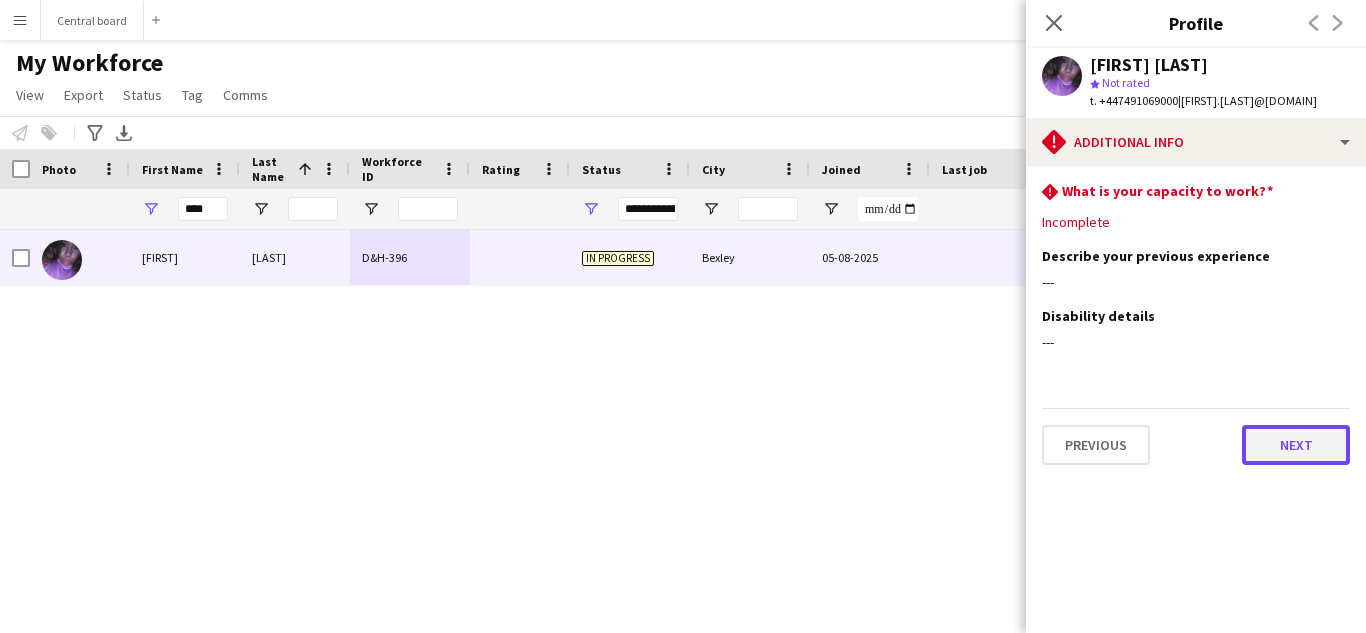 click on "Next" 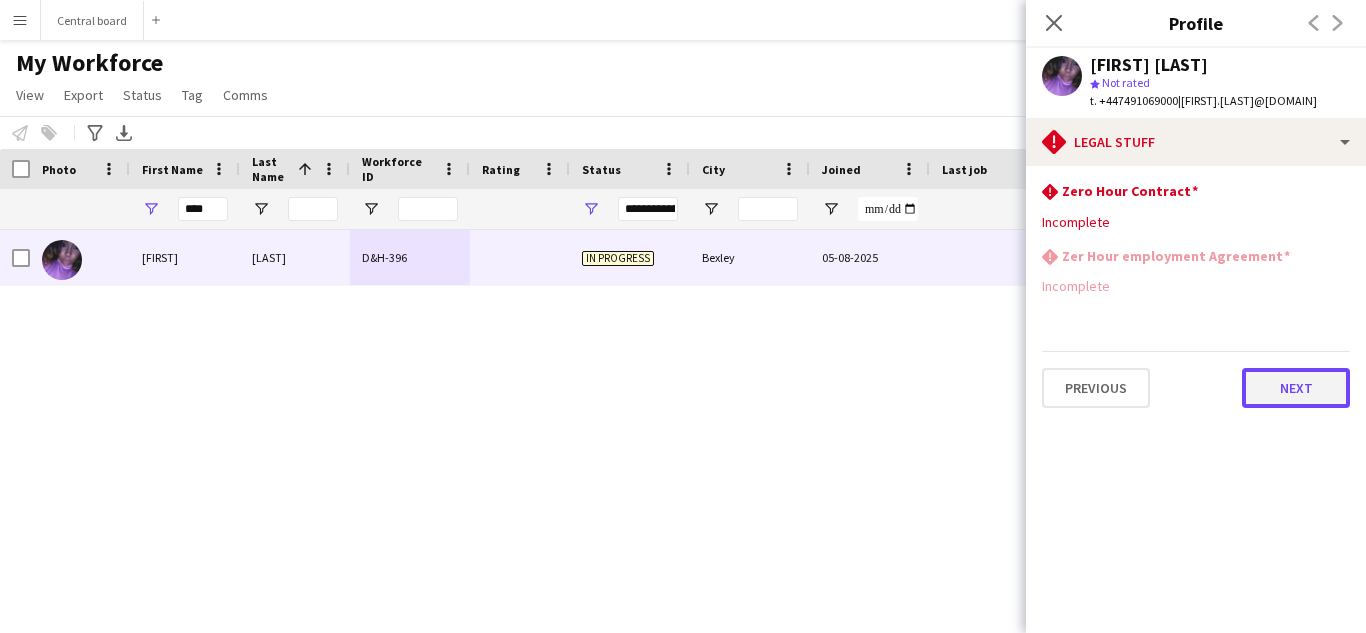 click on "Next" 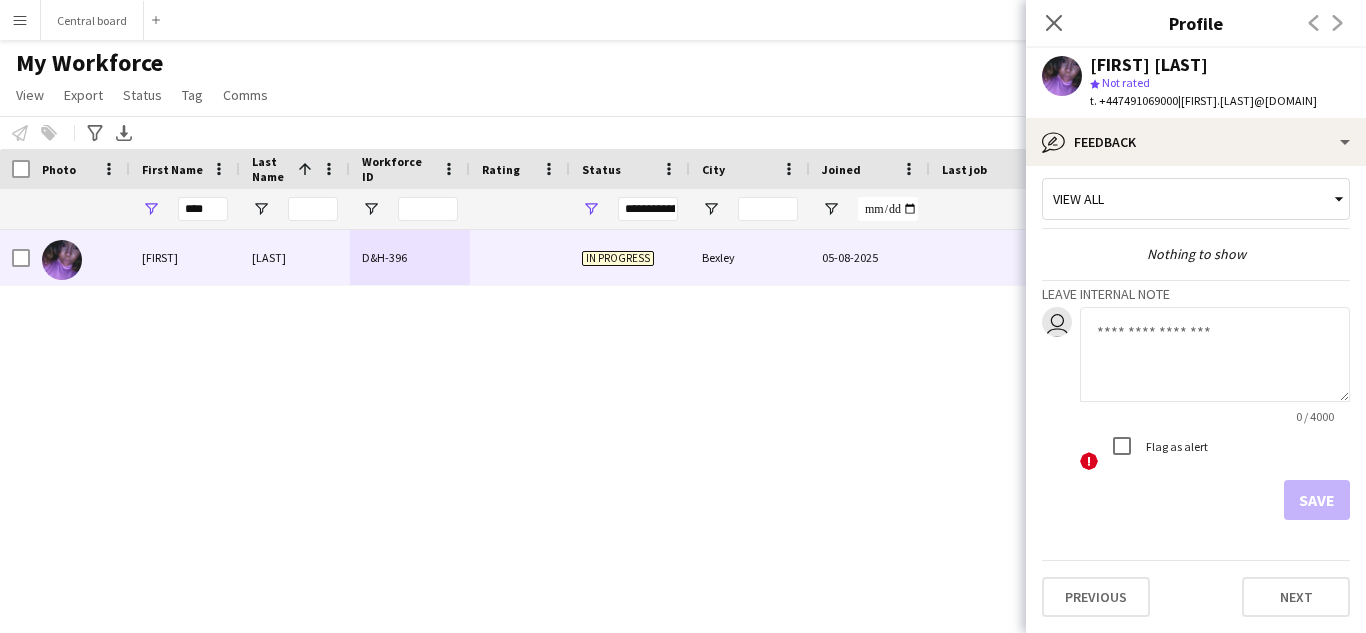 scroll, scrollTop: 12, scrollLeft: 0, axis: vertical 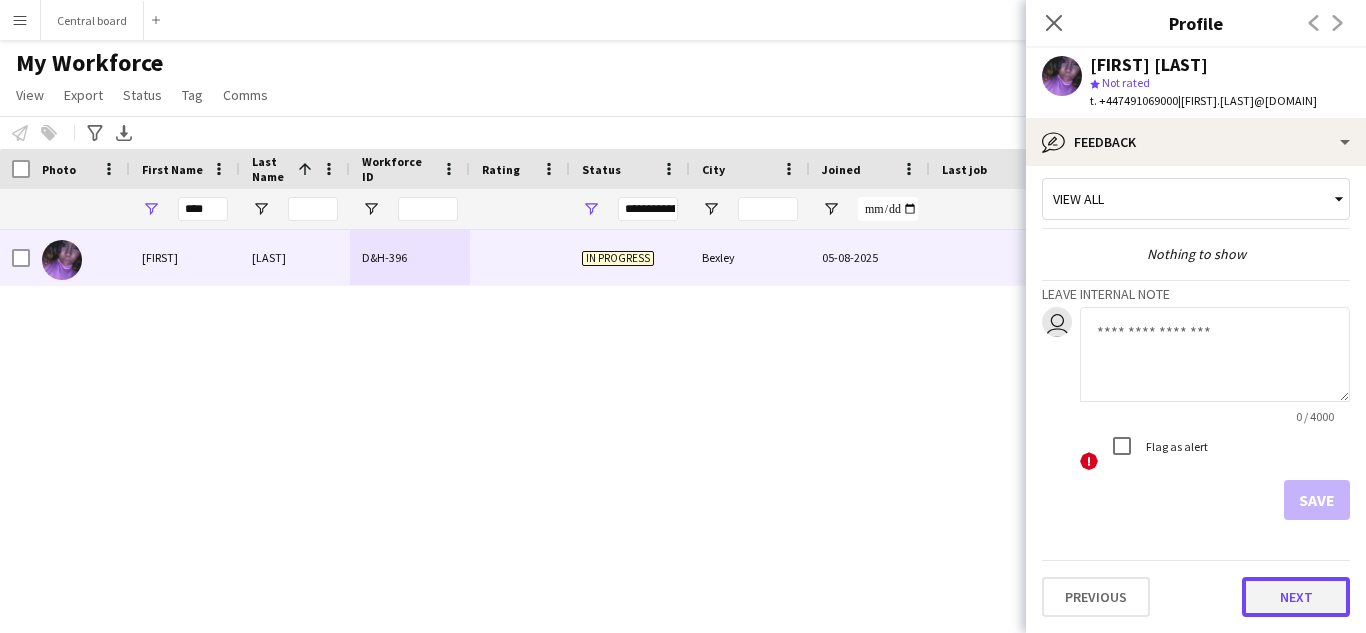 click on "Next" 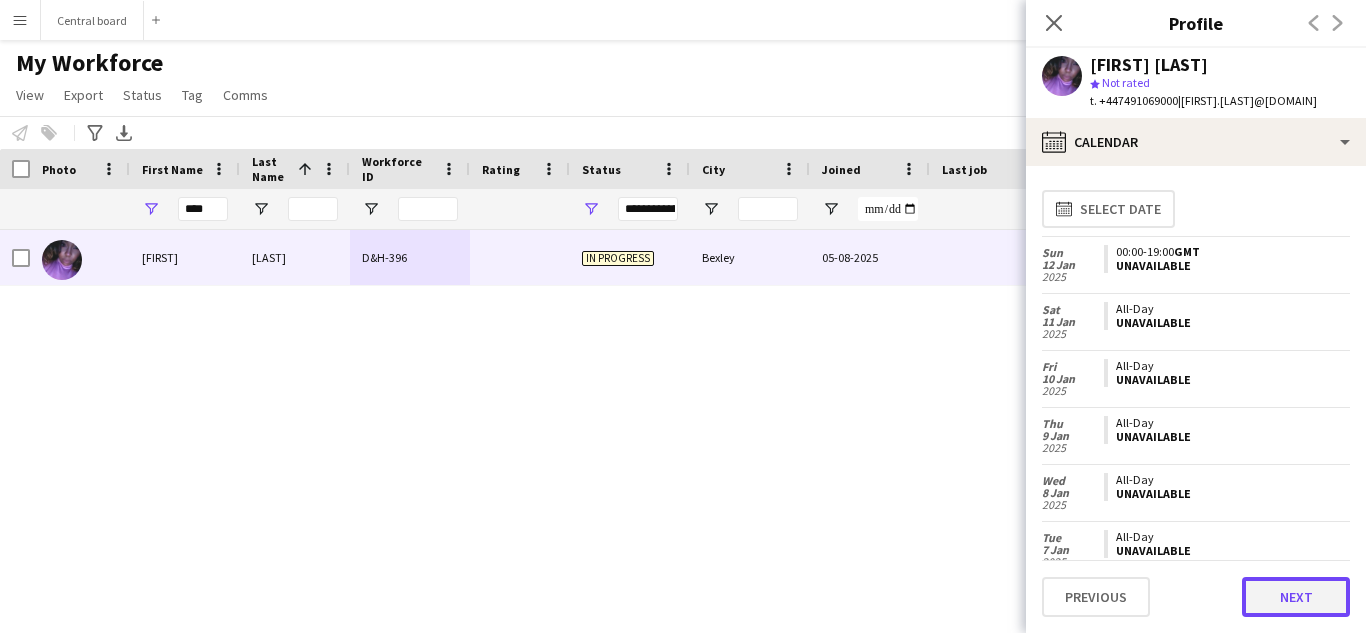 click on "Next" 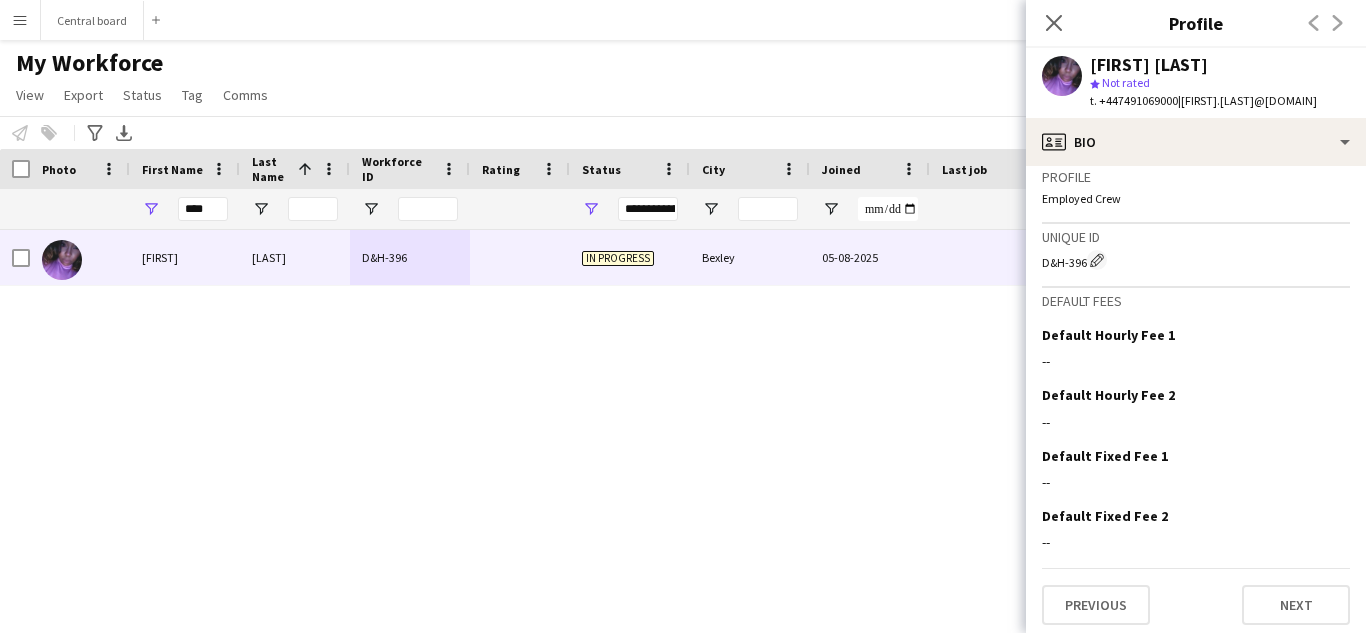 scroll, scrollTop: 866, scrollLeft: 0, axis: vertical 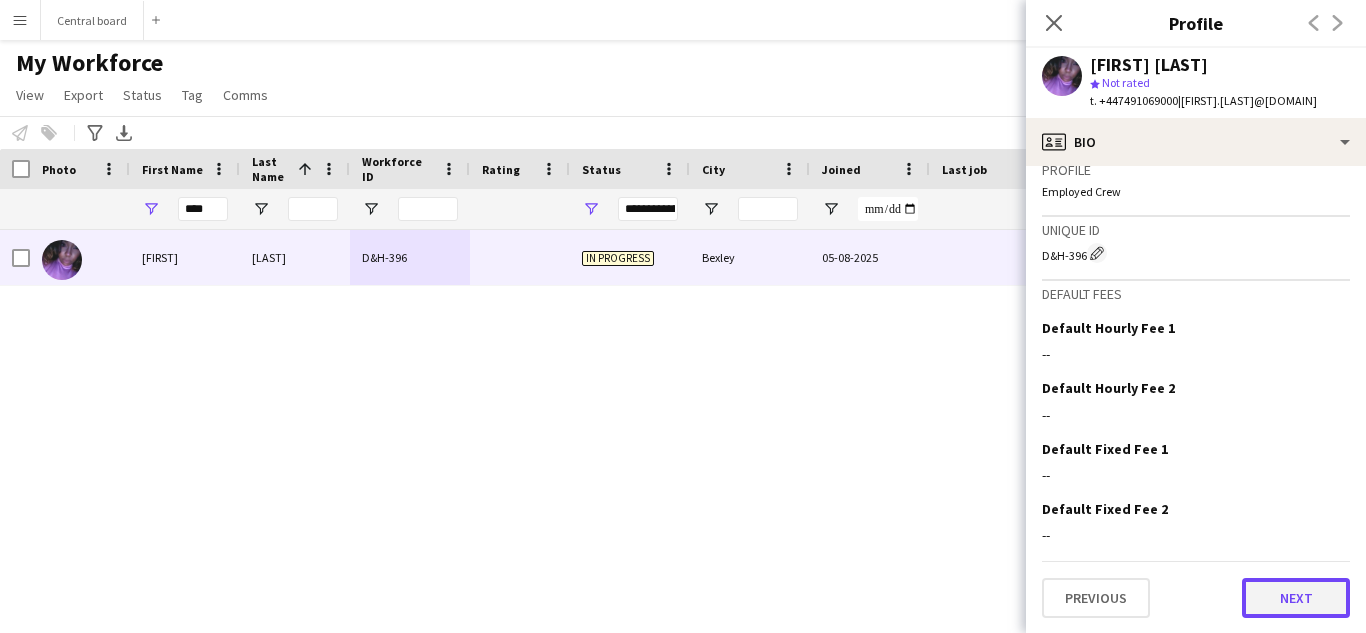 click on "Next" 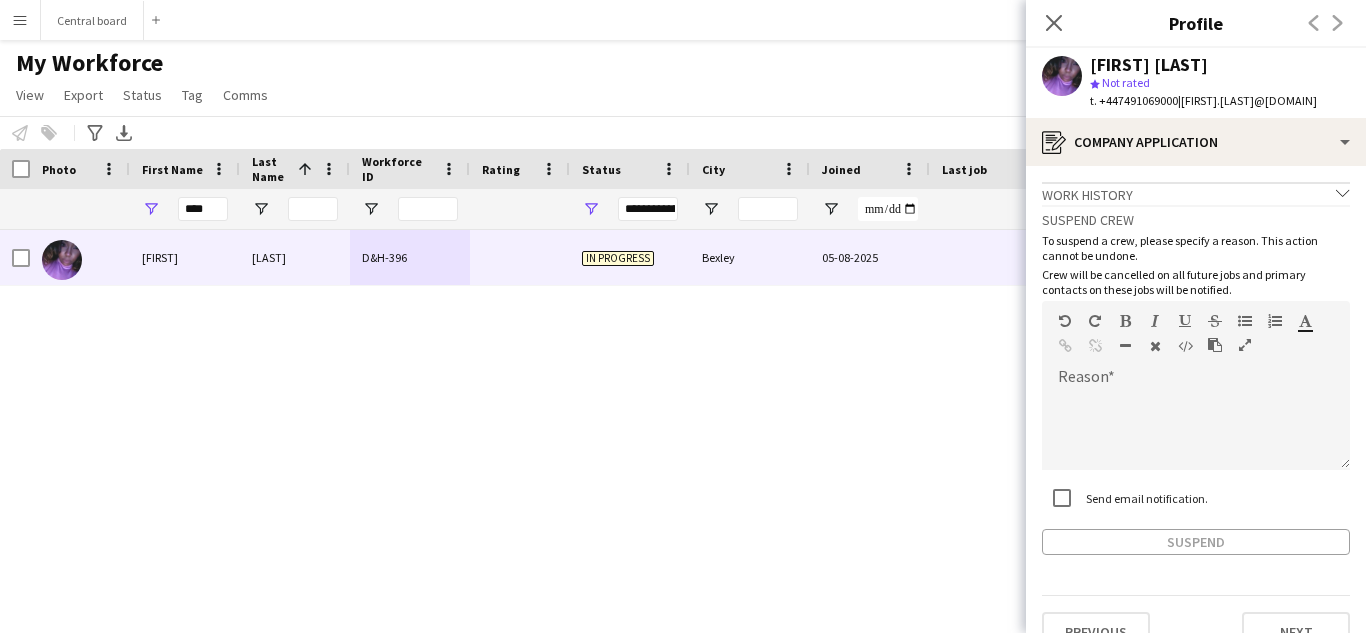 scroll, scrollTop: 34, scrollLeft: 0, axis: vertical 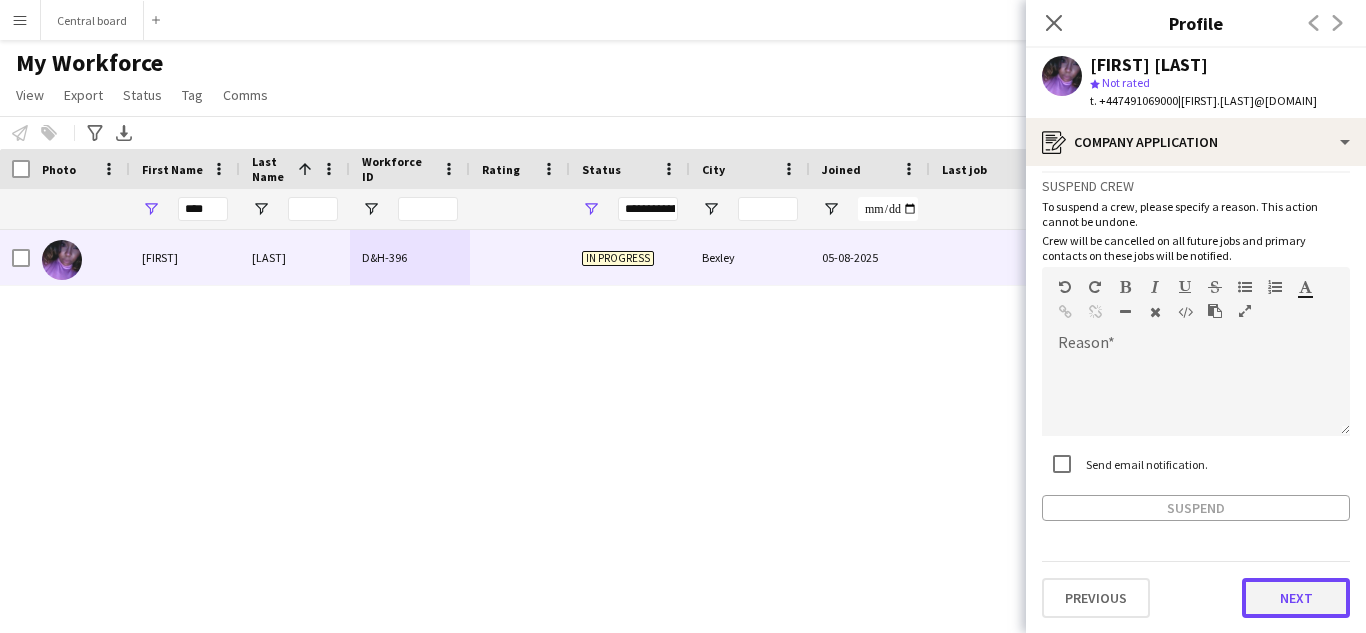 click on "Next" 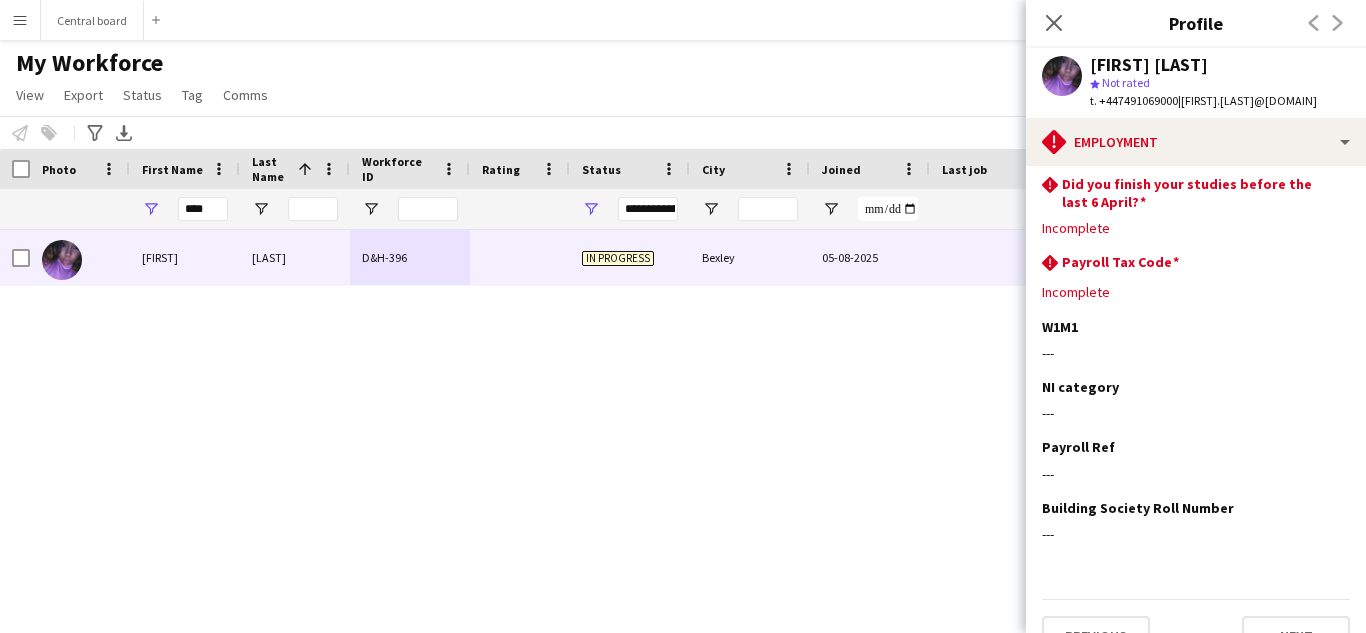 scroll, scrollTop: 240, scrollLeft: 0, axis: vertical 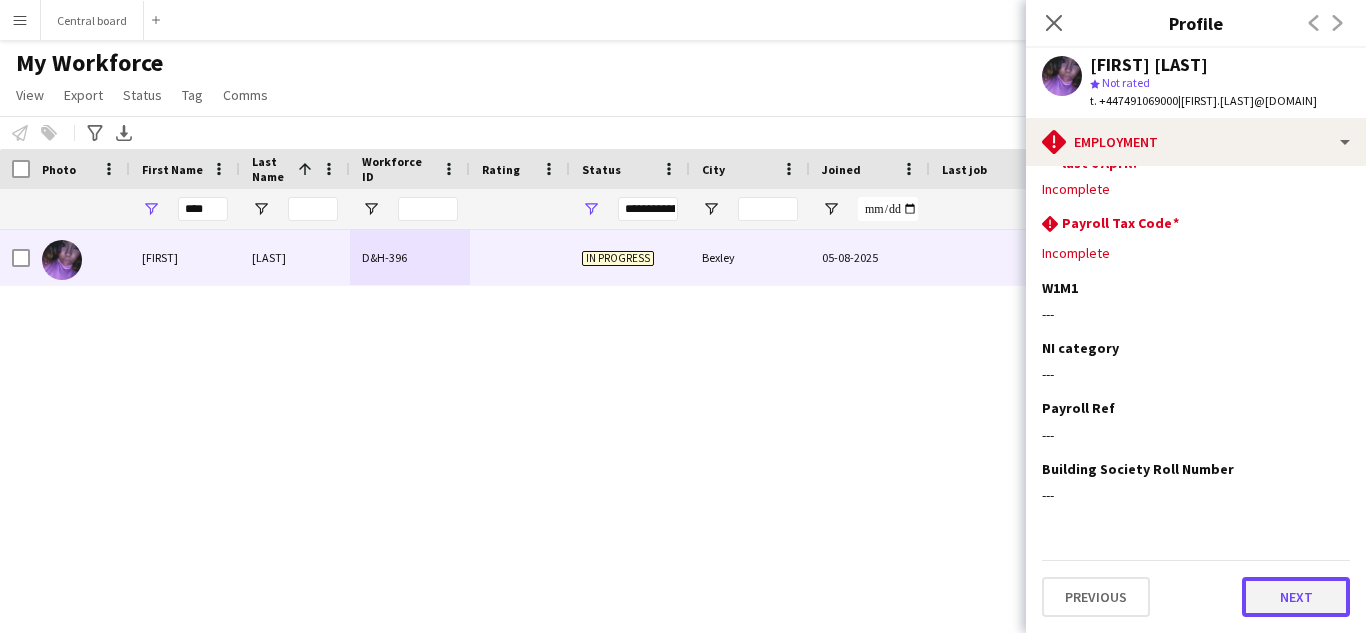 click on "Next" 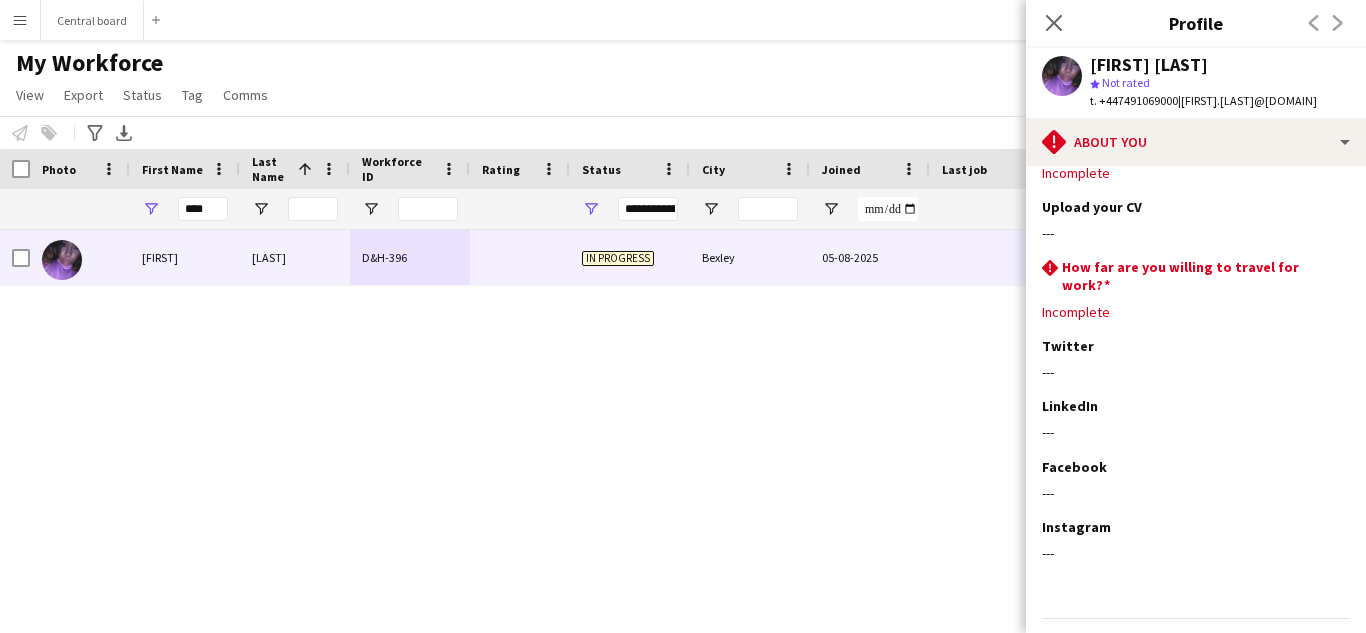 scroll, scrollTop: 93, scrollLeft: 0, axis: vertical 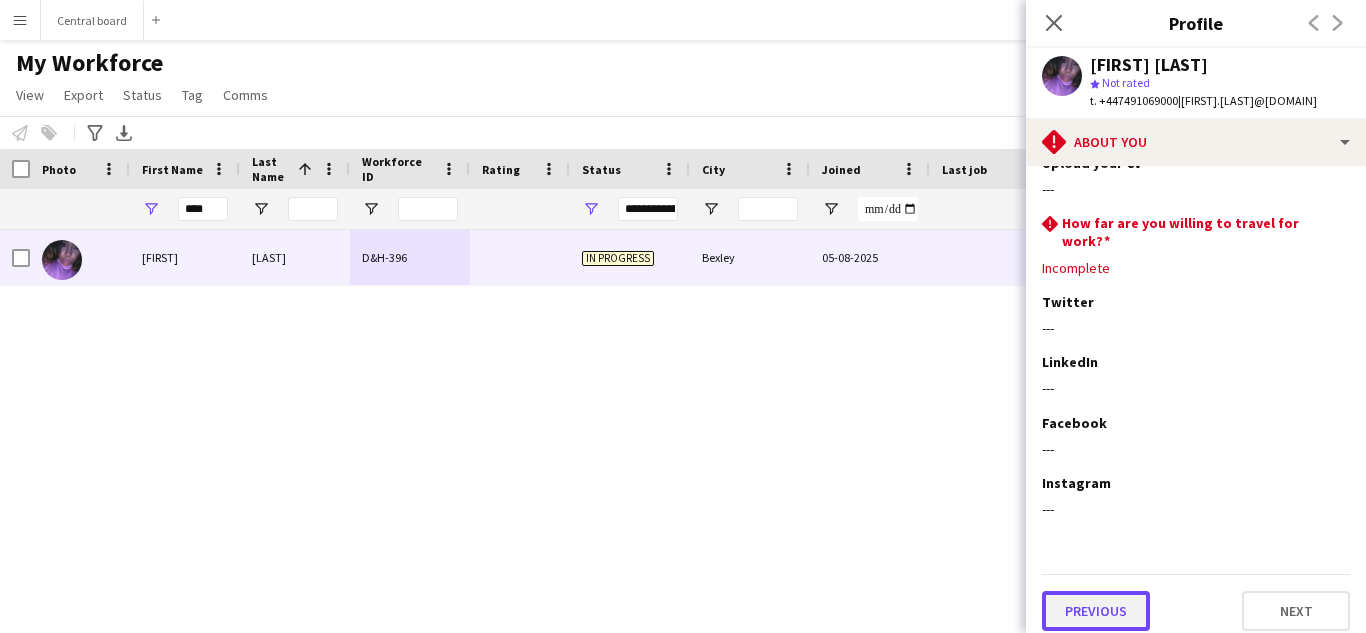 click on "Previous" 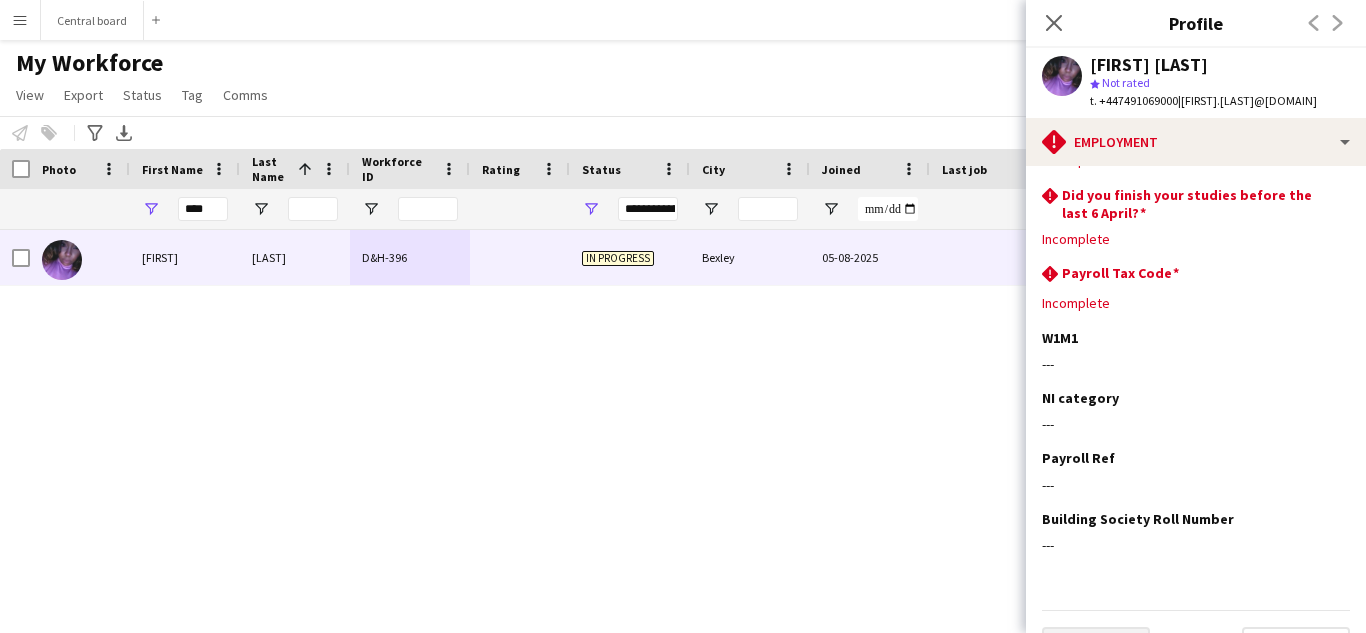 scroll, scrollTop: 240, scrollLeft: 0, axis: vertical 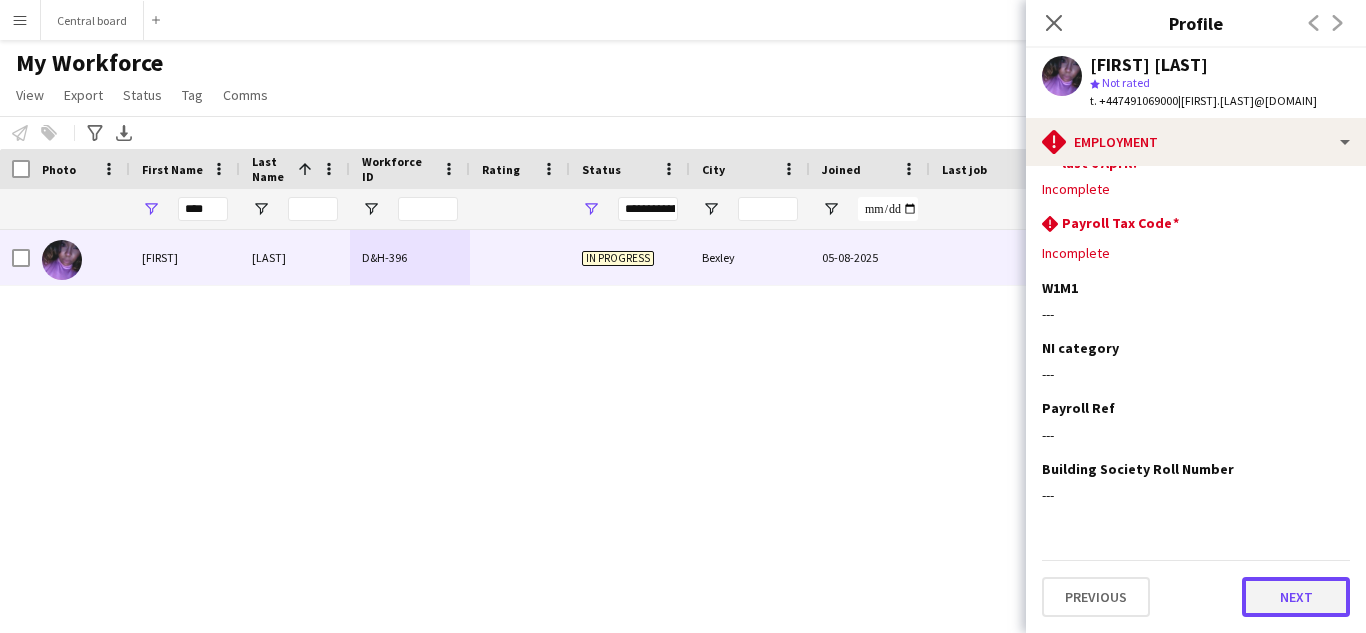 click on "Next" 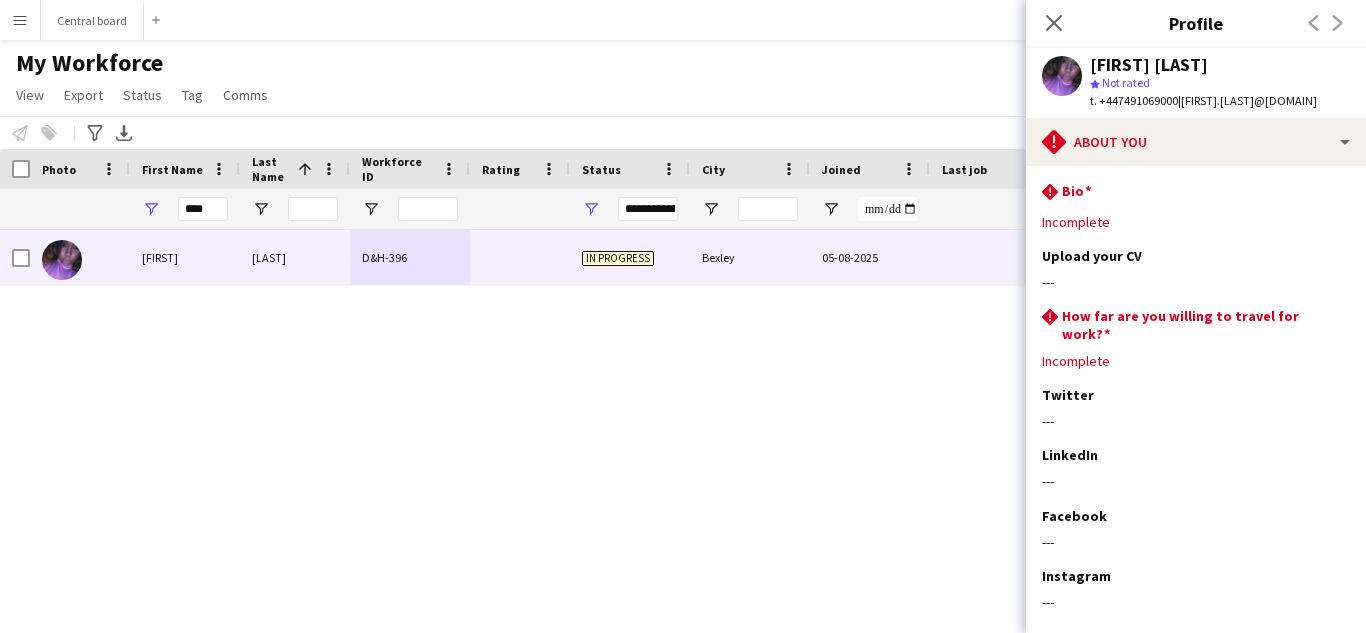 scroll, scrollTop: 93, scrollLeft: 0, axis: vertical 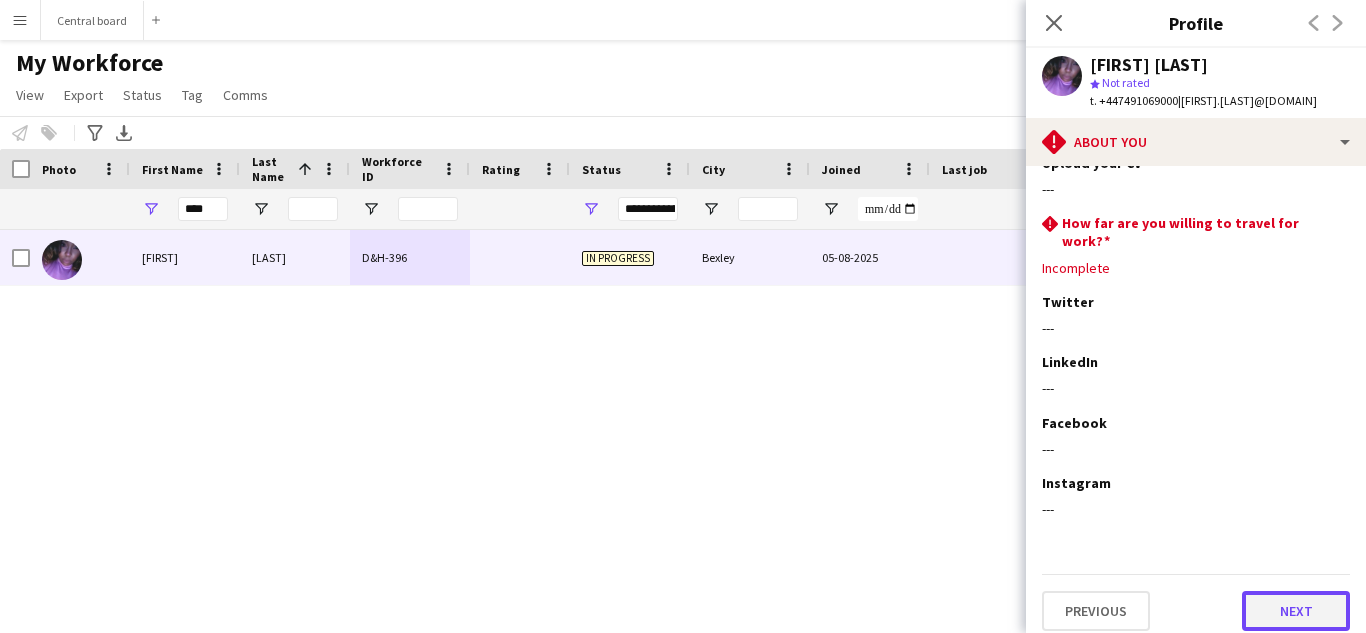 click on "Next" 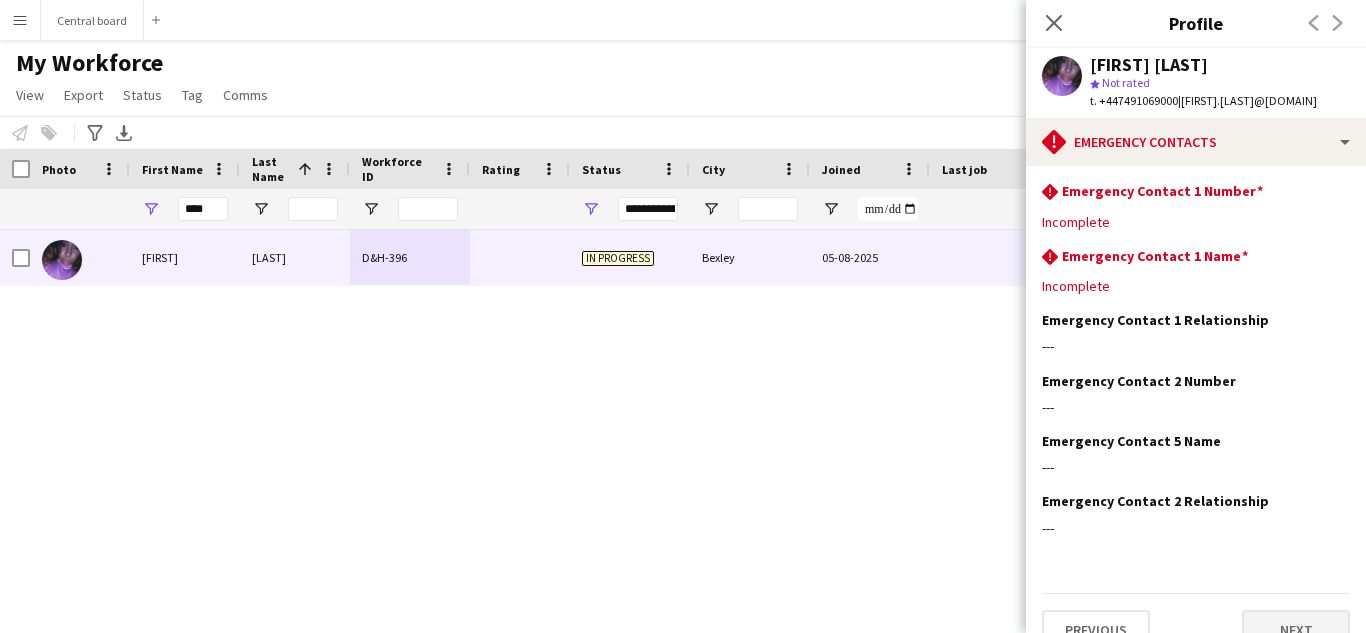 scroll, scrollTop: 32, scrollLeft: 0, axis: vertical 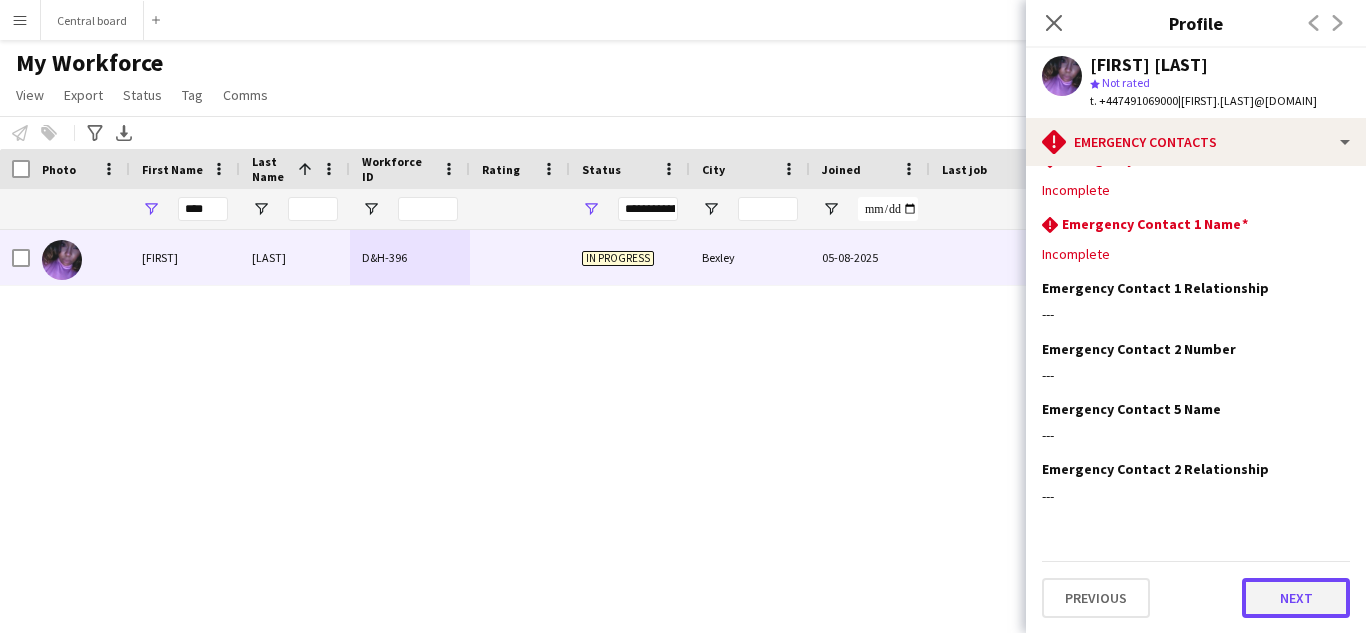 click on "Next" 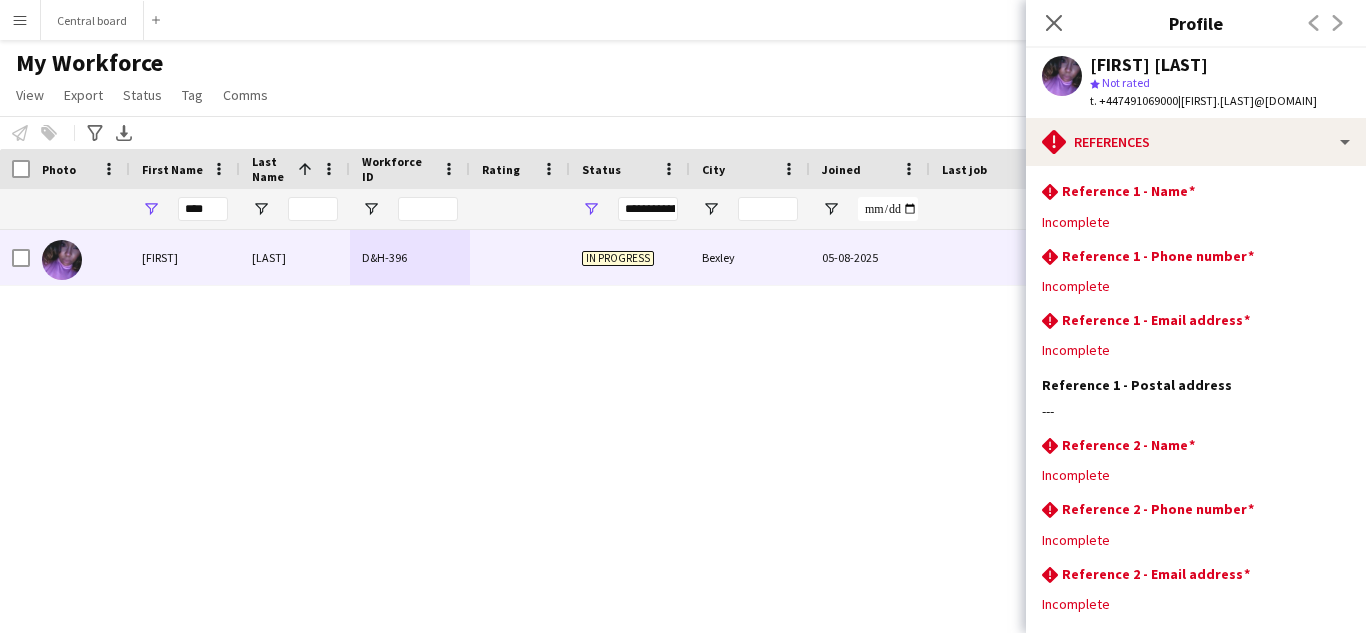 scroll, scrollTop: 169, scrollLeft: 0, axis: vertical 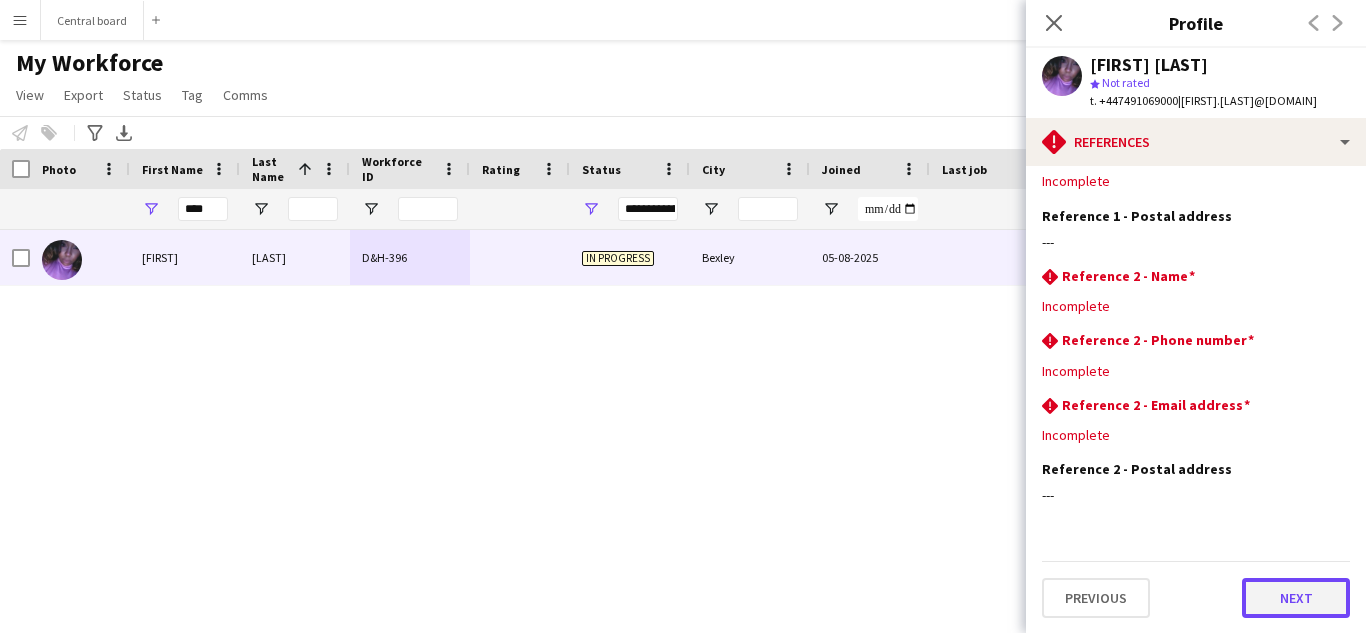click on "Next" 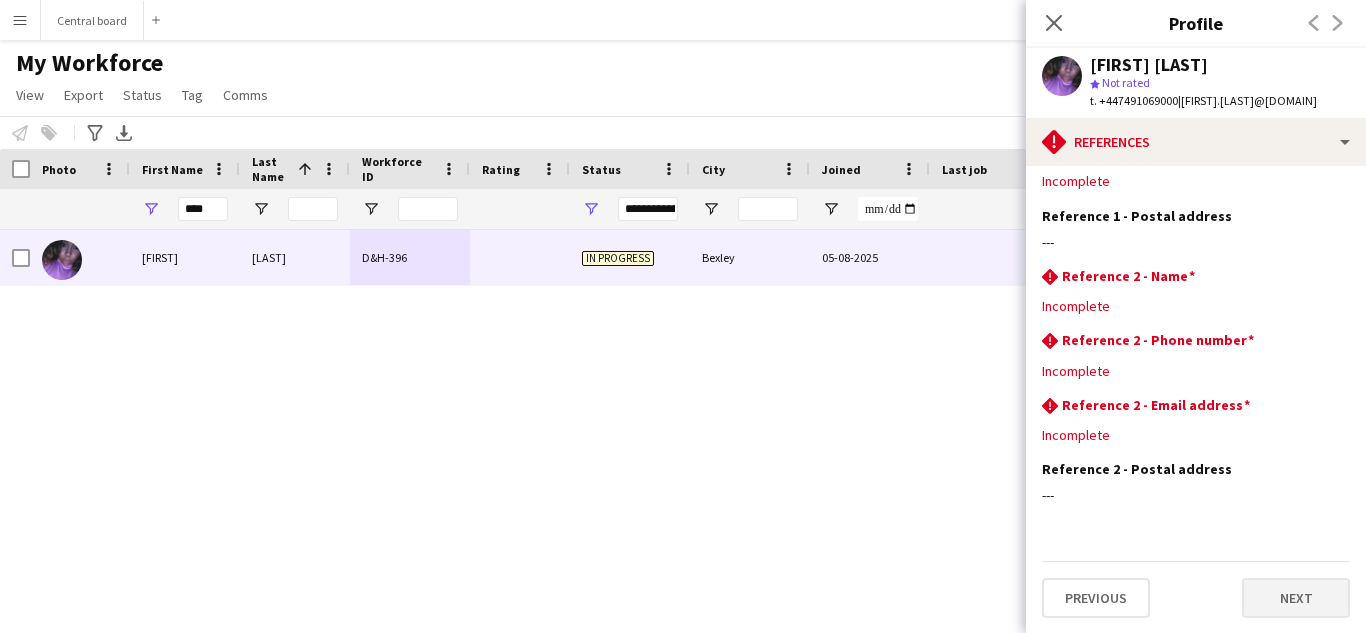 scroll, scrollTop: 0, scrollLeft: 0, axis: both 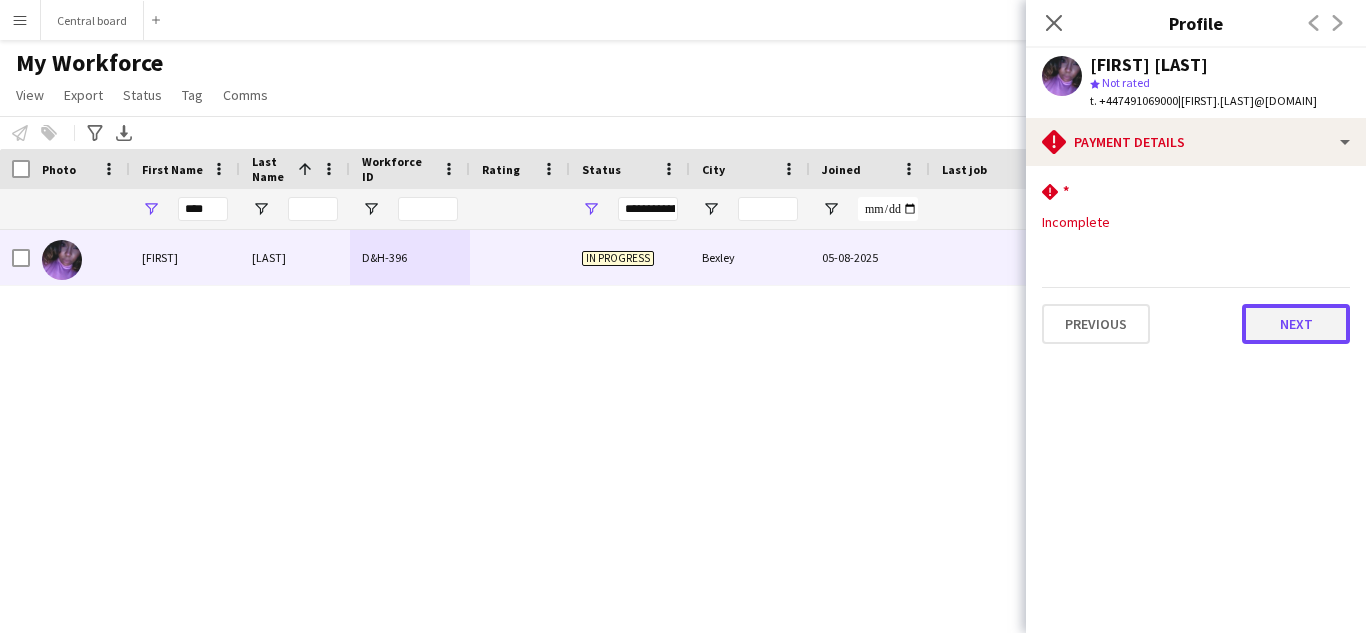 click on "Next" 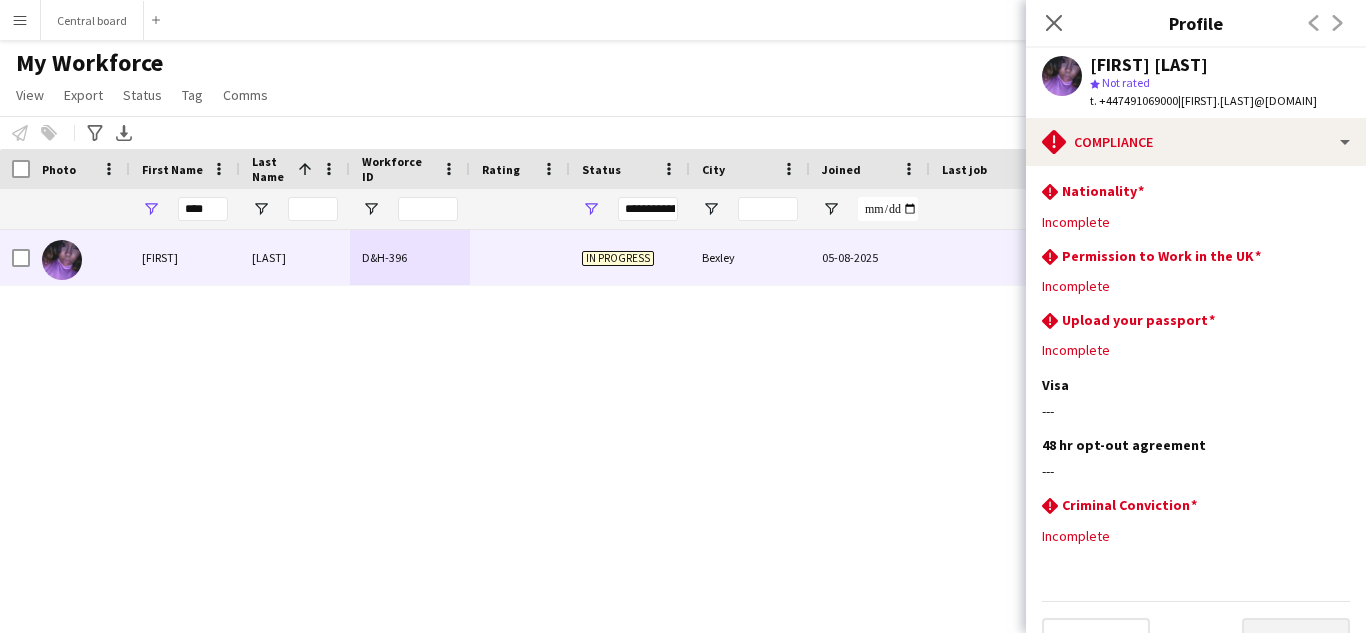 scroll, scrollTop: 40, scrollLeft: 0, axis: vertical 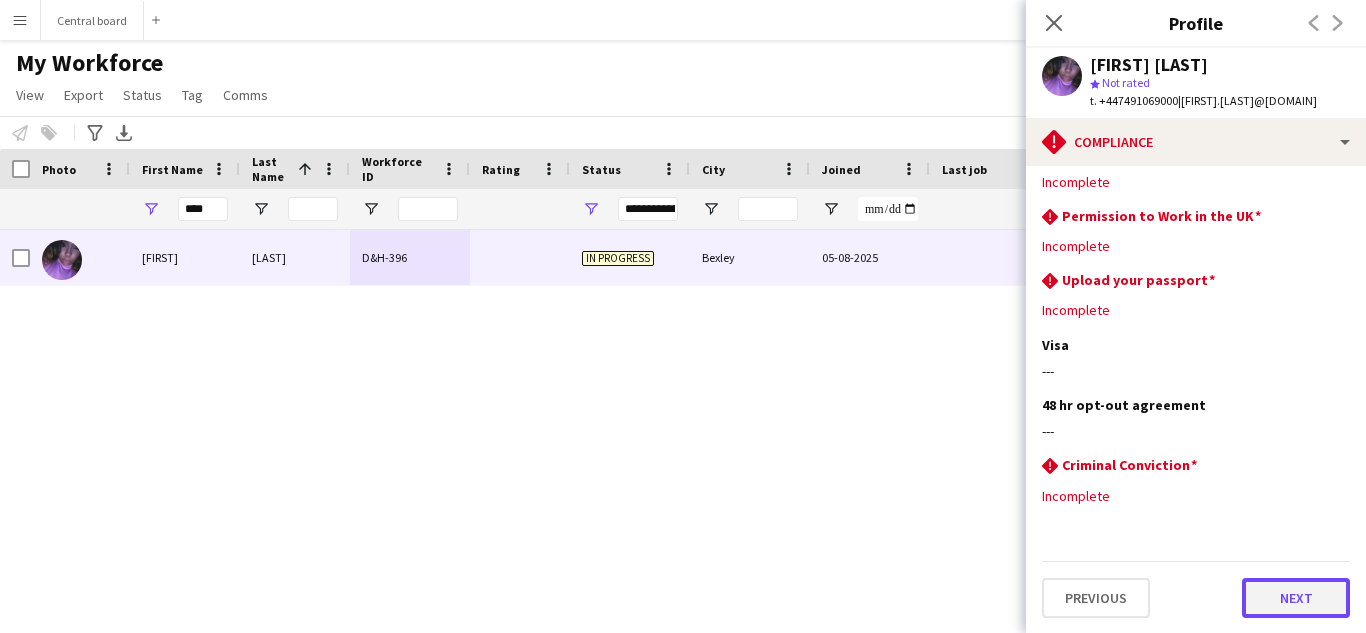 click on "Next" 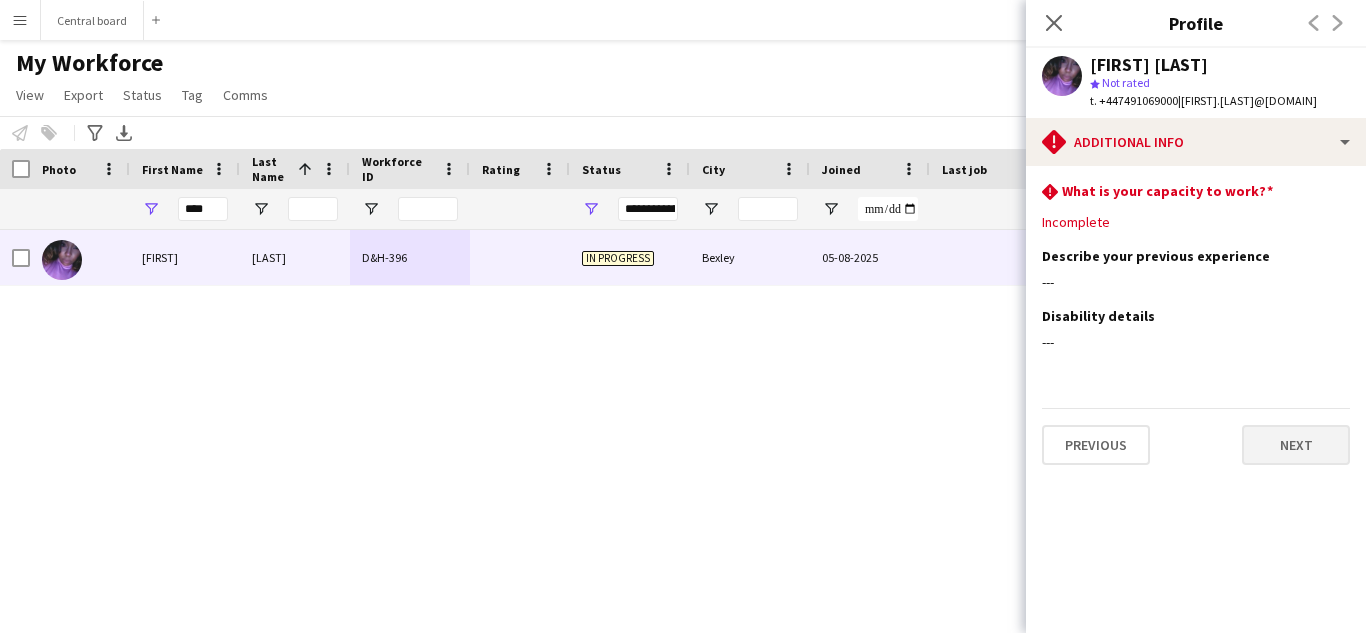 scroll, scrollTop: 0, scrollLeft: 0, axis: both 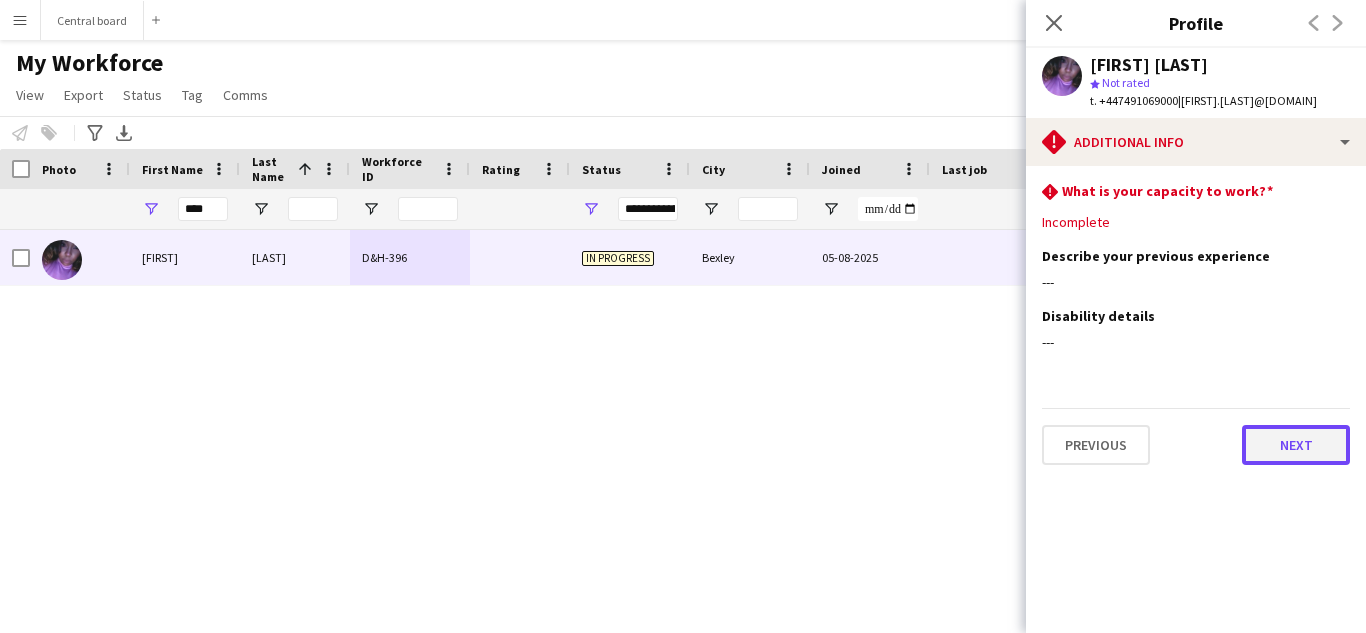 click on "Next" 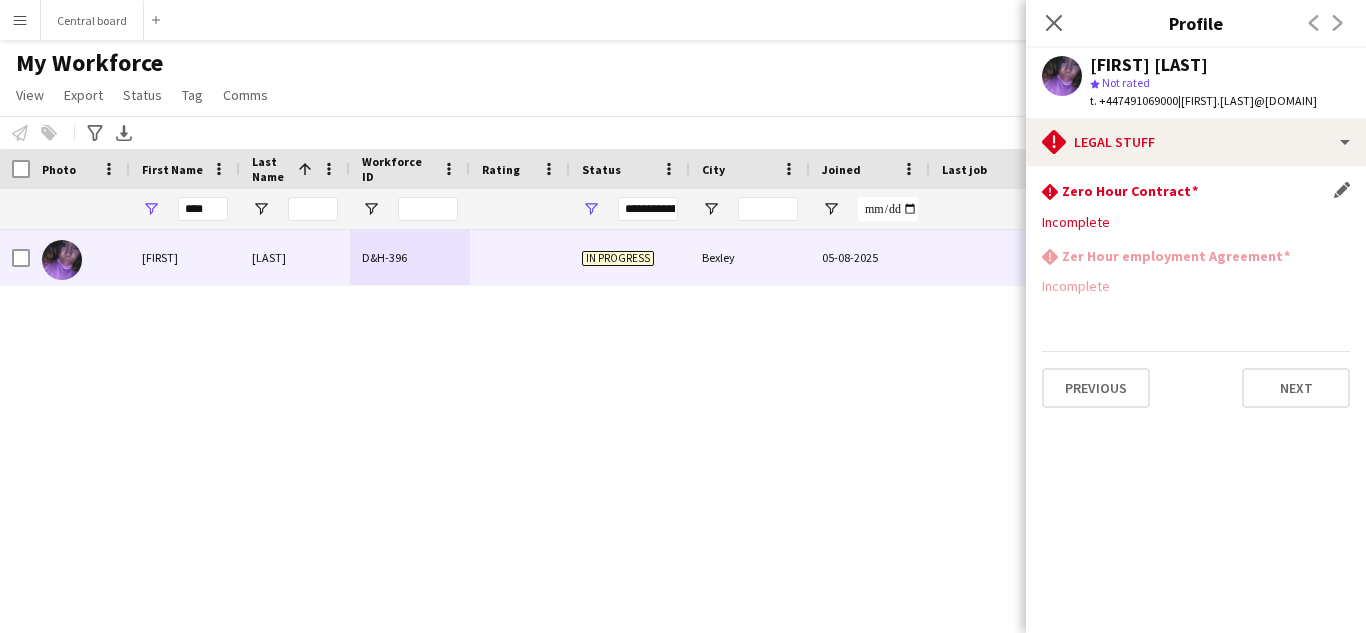 click on "Zero Hour Contract" 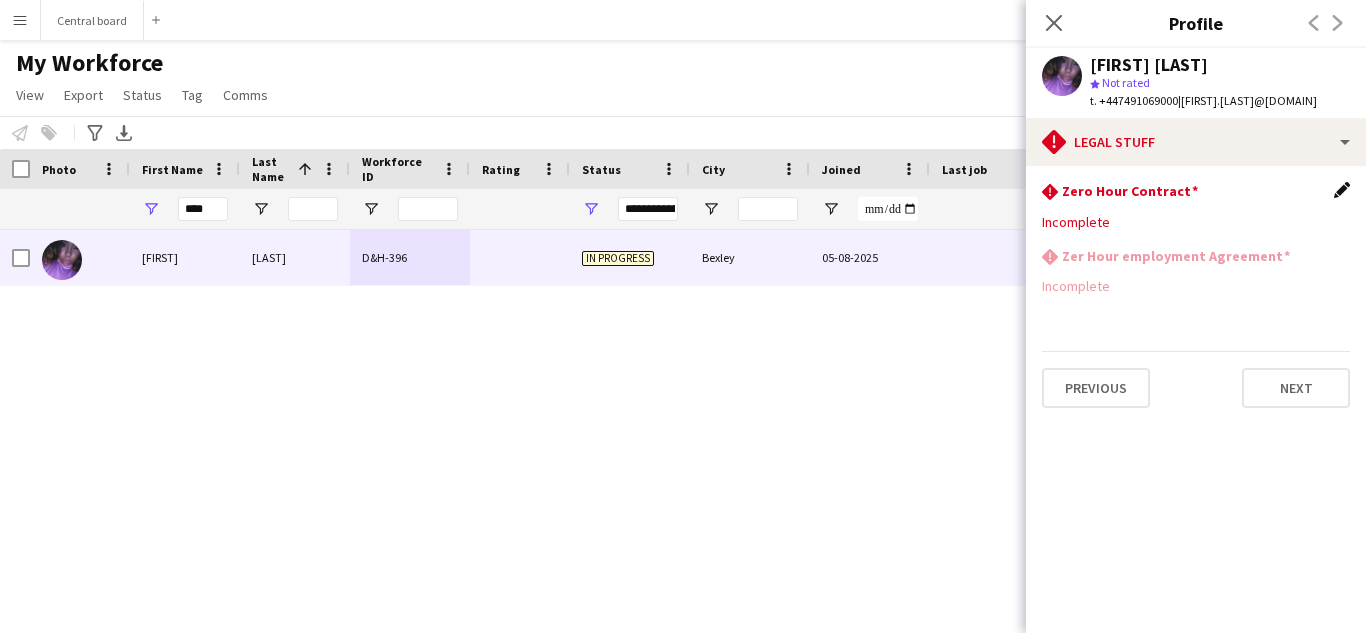 click on "Edit this field" 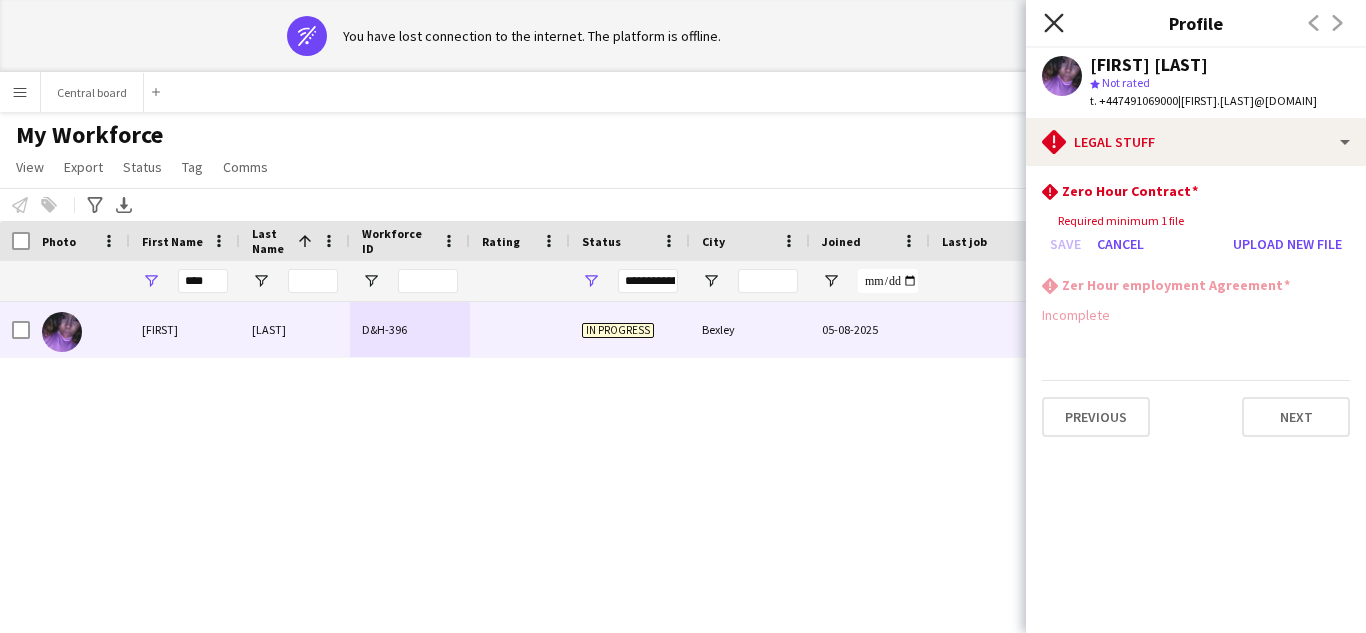 click on "Close pop-in" 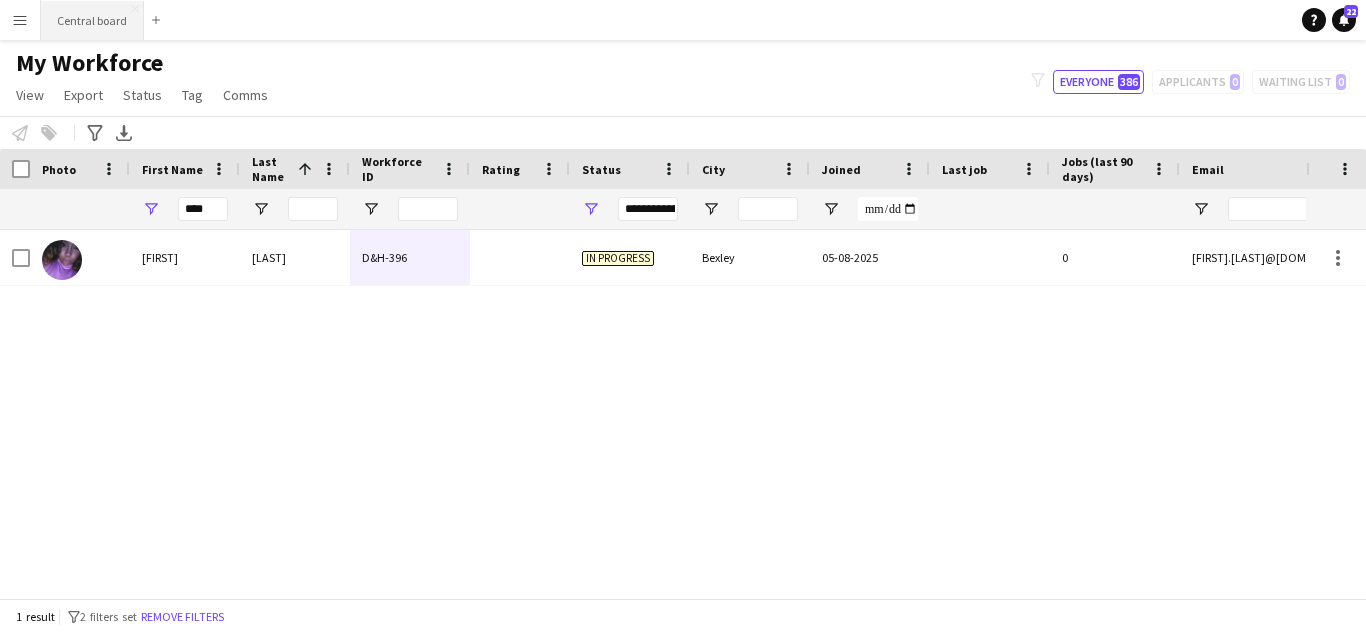 click on "Central board
Close" at bounding box center [92, 20] 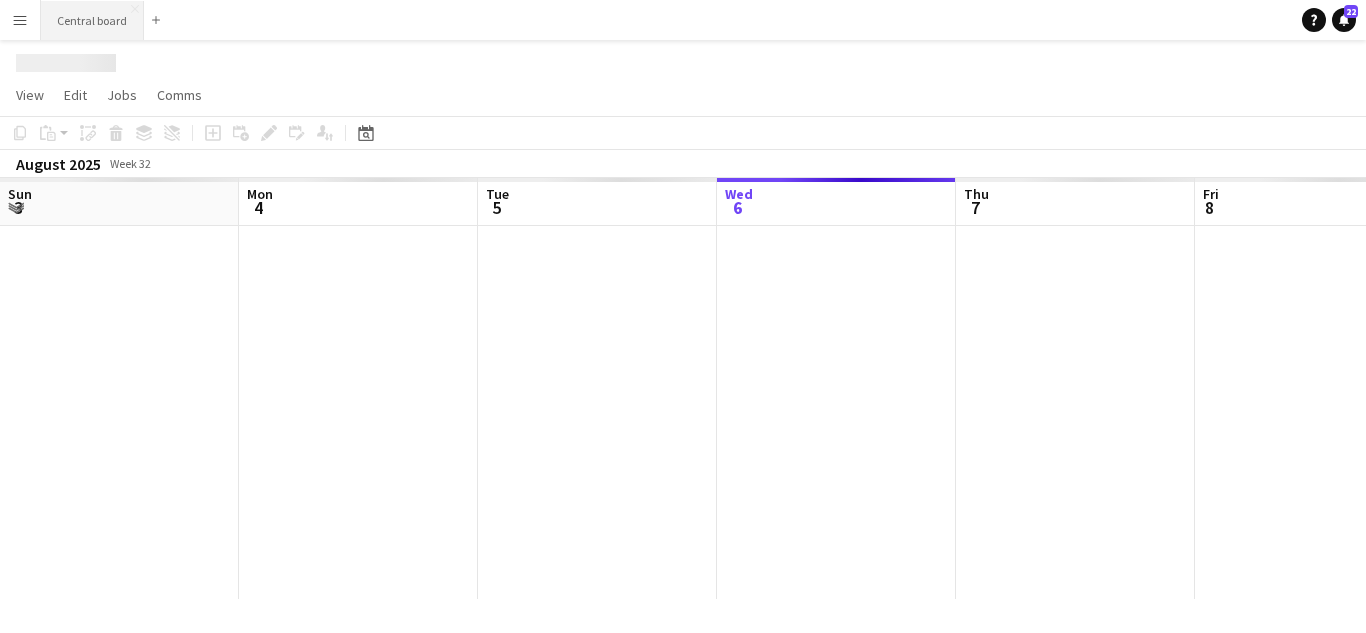 scroll, scrollTop: 0, scrollLeft: 478, axis: horizontal 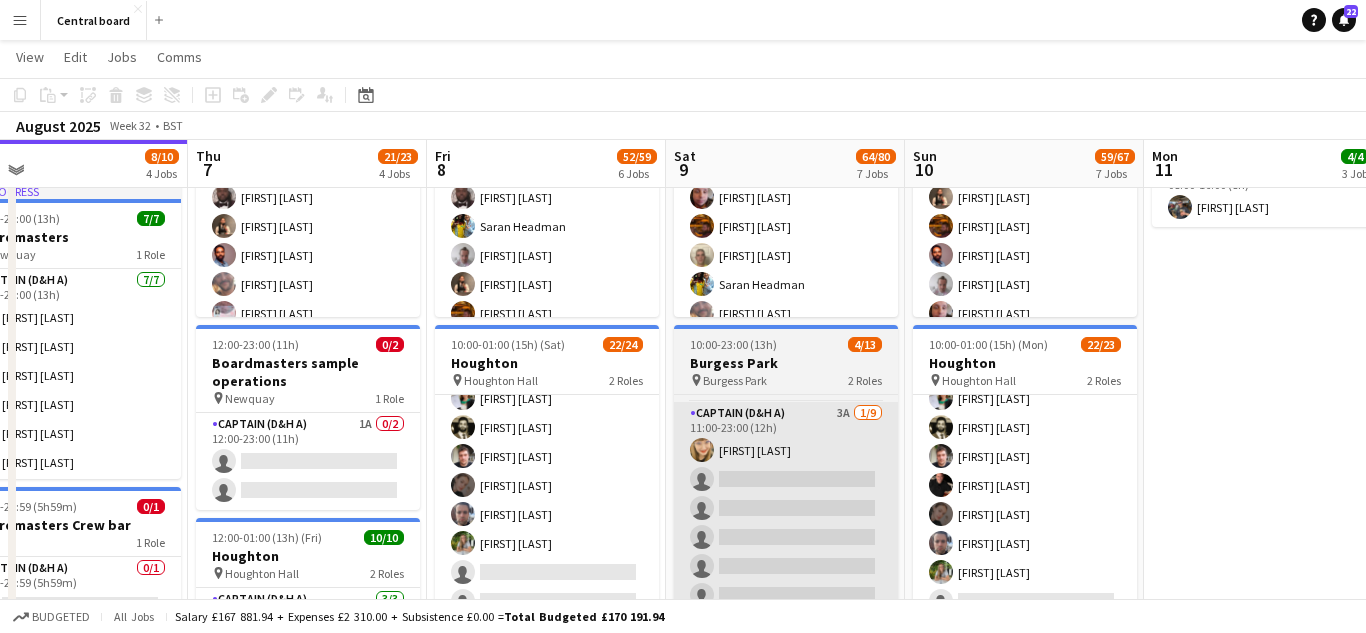 click on "[ROLE]   [NUMBER]/[NUMBER]   [TIME]
[FIRST] [LAST]
[CATEGORY]
[CATEGORY]
[CATEGORY]
[CATEGORY]
[CATEGORY]
[CATEGORY]
[CATEGORY]
[CATEGORY]" at bounding box center [786, 552] 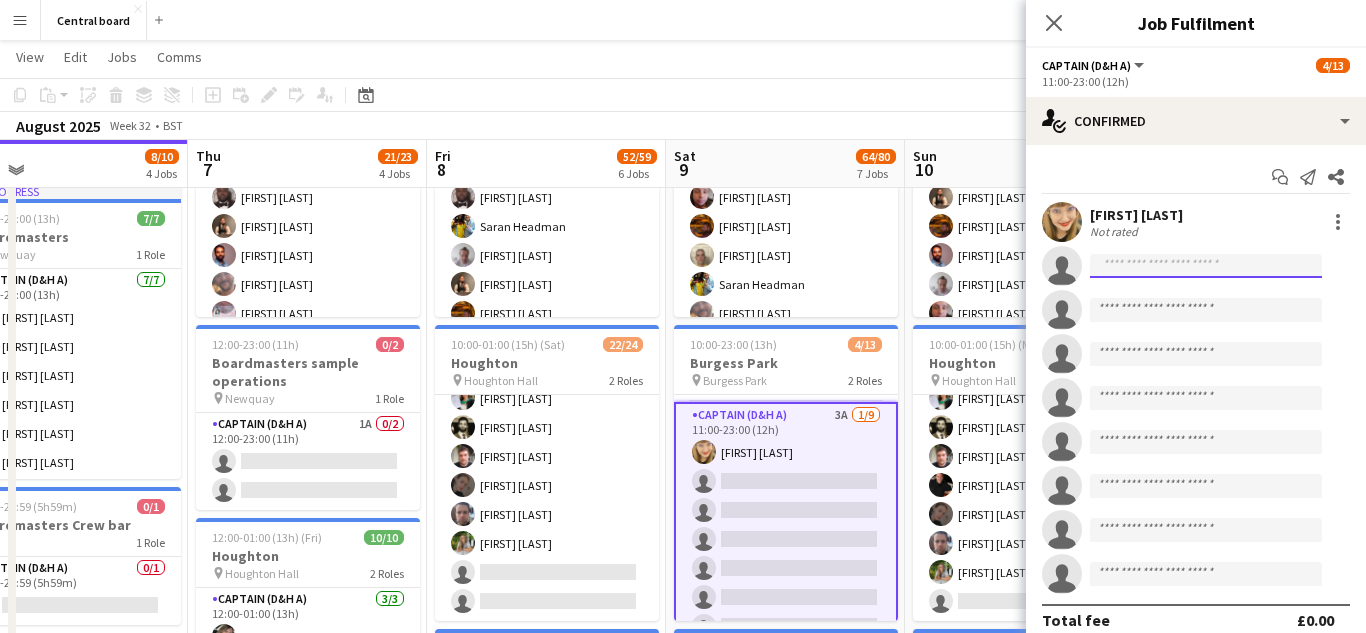 click at bounding box center [1206, 310] 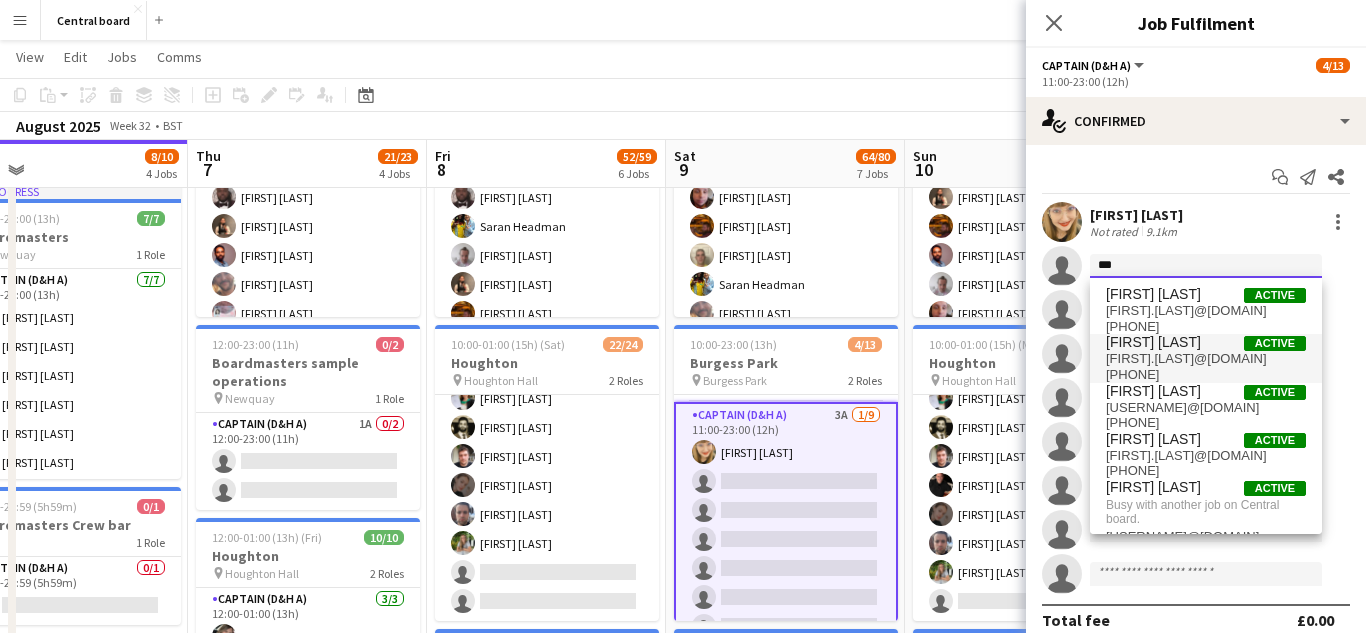 type on "***" 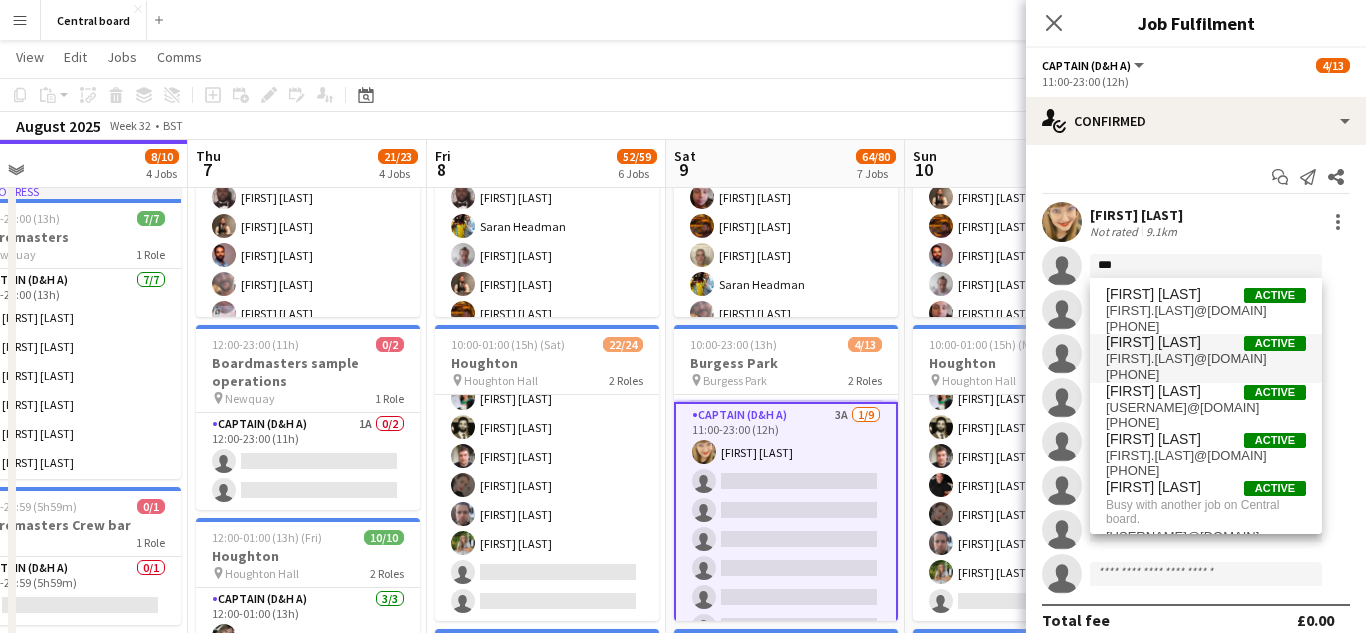 click on "[FIRST] [LAST]" at bounding box center [1153, 342] 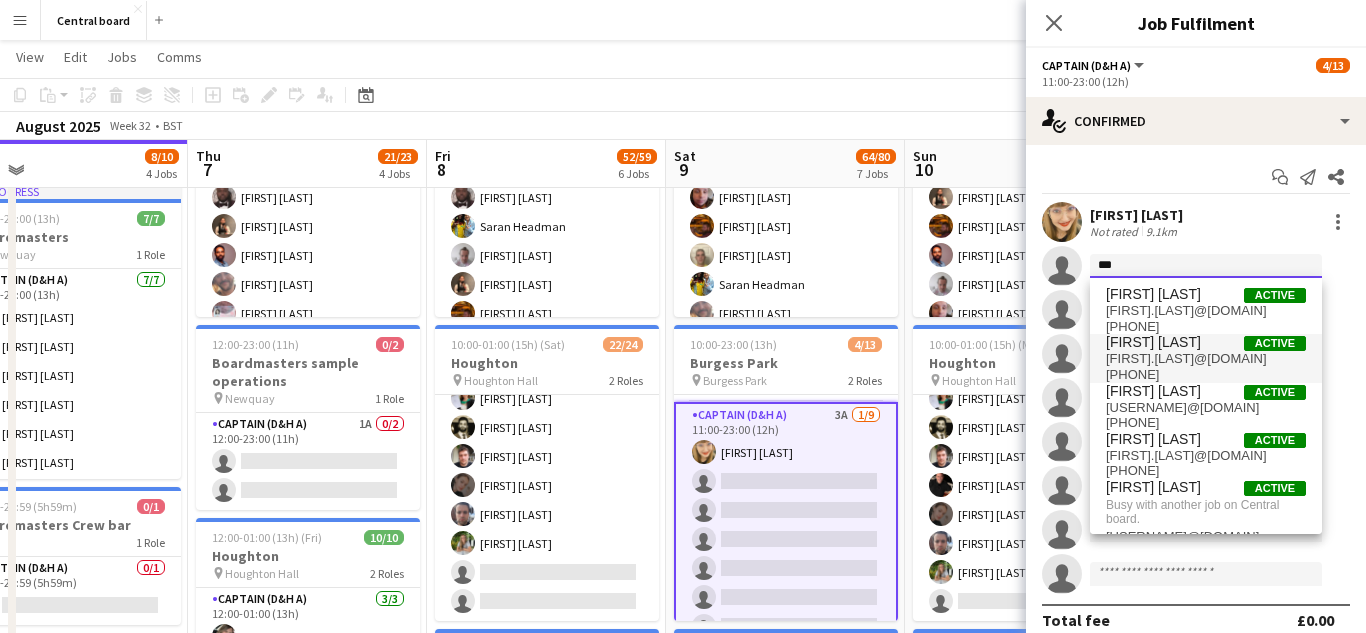 type 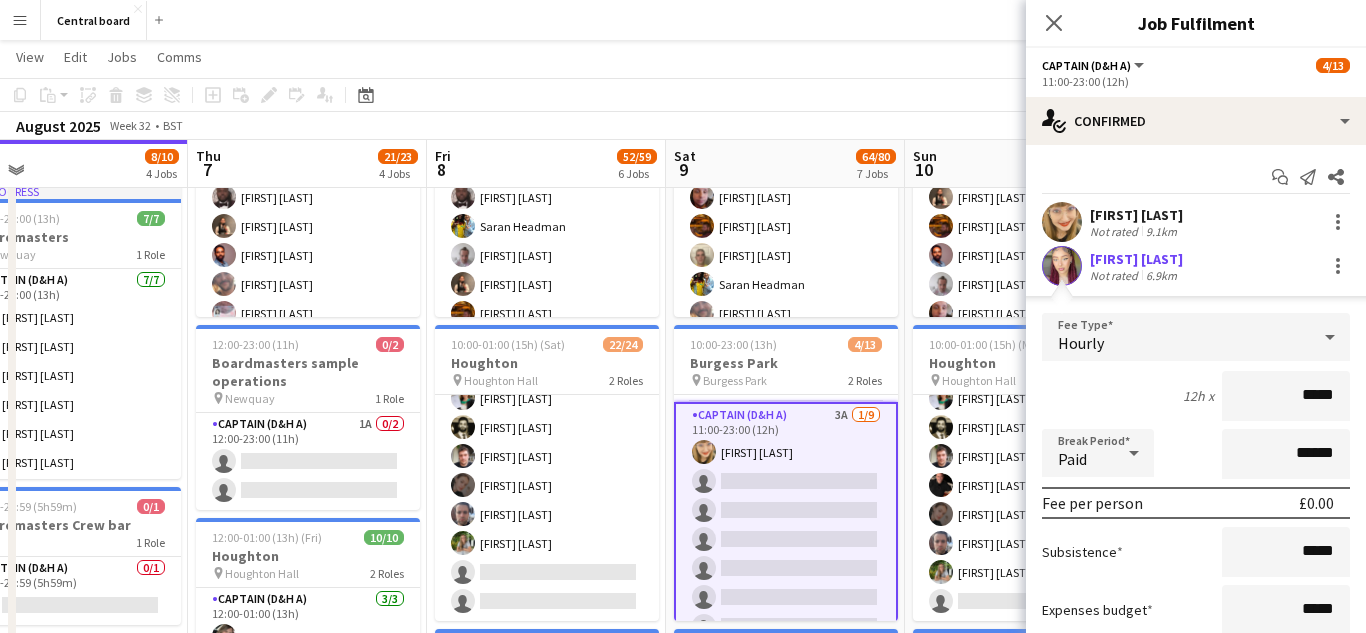 click at bounding box center [1062, 266] 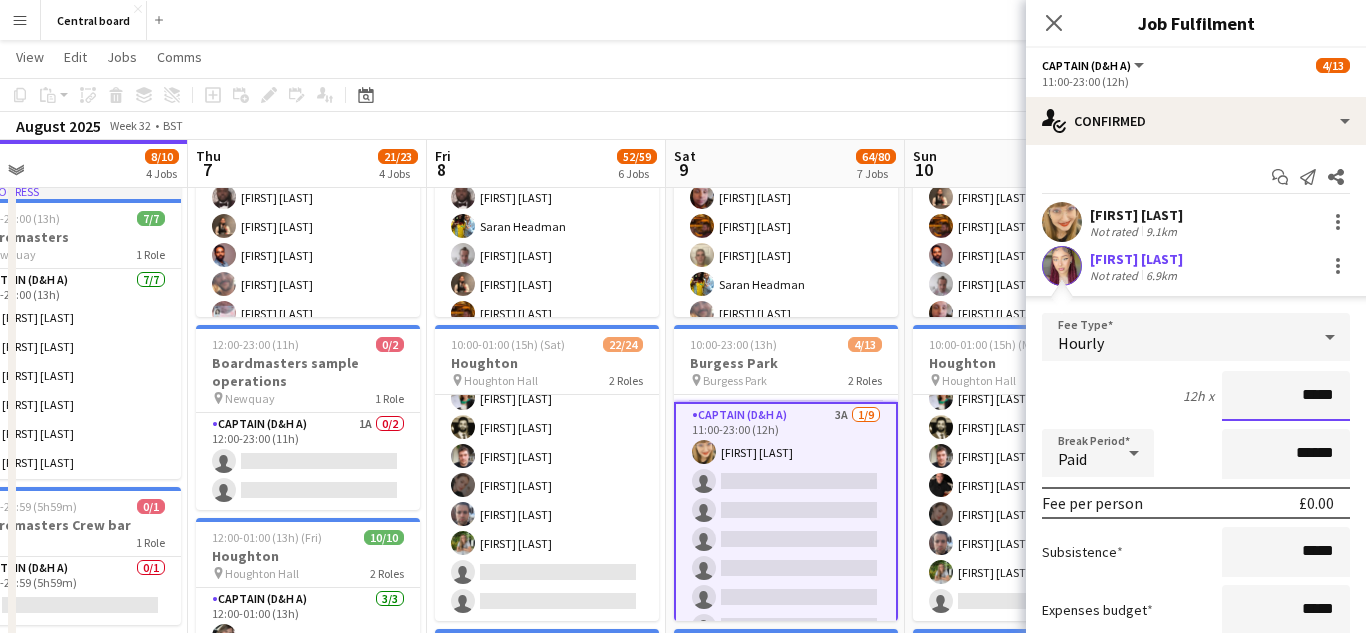 click on "*****" at bounding box center (1286, 396) 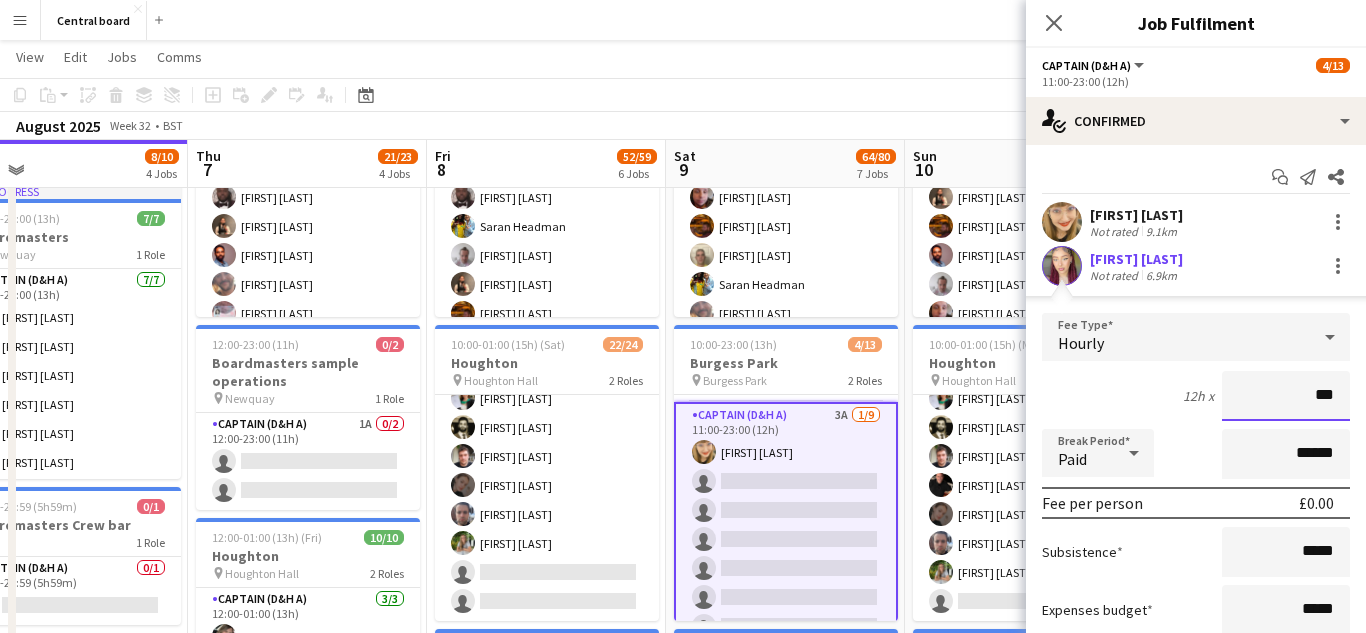 type on "**" 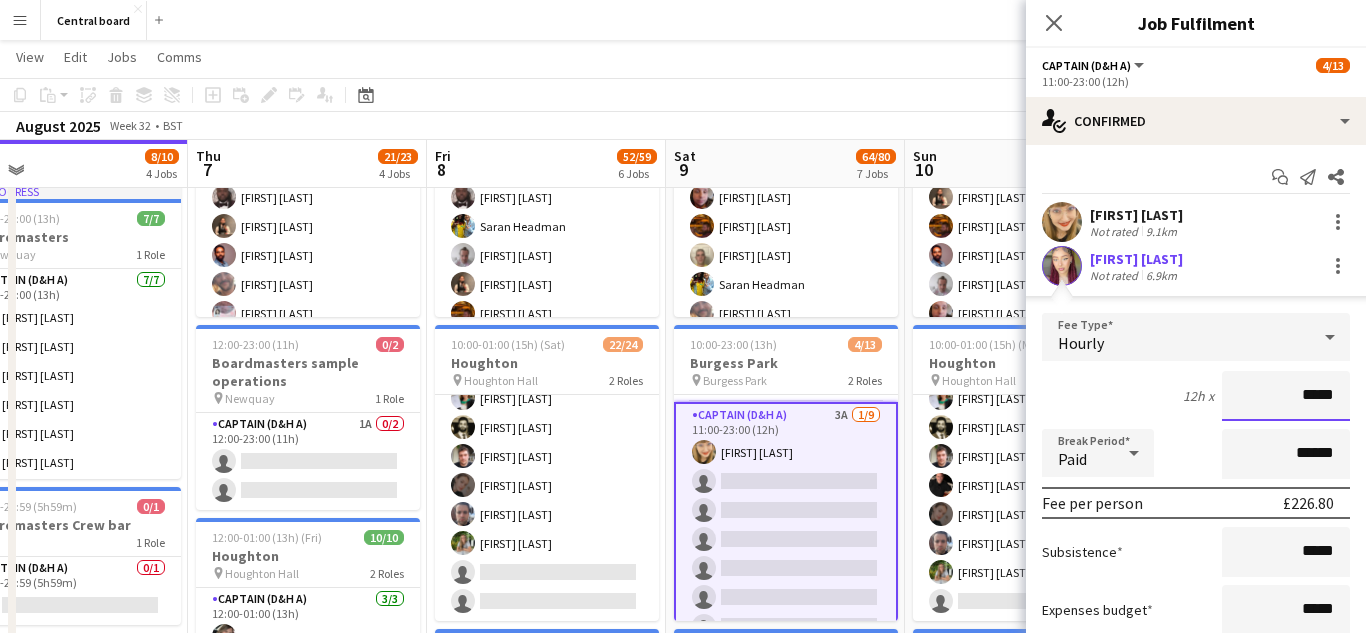 type on "******" 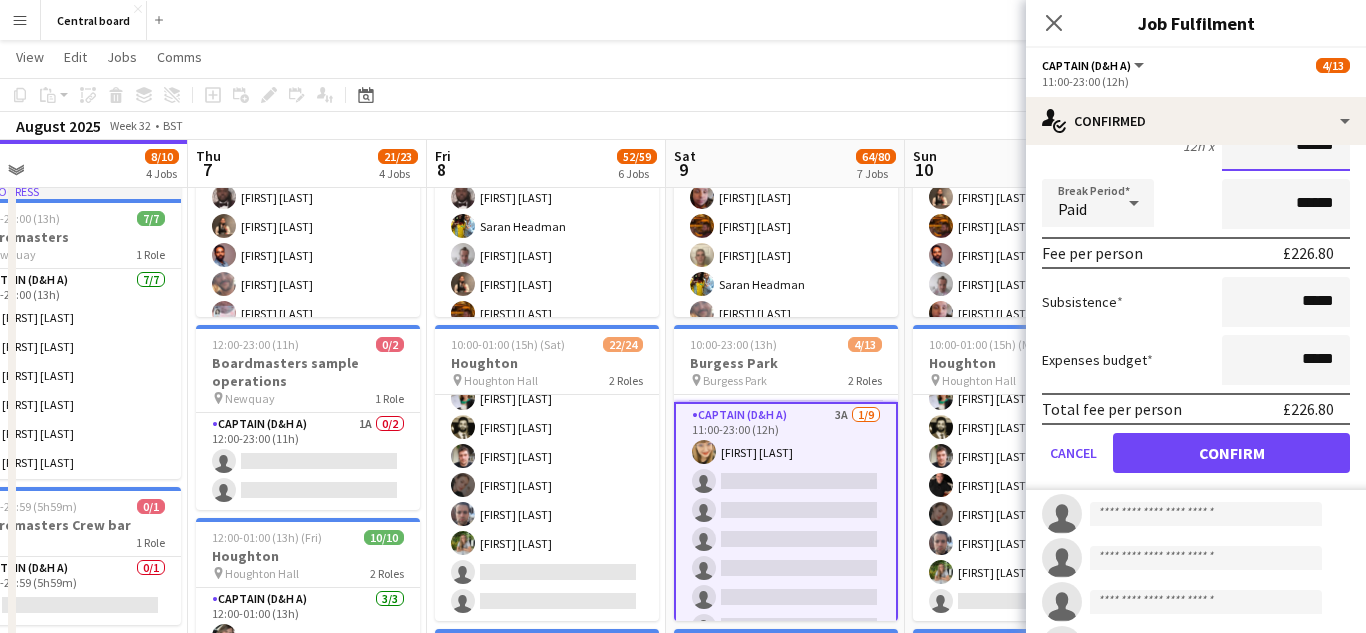 scroll, scrollTop: 255, scrollLeft: 0, axis: vertical 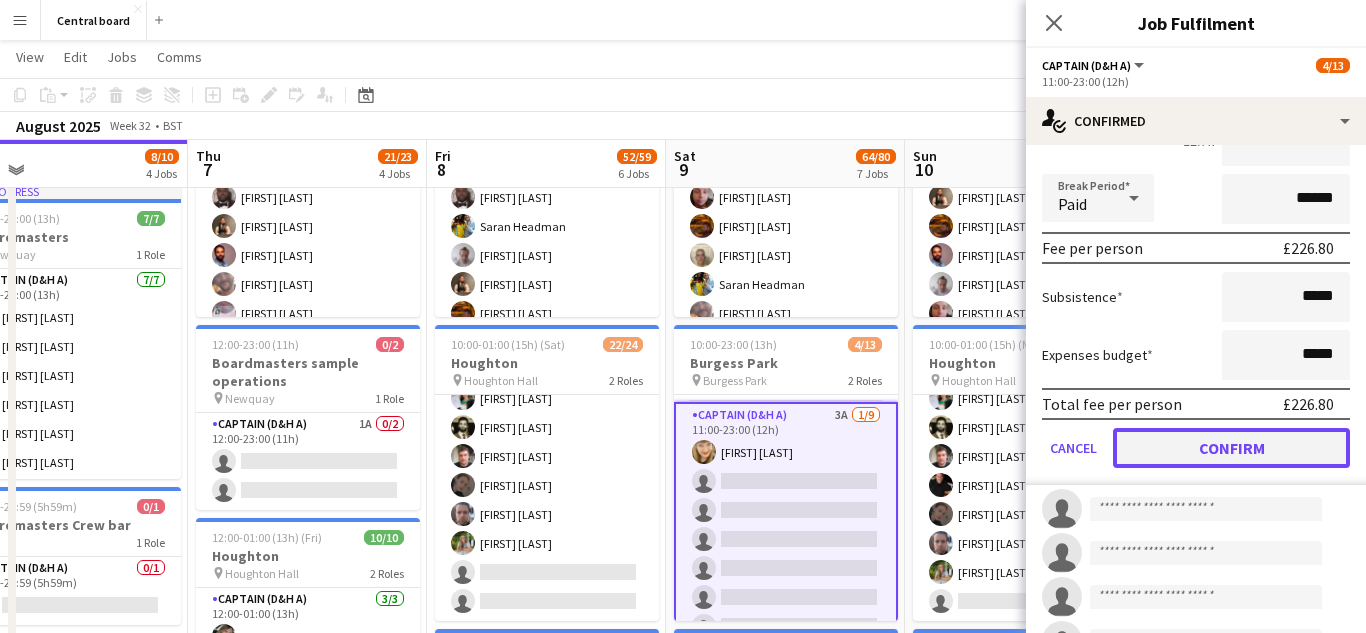 click on "Confirm" at bounding box center (1231, 448) 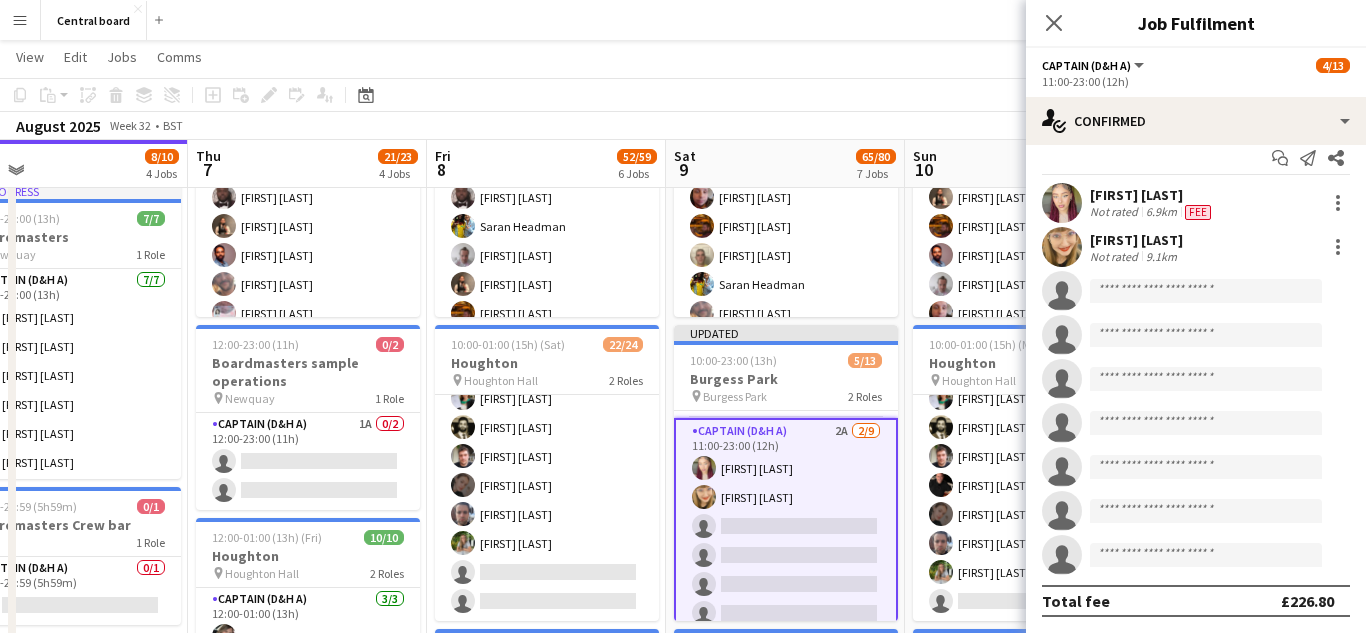scroll, scrollTop: 0, scrollLeft: 0, axis: both 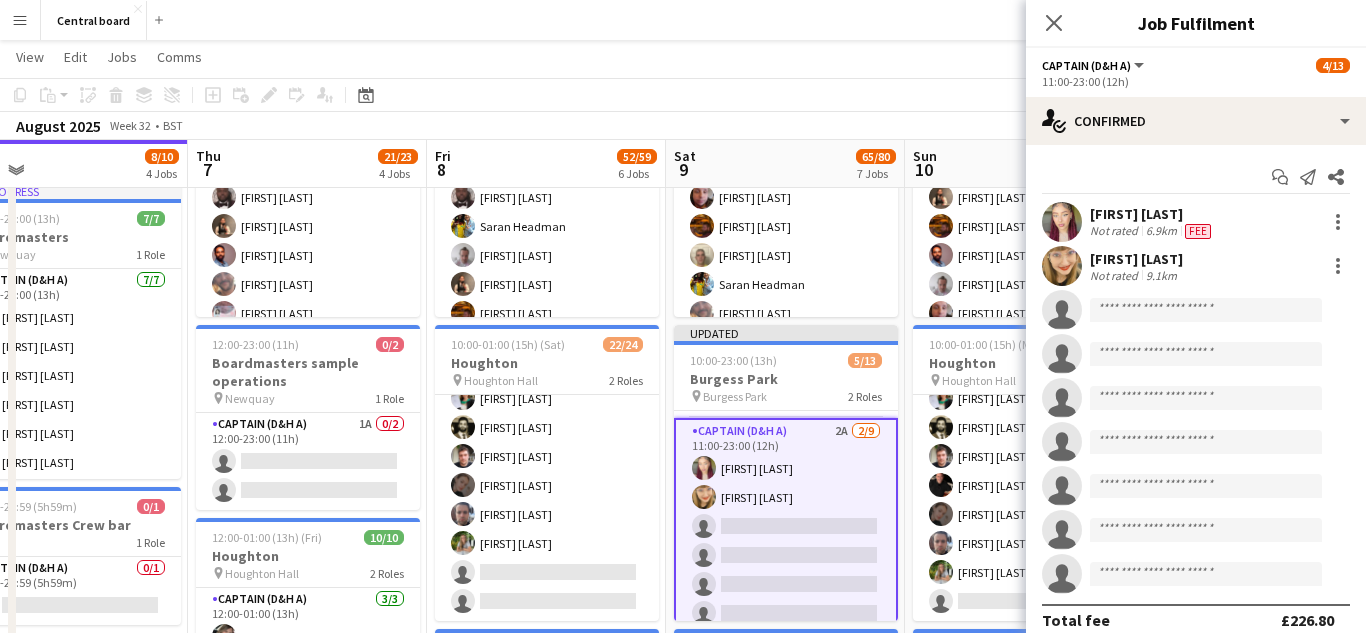 click at bounding box center (1062, 266) 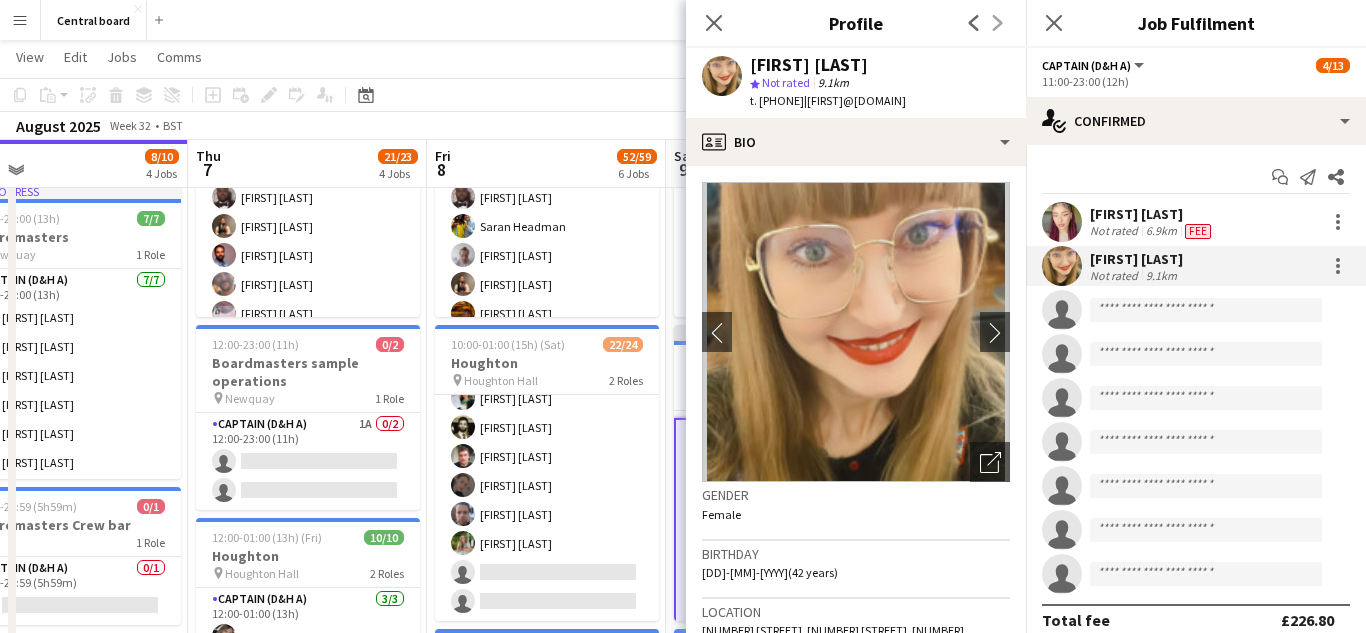 click at bounding box center (1062, 222) 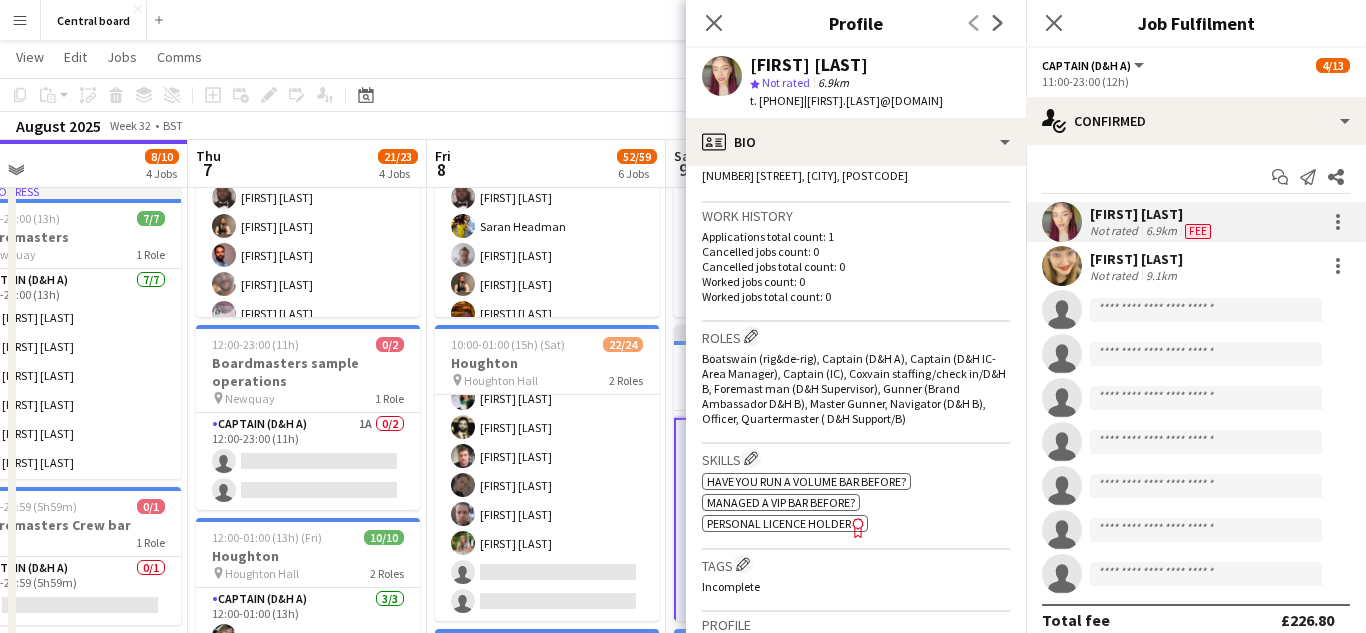 scroll, scrollTop: 475, scrollLeft: 0, axis: vertical 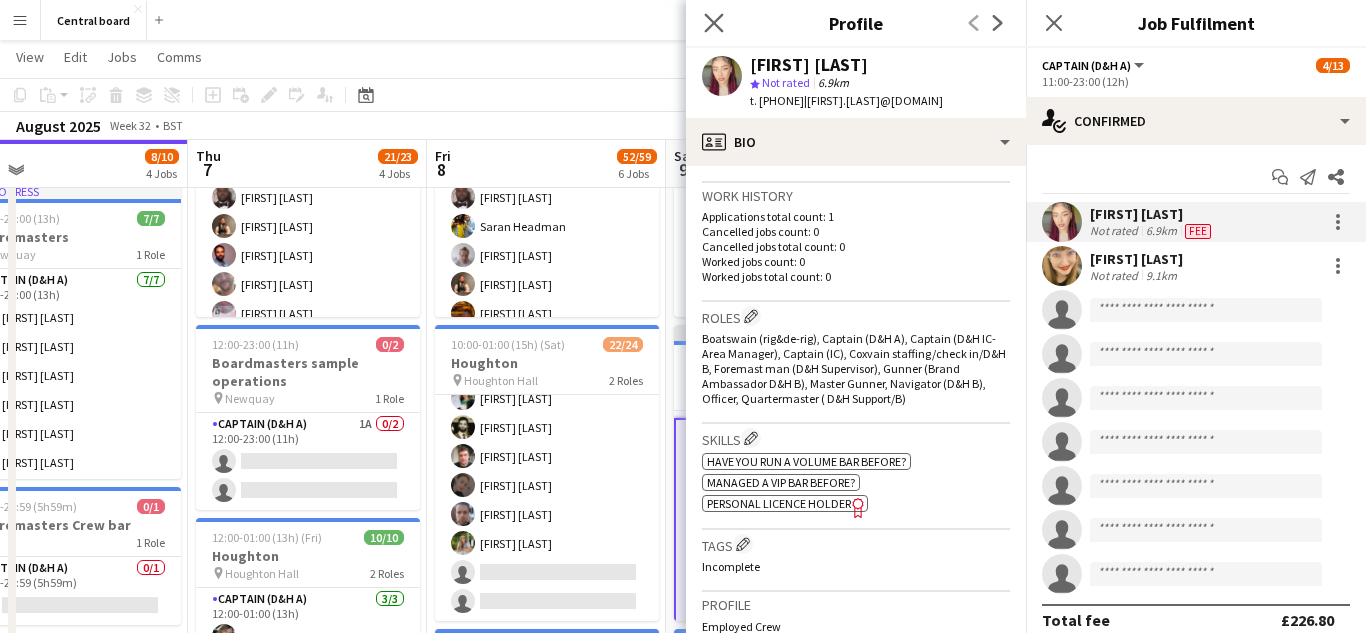 click on "Close pop-in" 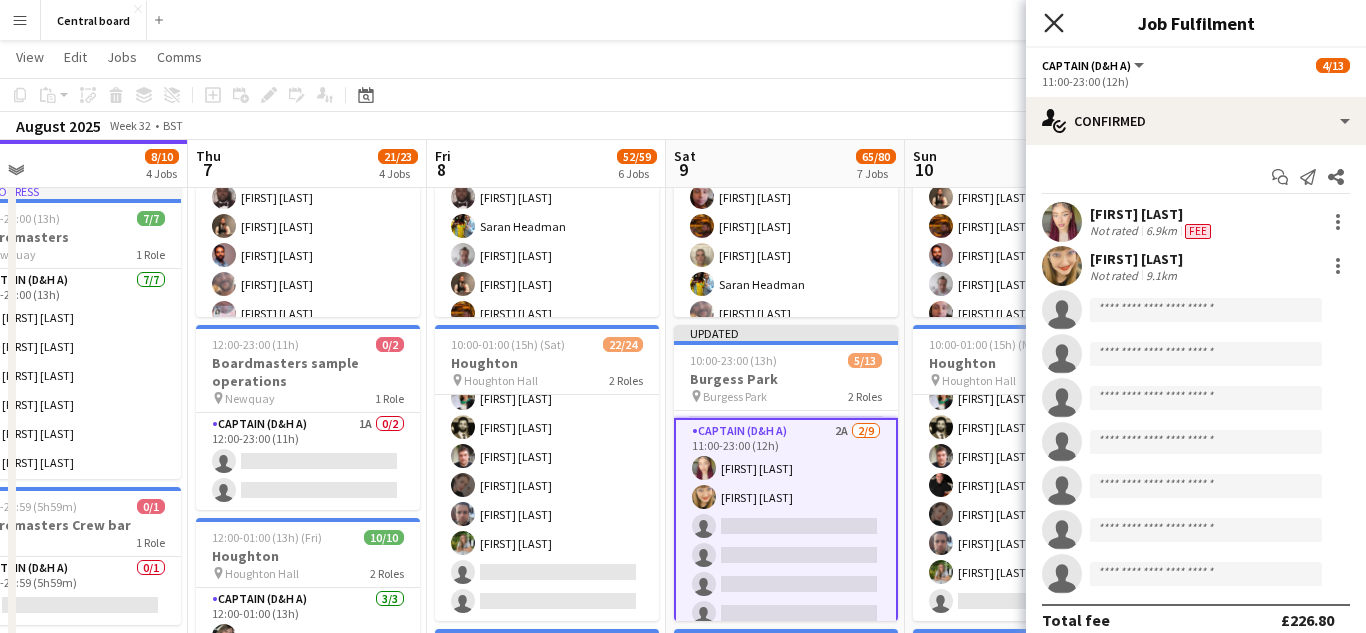 click on "Close pop-in" 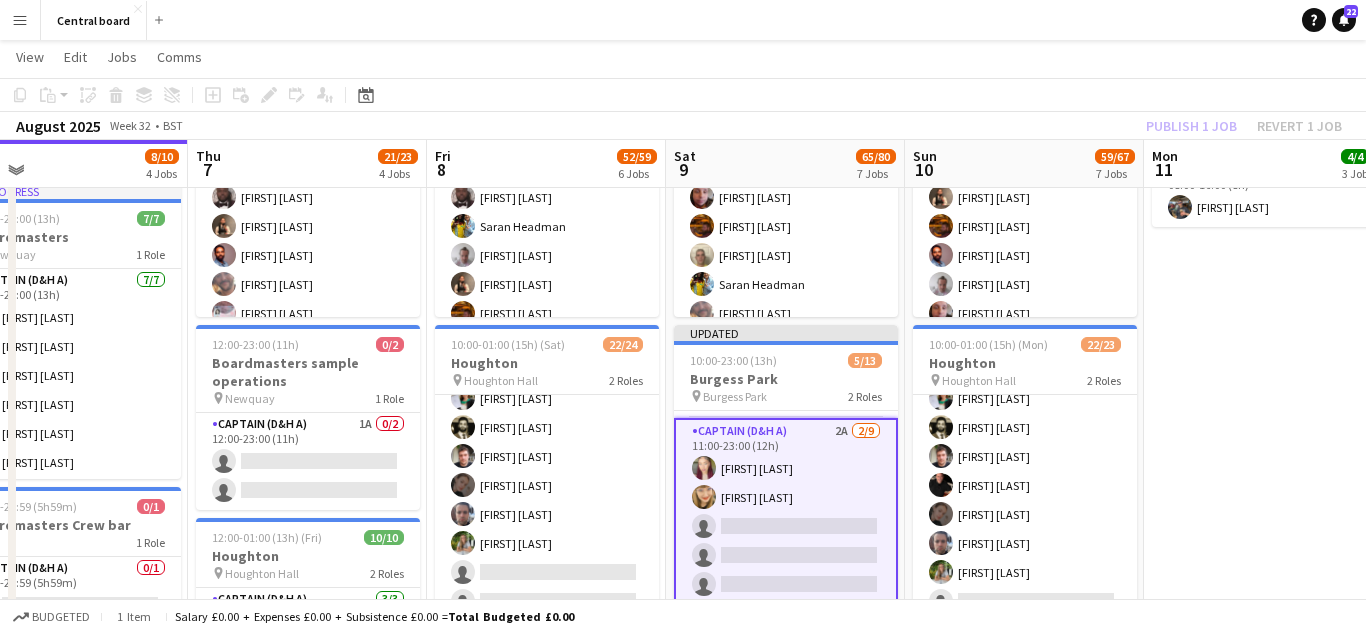 click on "[TIME] ([DURATION])    [NUMBER]/[NUMBER]   [LOCATION]   [NUMBER] Roles   [ROLE]   [NUMBER]/[NUMBER]   [TIME]
[FIRST] [LAST]  [ROLE]   [NUMBER]/[NUMBER]   [TIME]
[FIRST] [LAST]" at bounding box center (1263, 890) 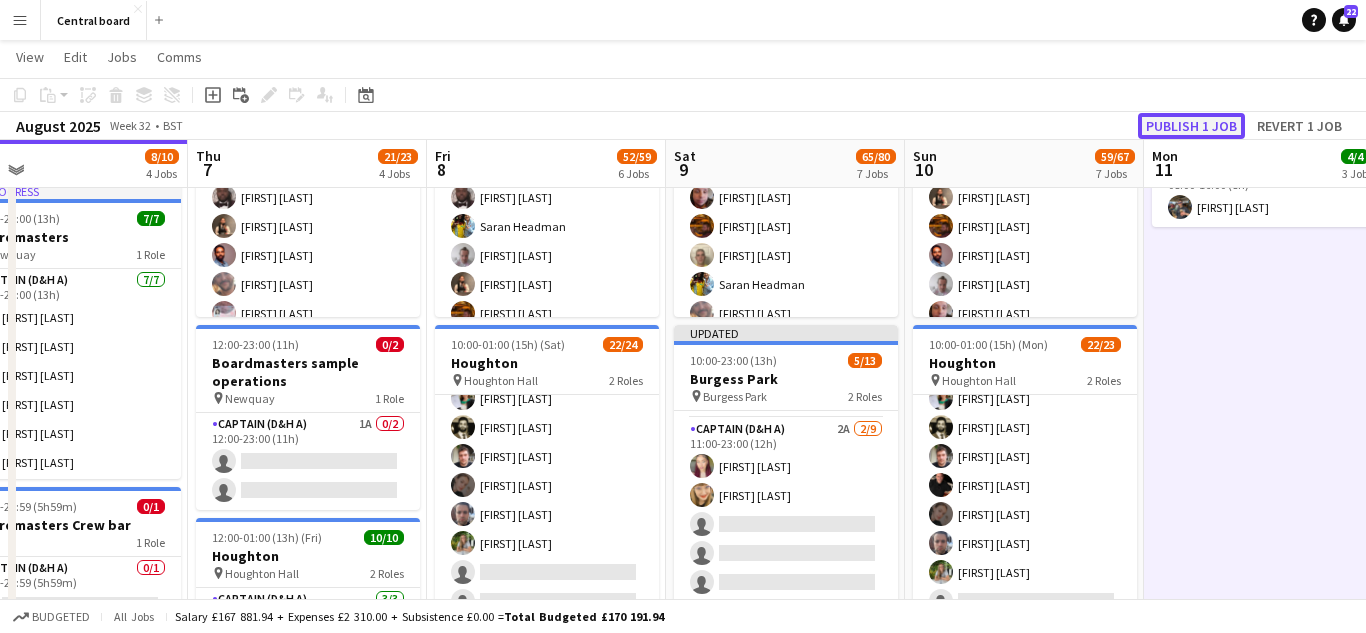 click on "Publish 1 job" 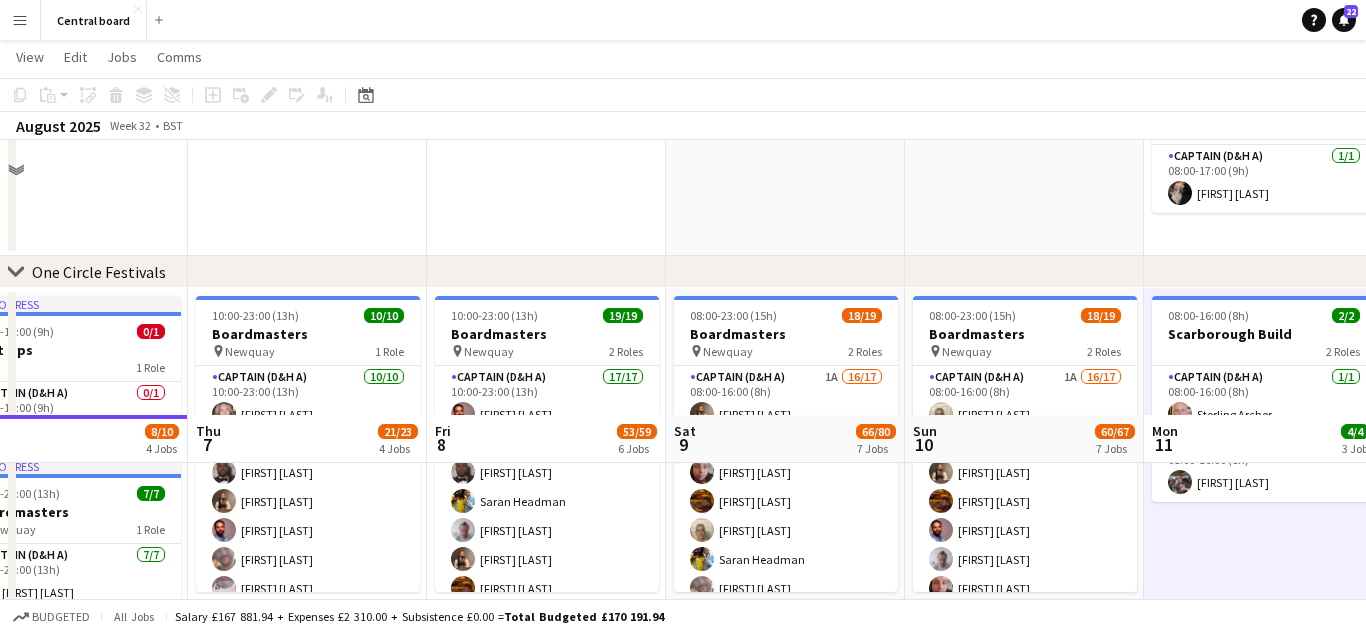 scroll, scrollTop: 578, scrollLeft: 0, axis: vertical 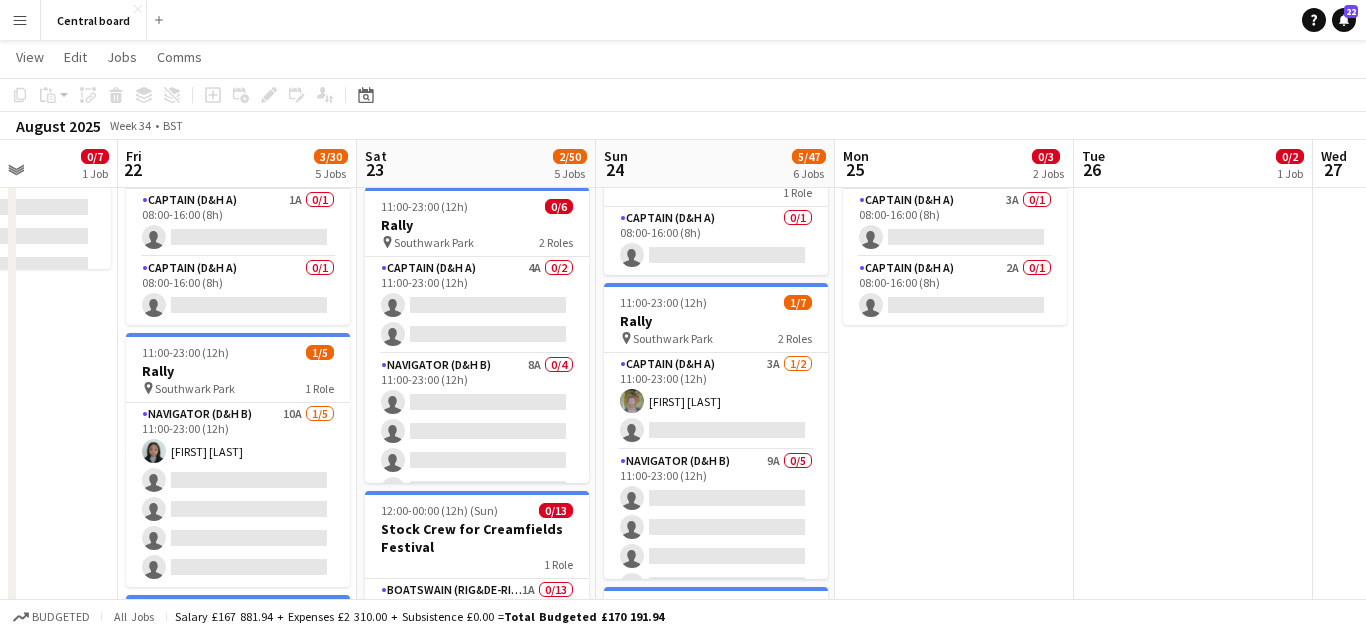 click on "Menu" at bounding box center (20, 20) 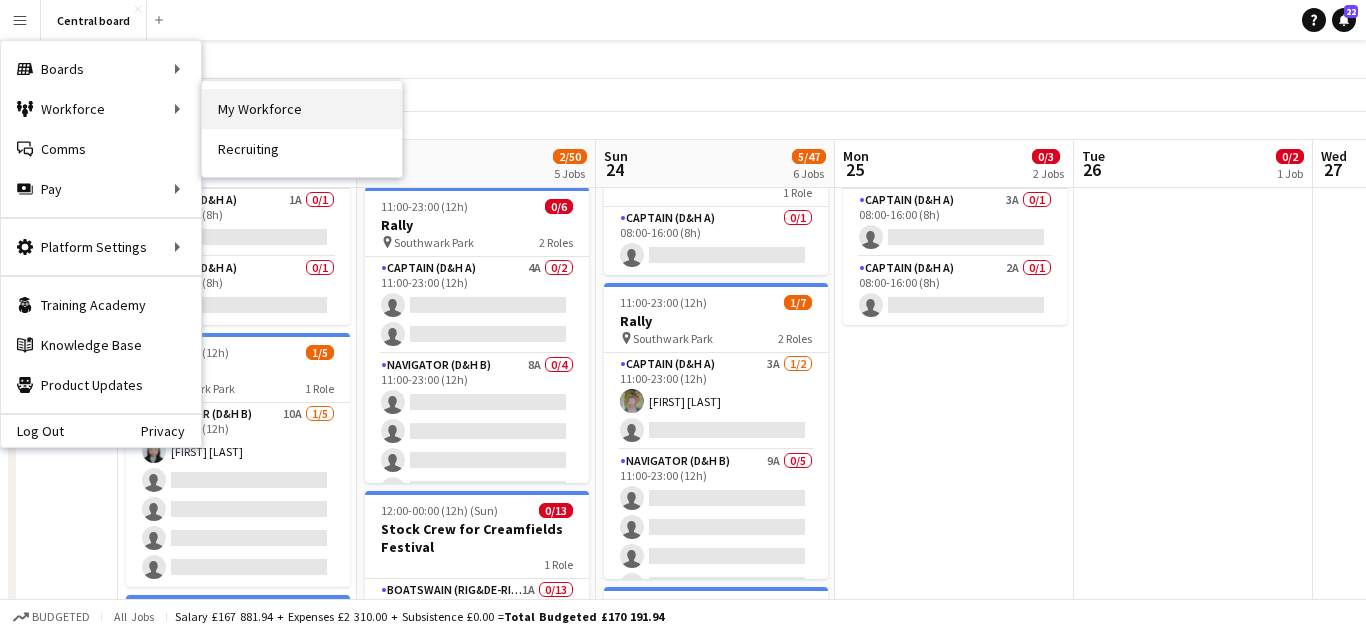 click on "My Workforce" at bounding box center [302, 109] 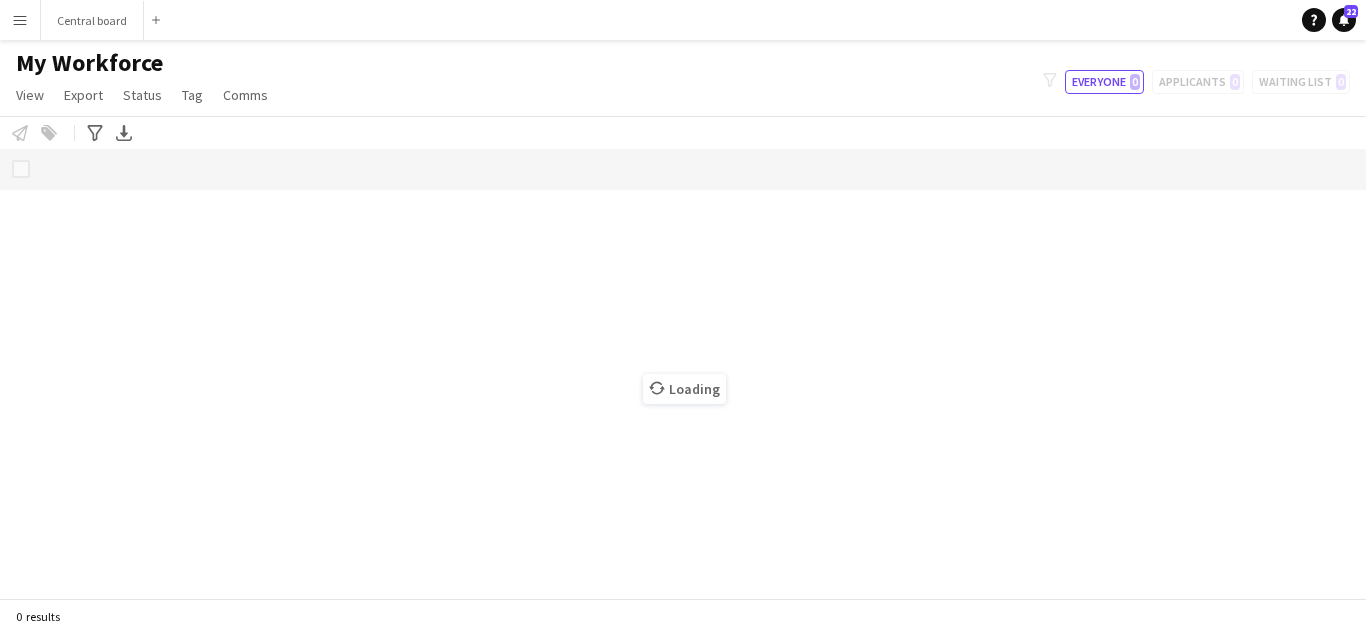 scroll, scrollTop: 0, scrollLeft: 0, axis: both 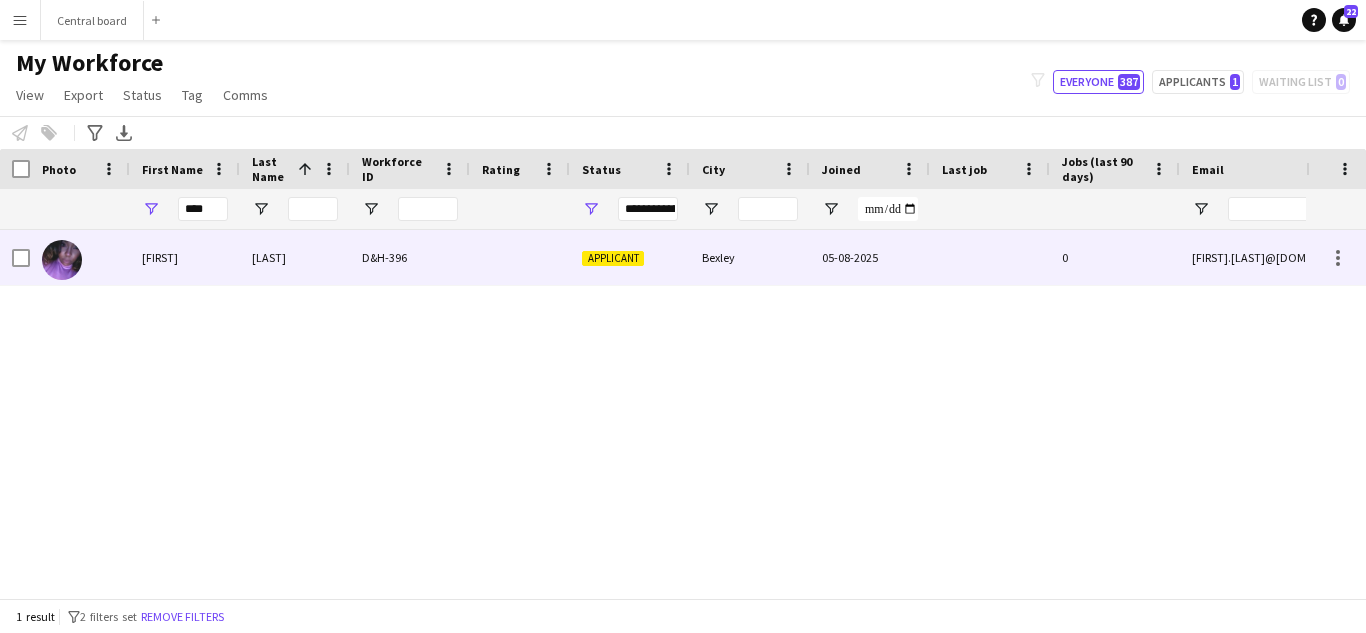 click on "D&H-396" at bounding box center (410, 257) 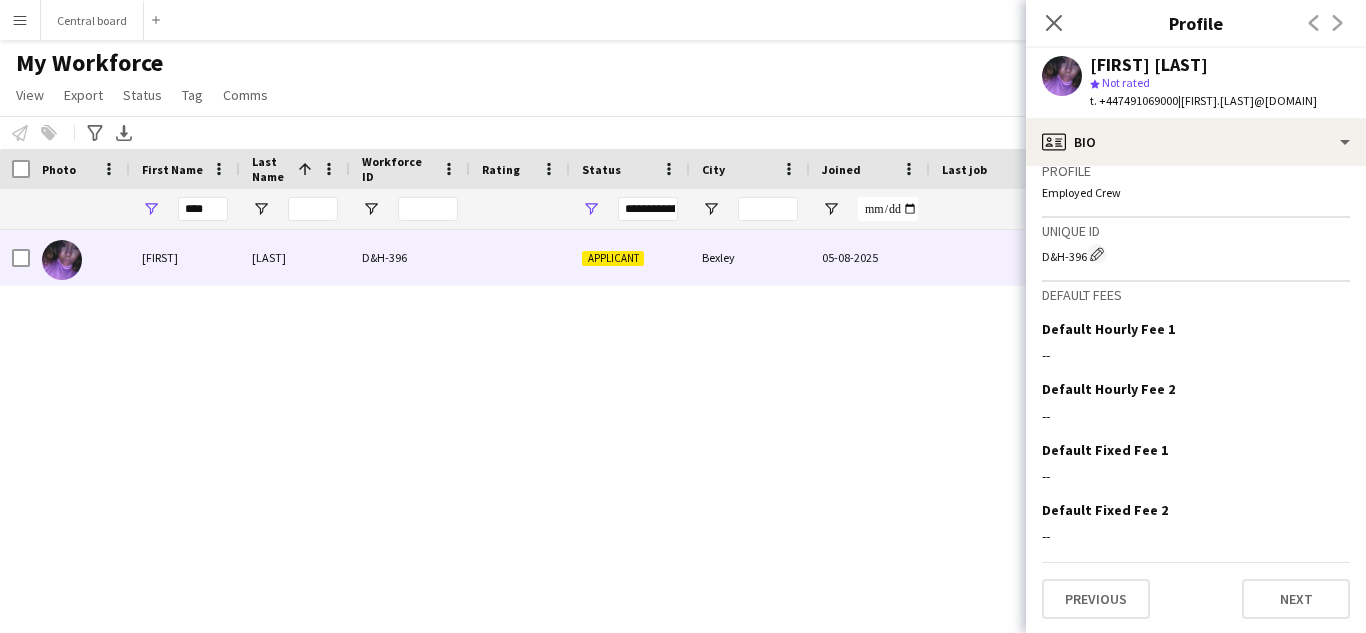 scroll, scrollTop: 931, scrollLeft: 0, axis: vertical 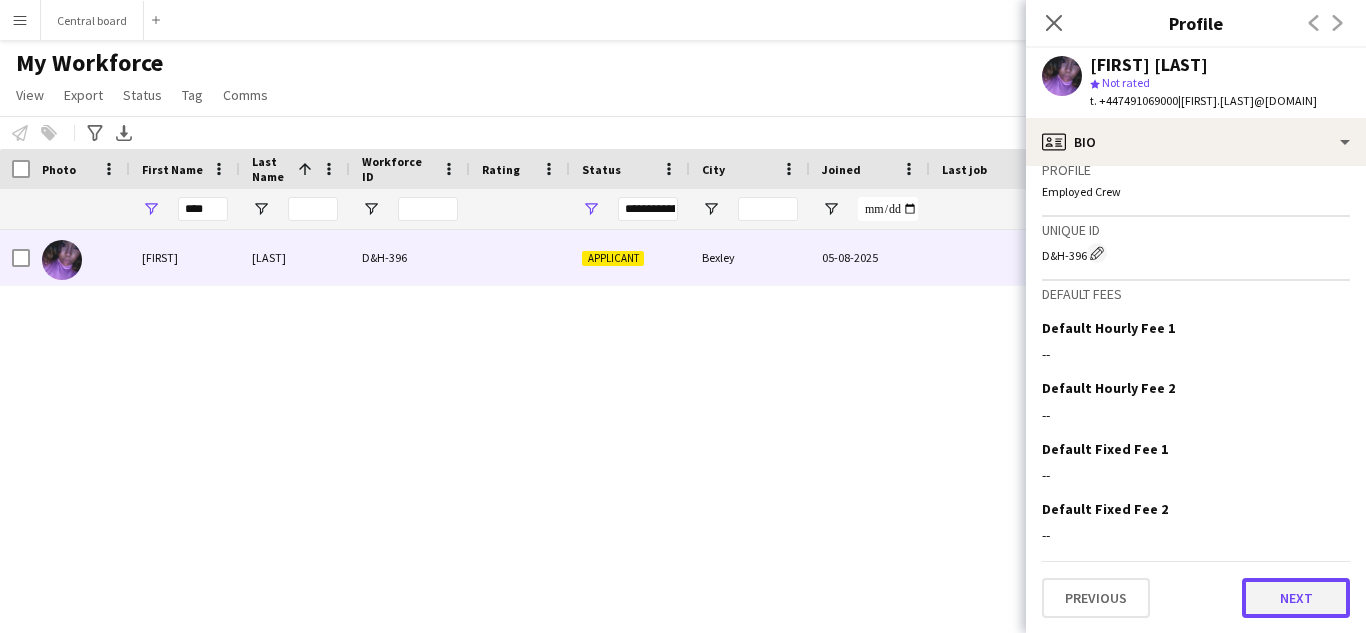 click on "Next" 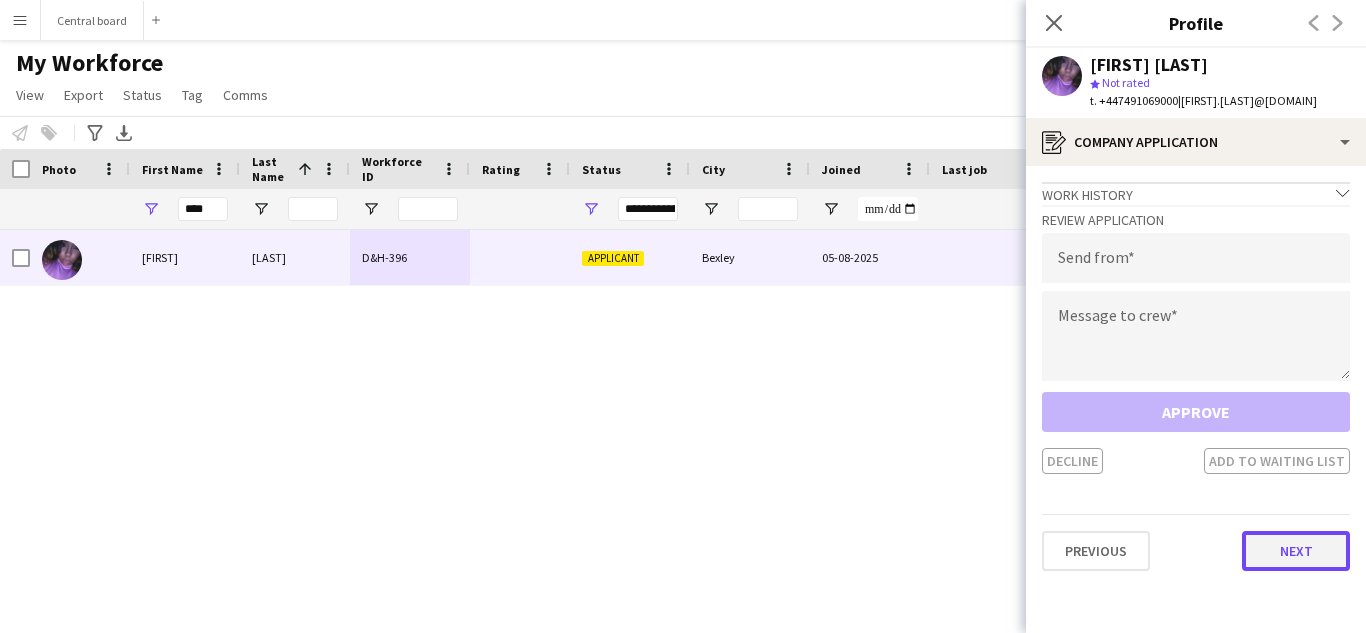 click on "Next" 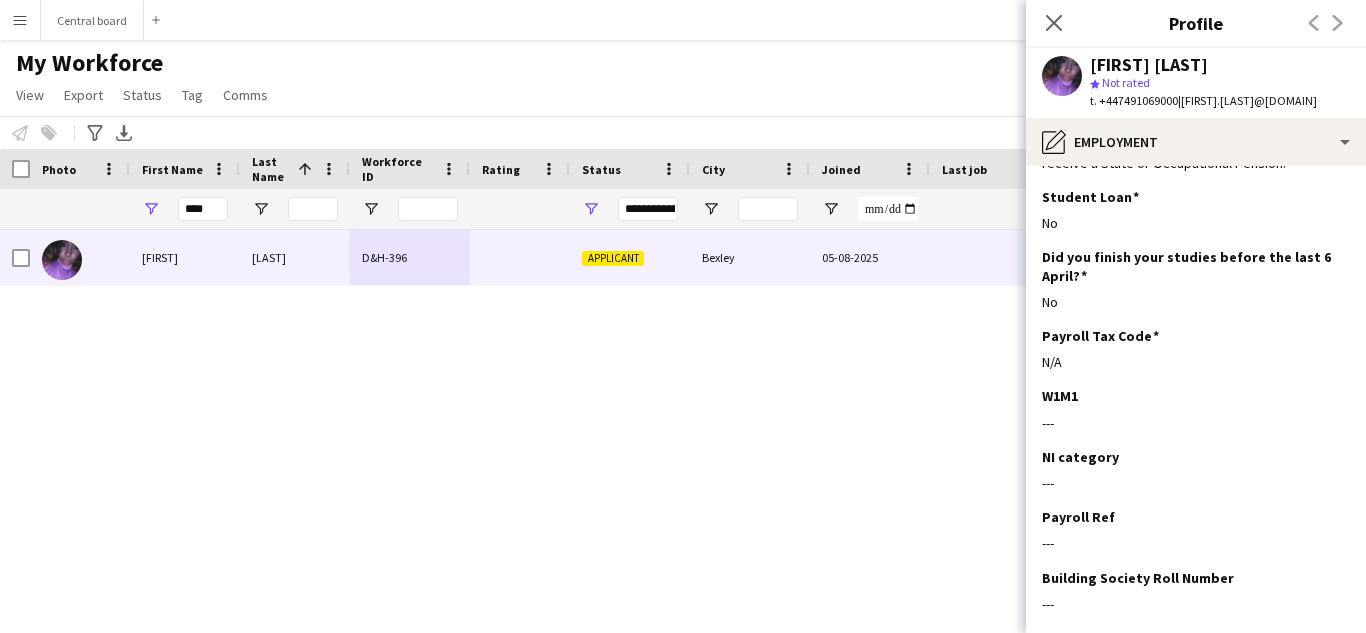 scroll, scrollTop: 296, scrollLeft: 0, axis: vertical 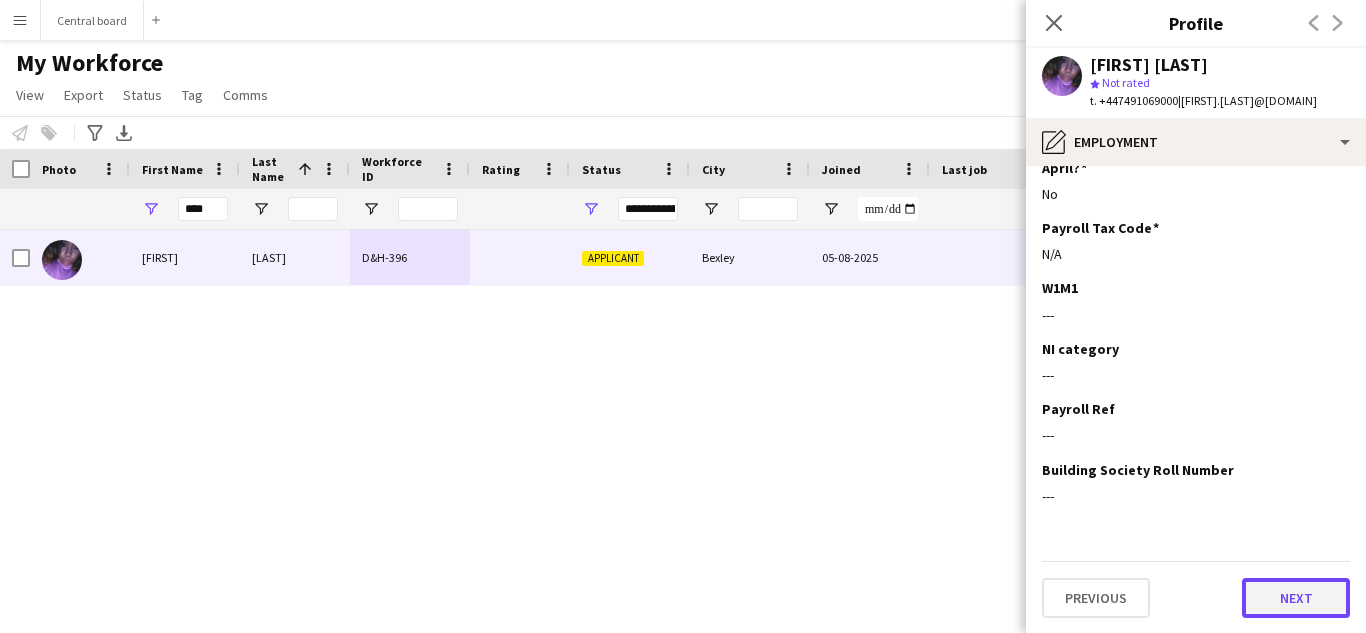 click on "Next" 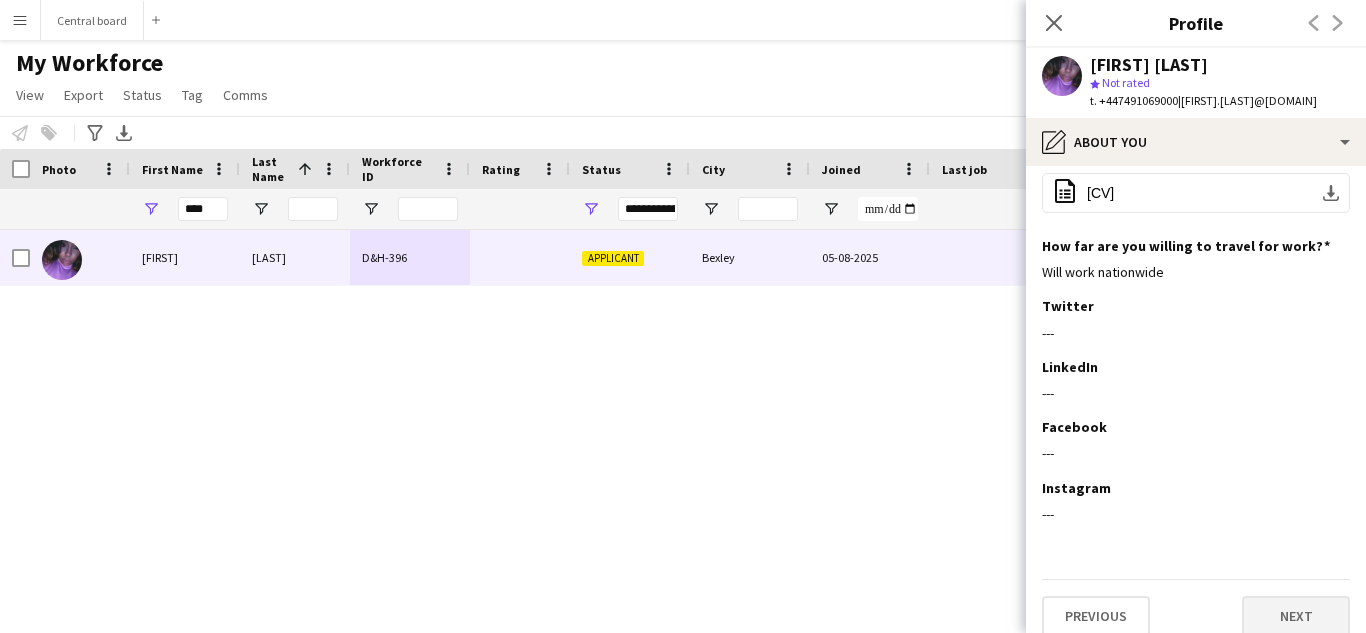 scroll, scrollTop: 114, scrollLeft: 0, axis: vertical 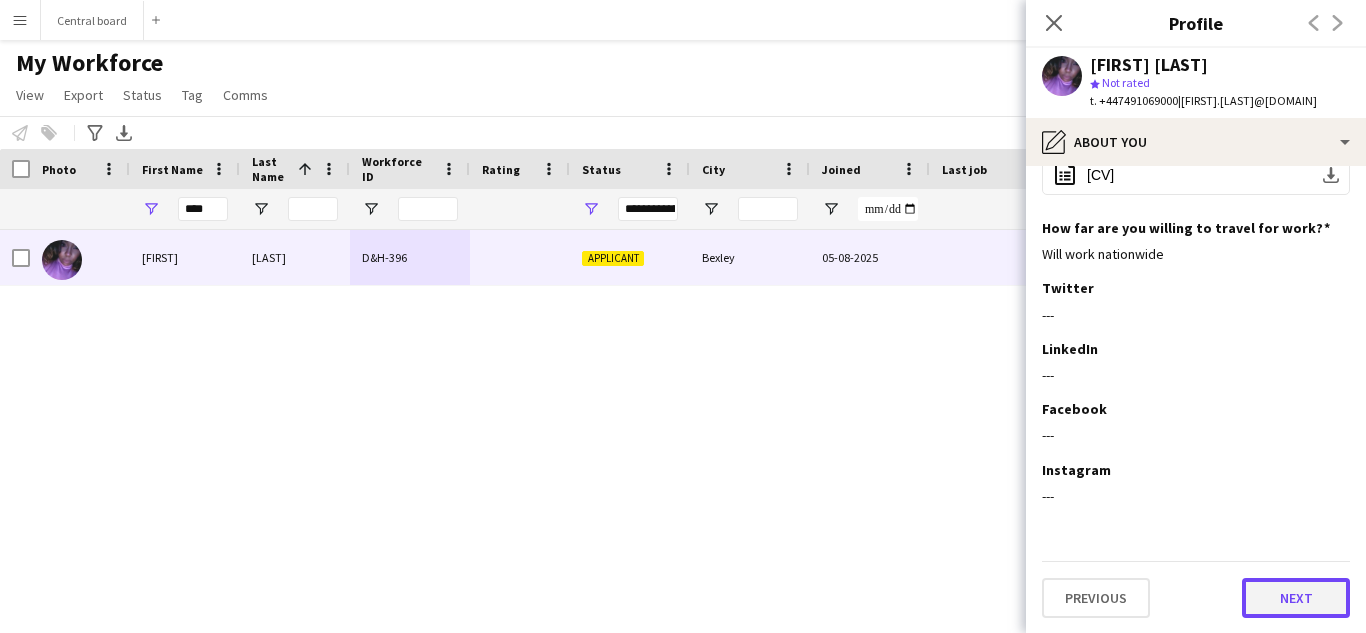 click on "Next" 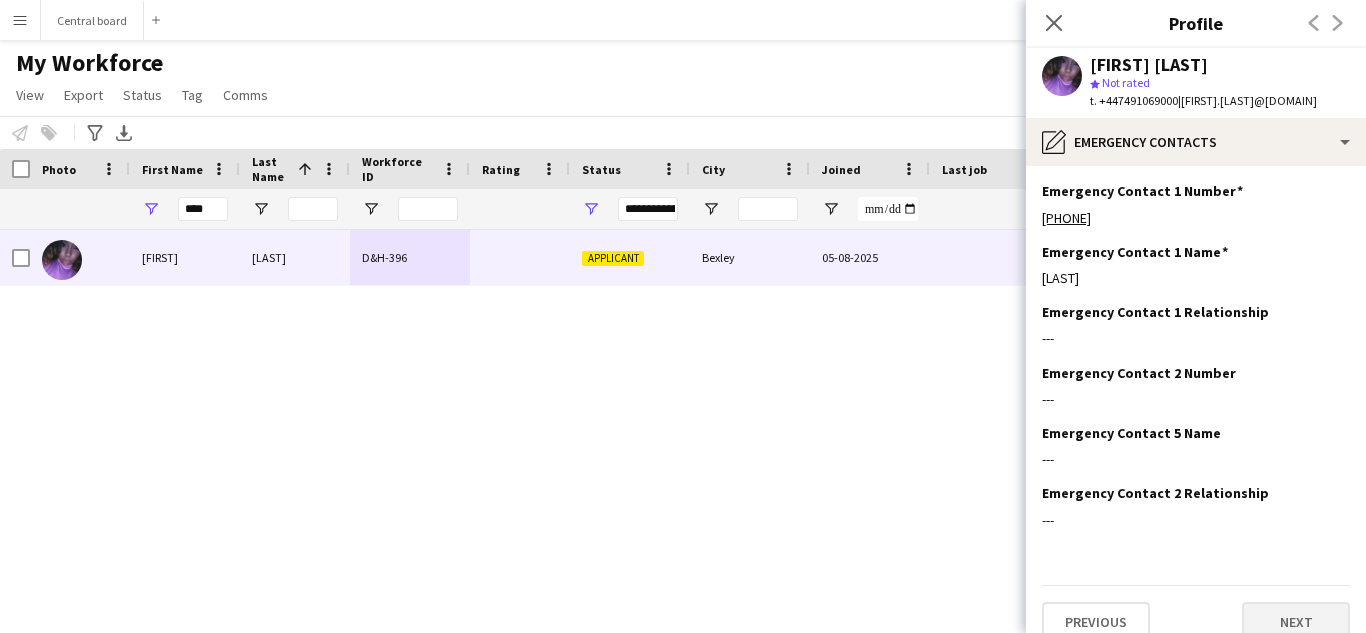 scroll, scrollTop: 24, scrollLeft: 0, axis: vertical 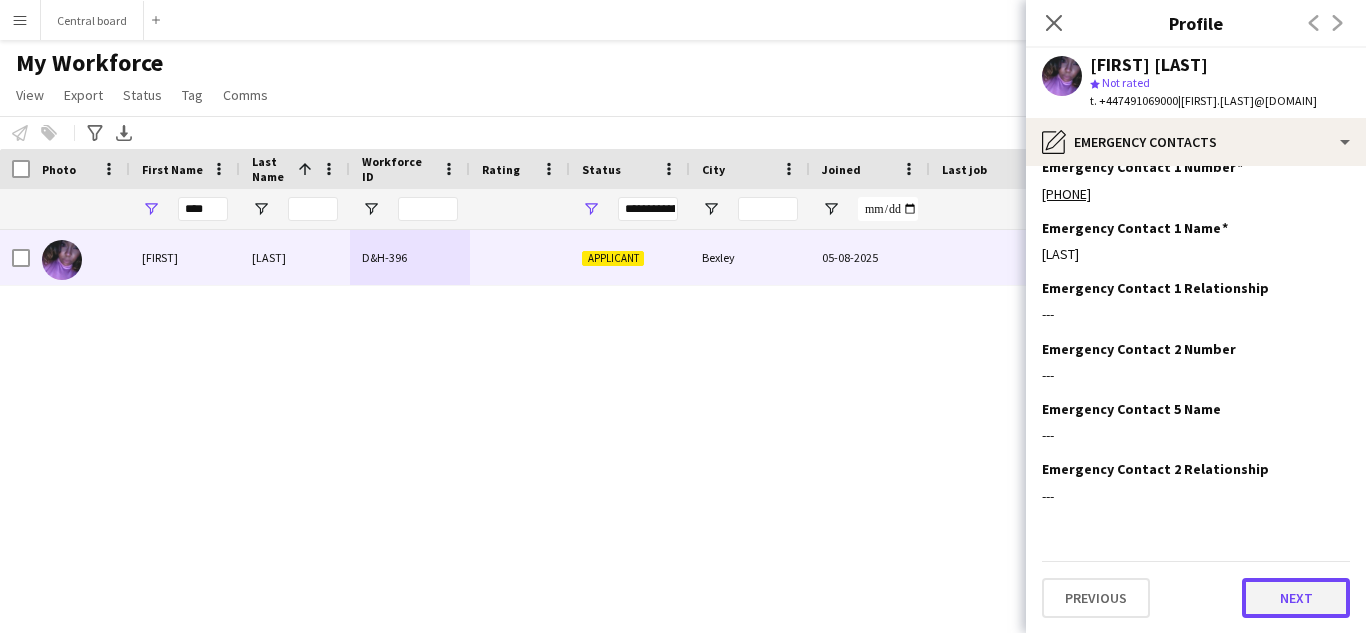 click on "Next" 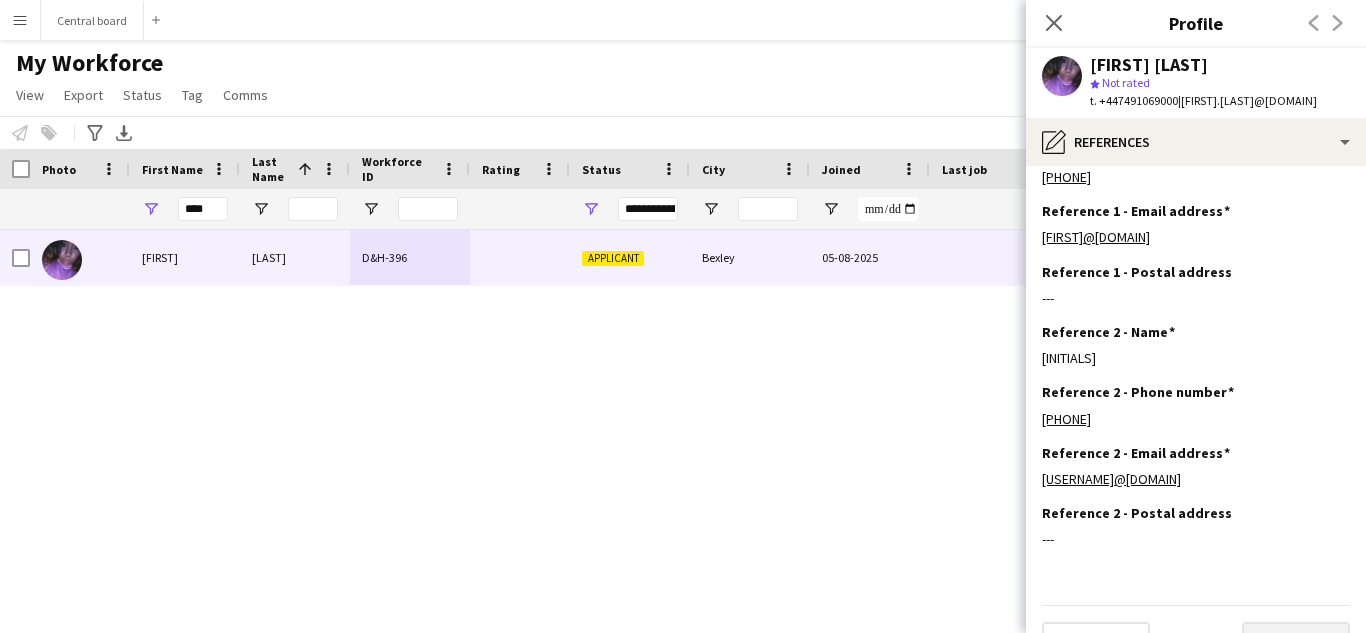 scroll, scrollTop: 145, scrollLeft: 0, axis: vertical 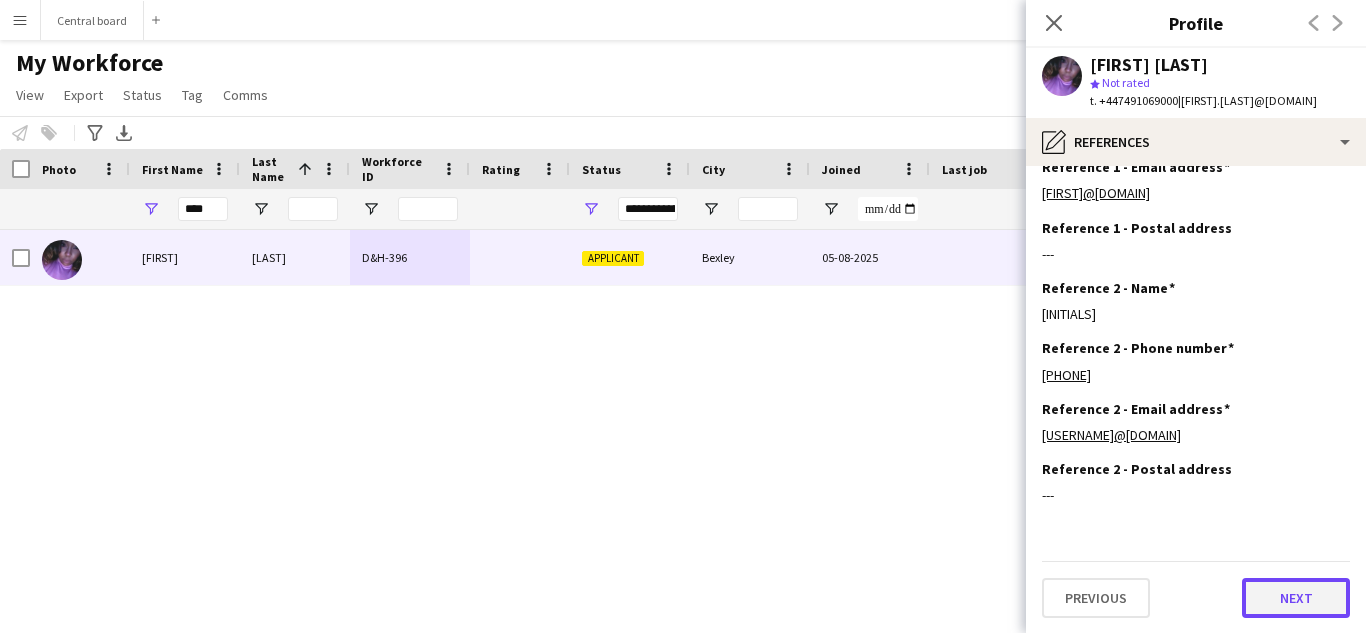 click on "Next" 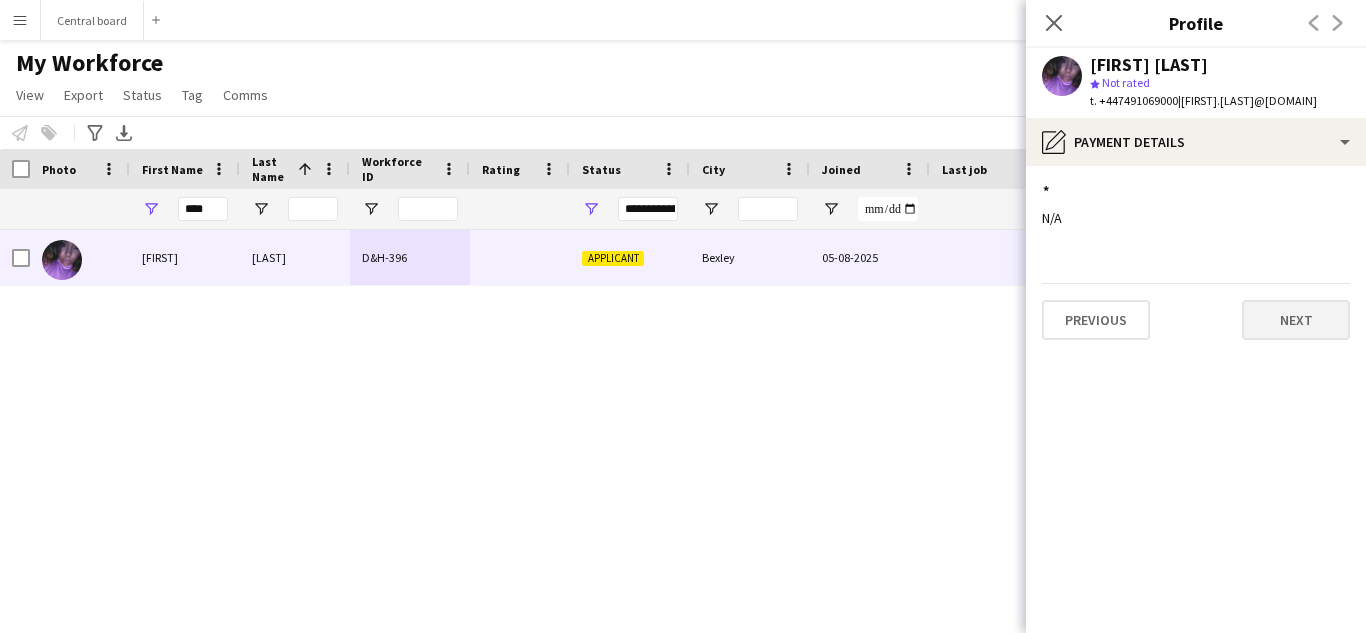 scroll, scrollTop: 0, scrollLeft: 0, axis: both 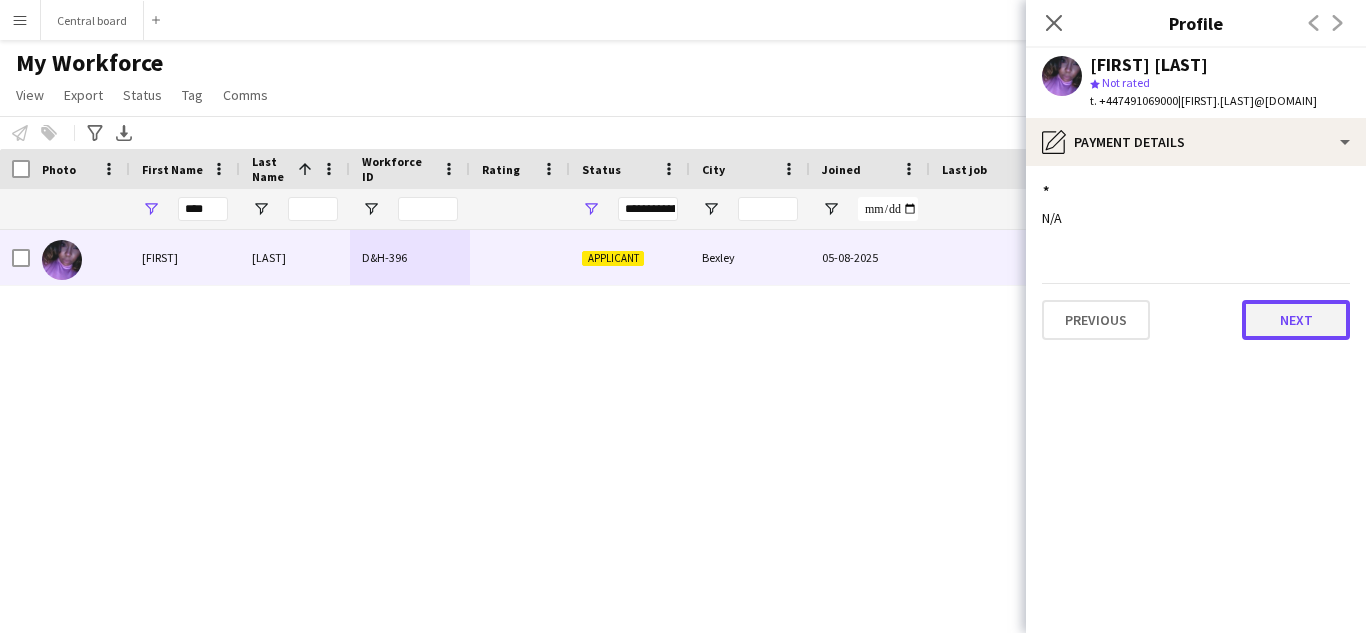 click on "Next" 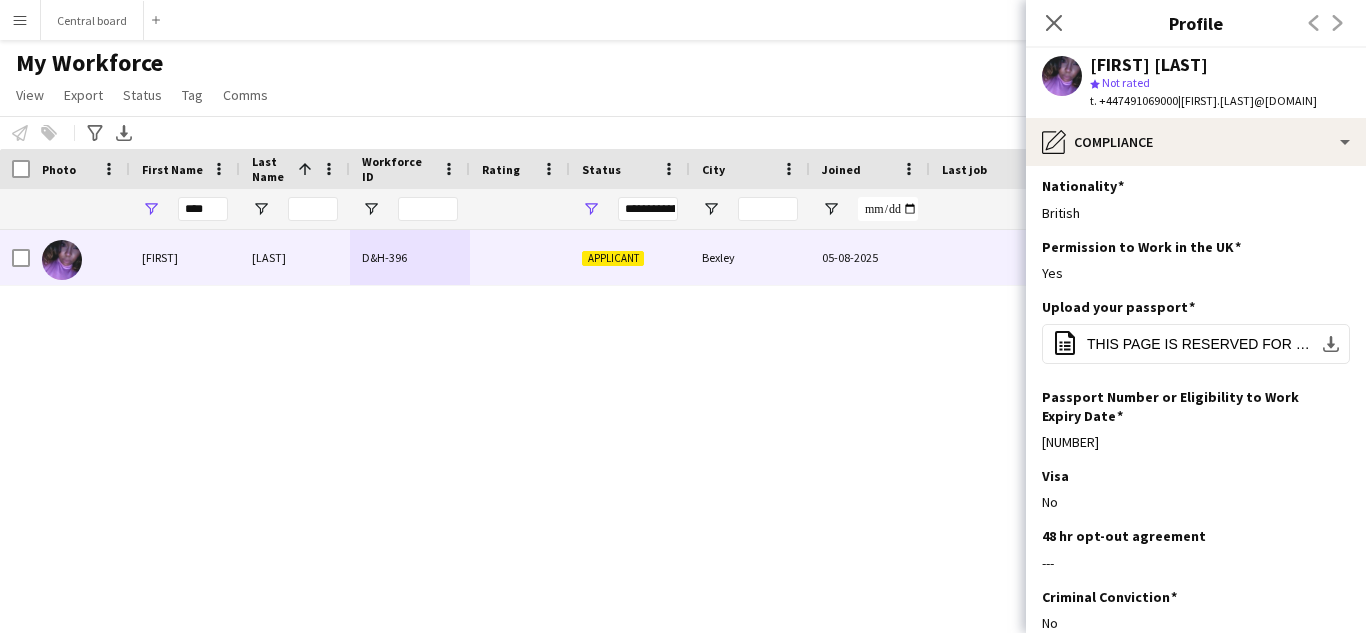 scroll, scrollTop: 0, scrollLeft: 0, axis: both 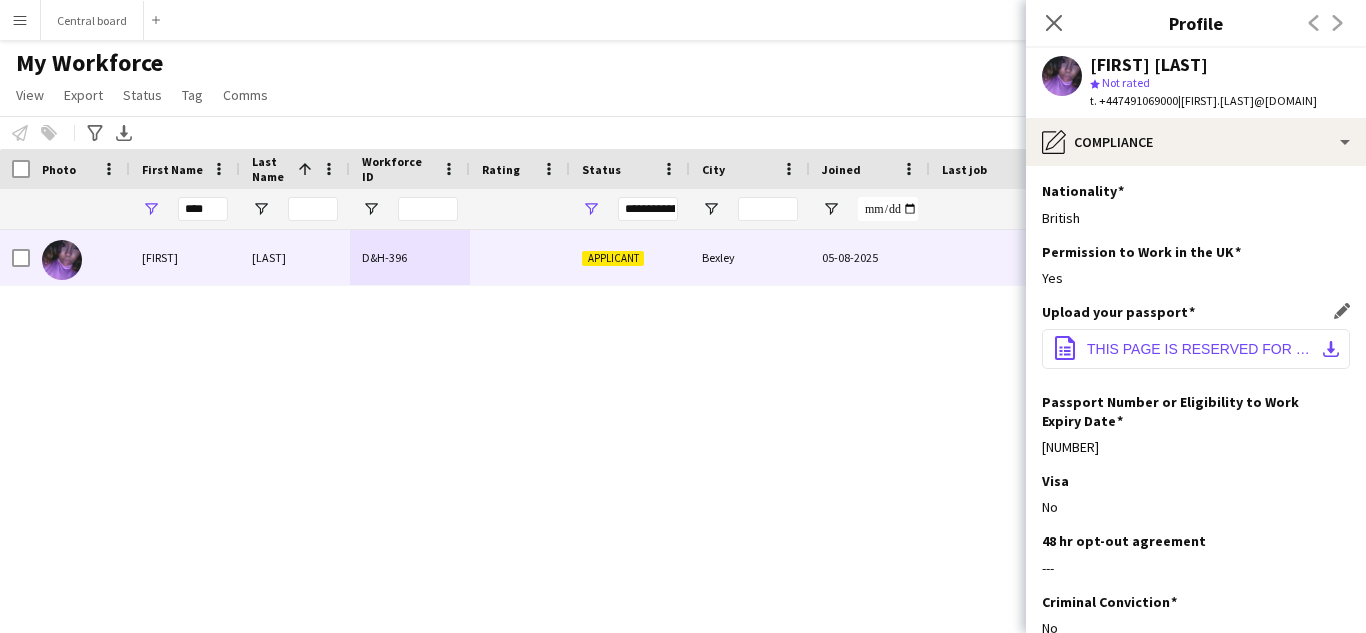 click on "THIS PAGE IS RESERVED FOR OFFICIAL OBSERVATIONS.pdf" 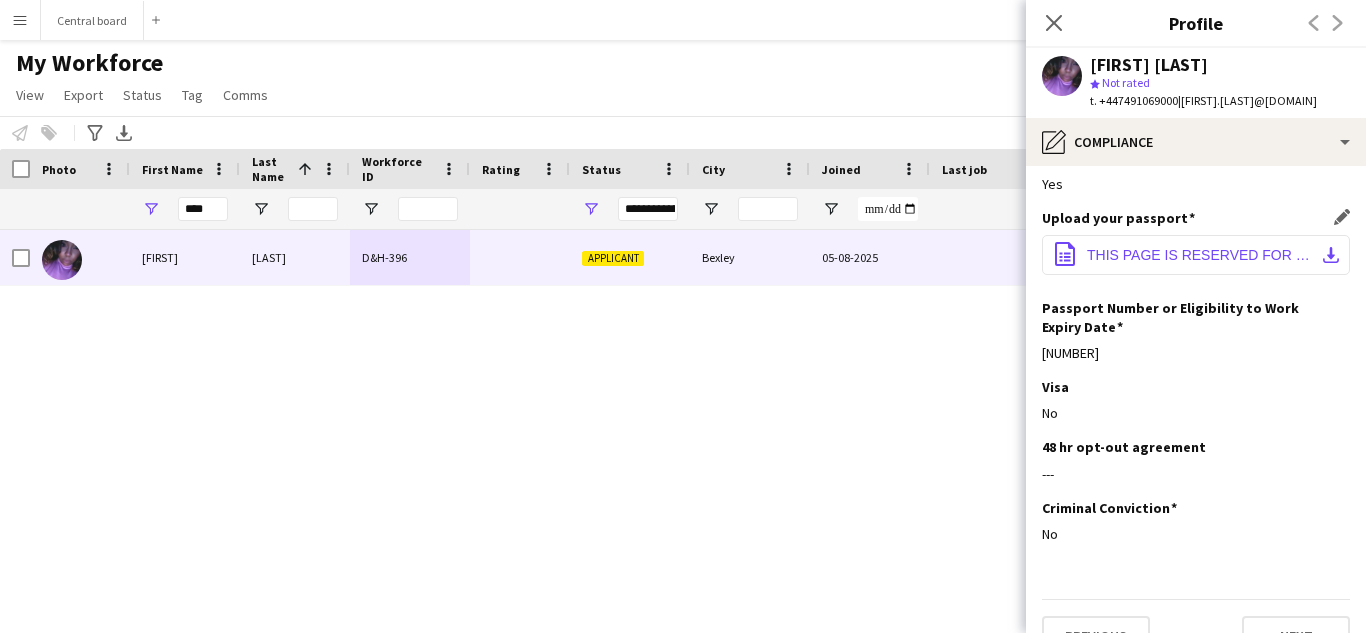 scroll, scrollTop: 133, scrollLeft: 0, axis: vertical 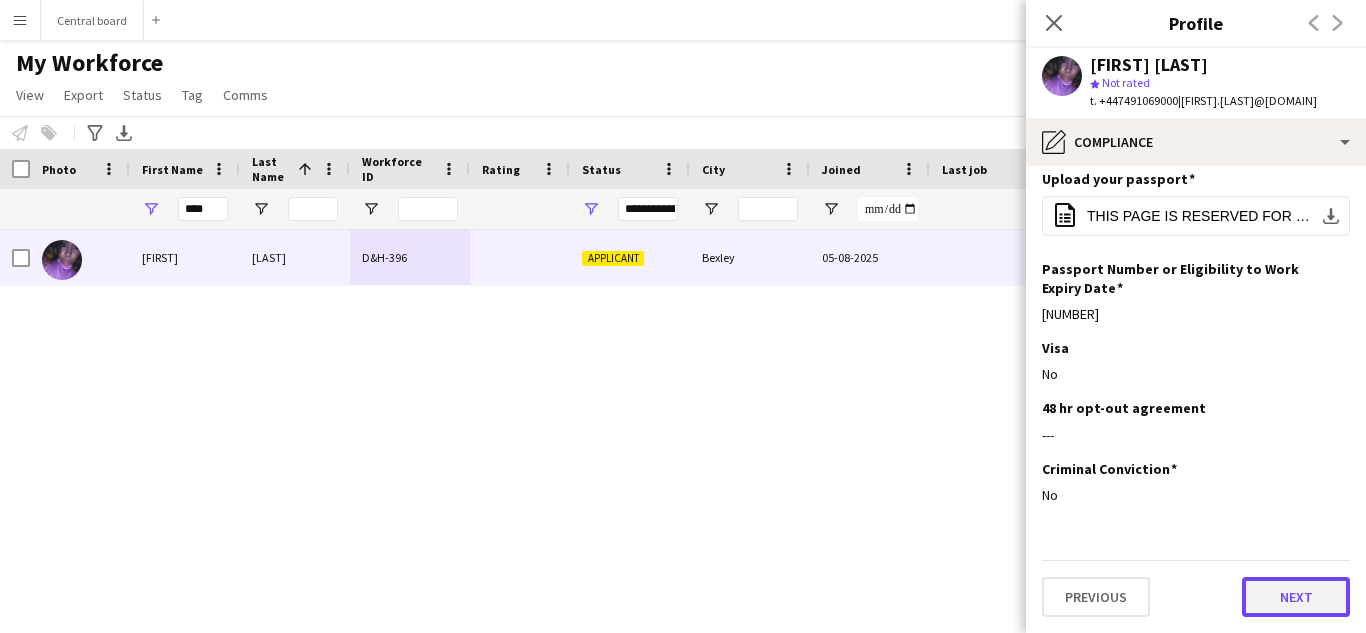click on "Next" 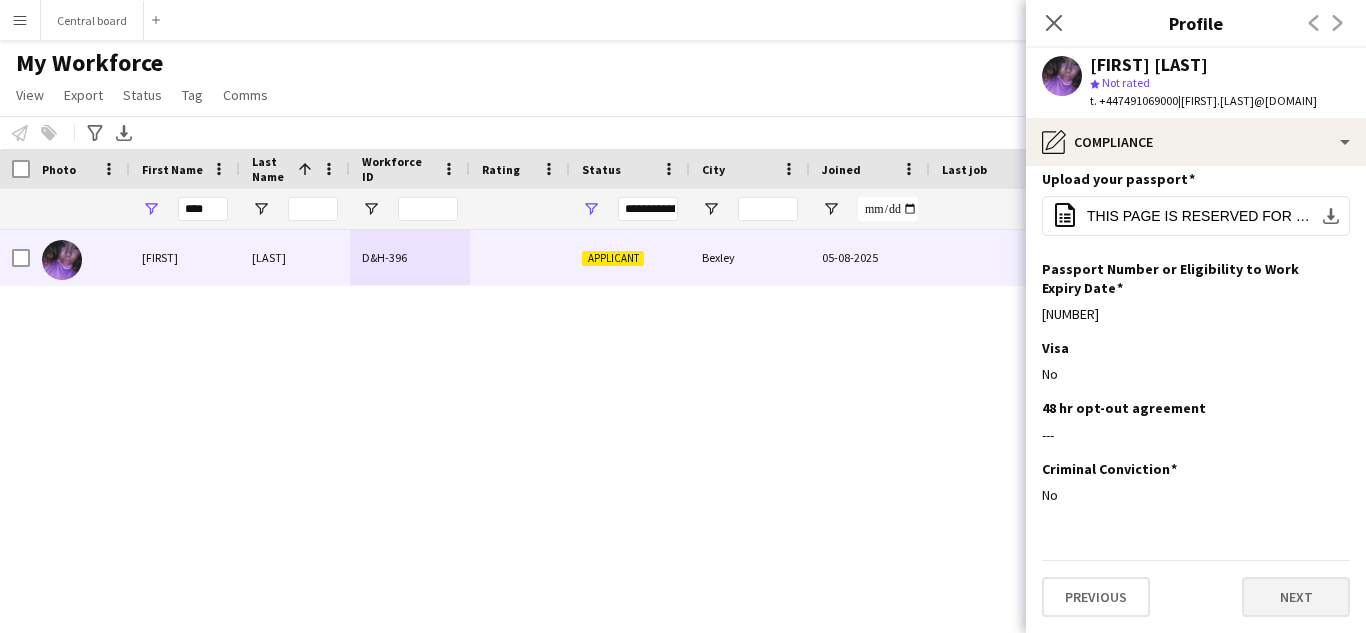 scroll, scrollTop: 0, scrollLeft: 0, axis: both 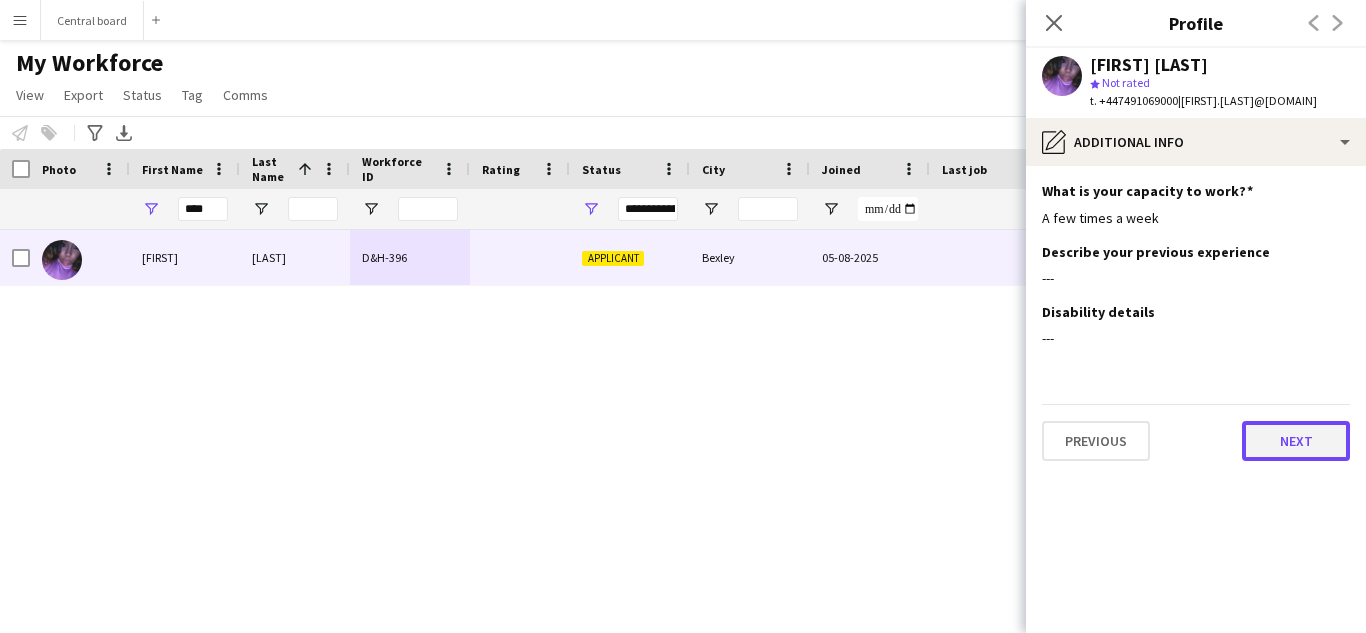 click on "Next" 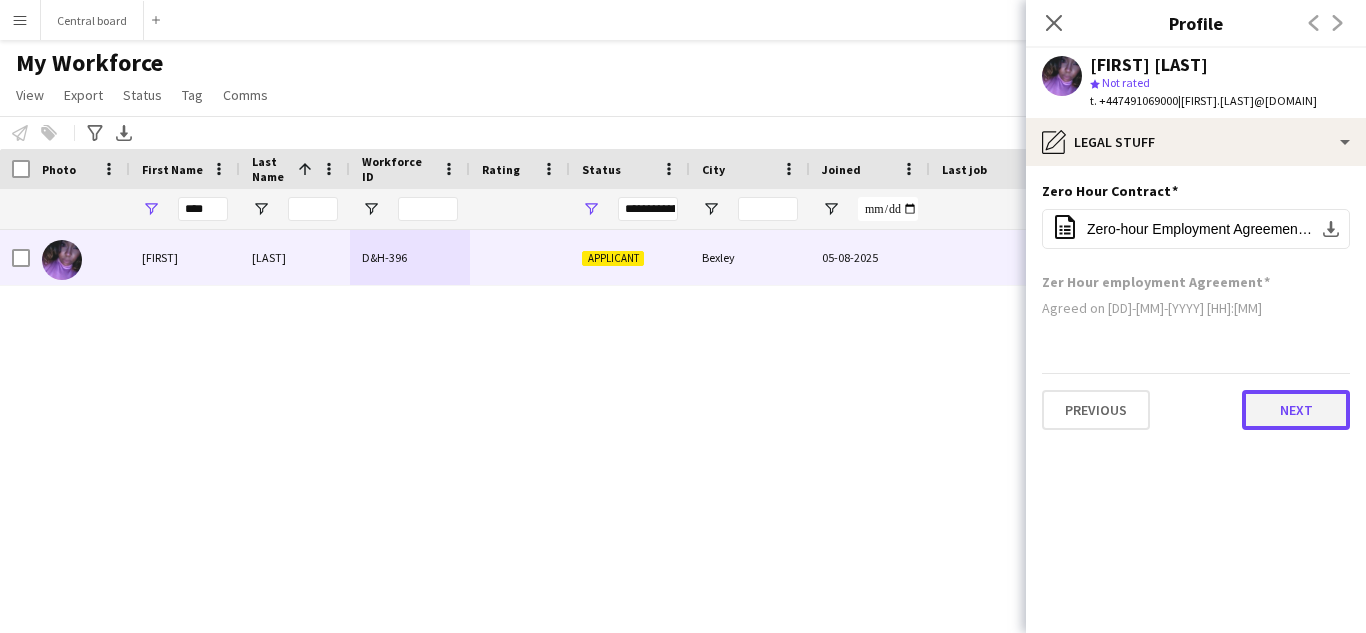 click on "Next" 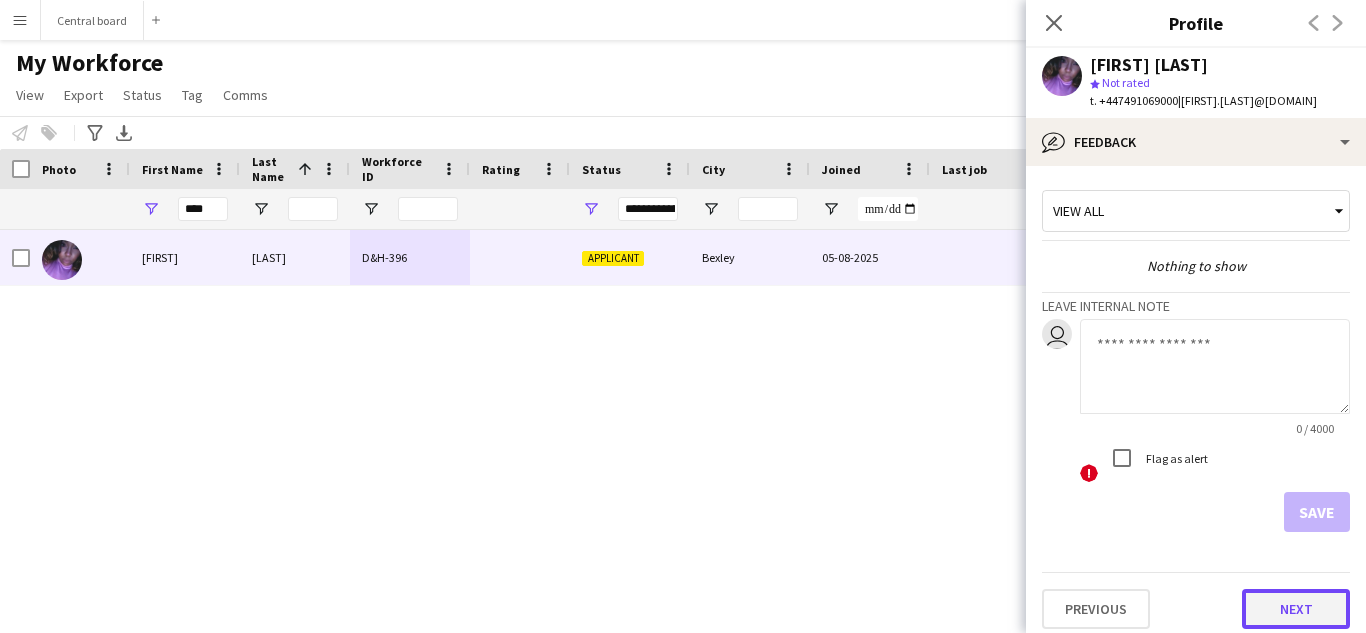 click on "Next" 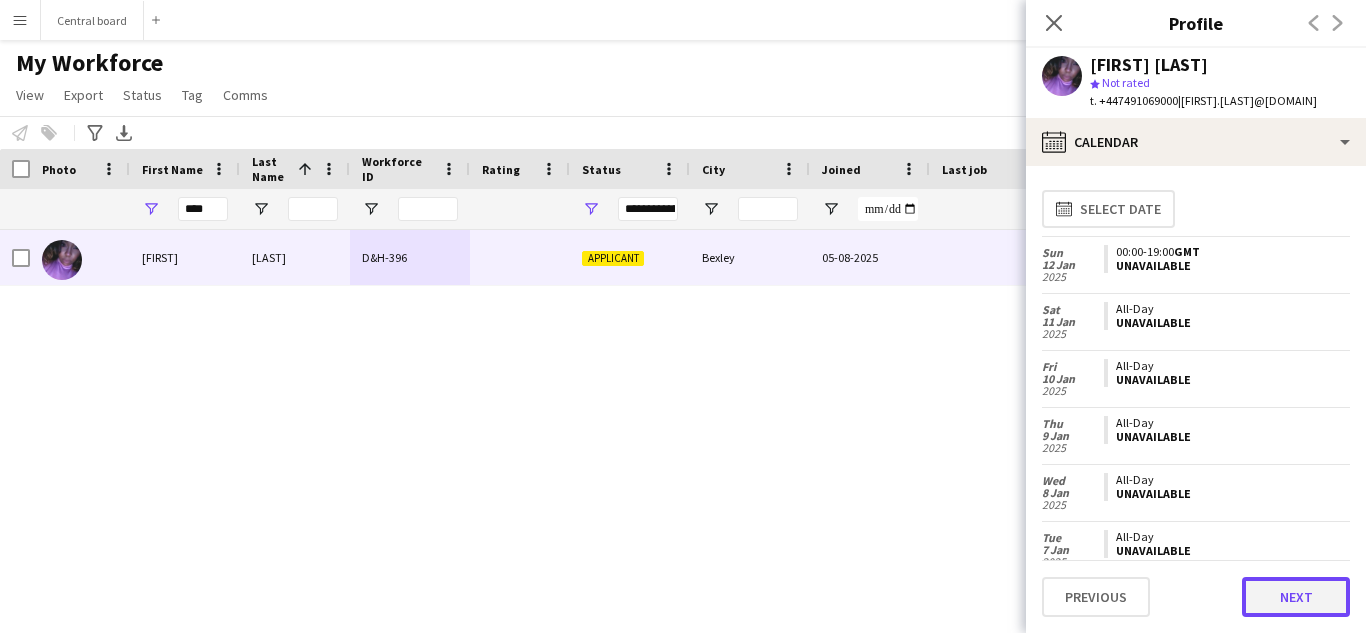 click on "Next" 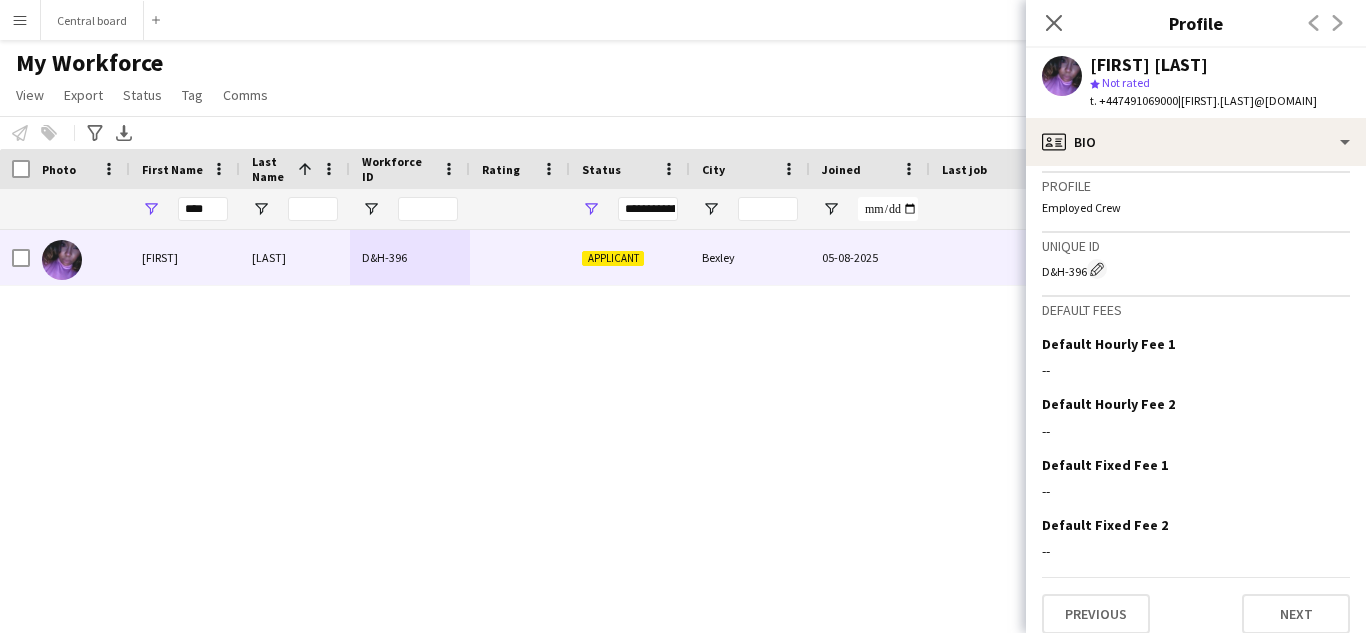 scroll, scrollTop: 931, scrollLeft: 0, axis: vertical 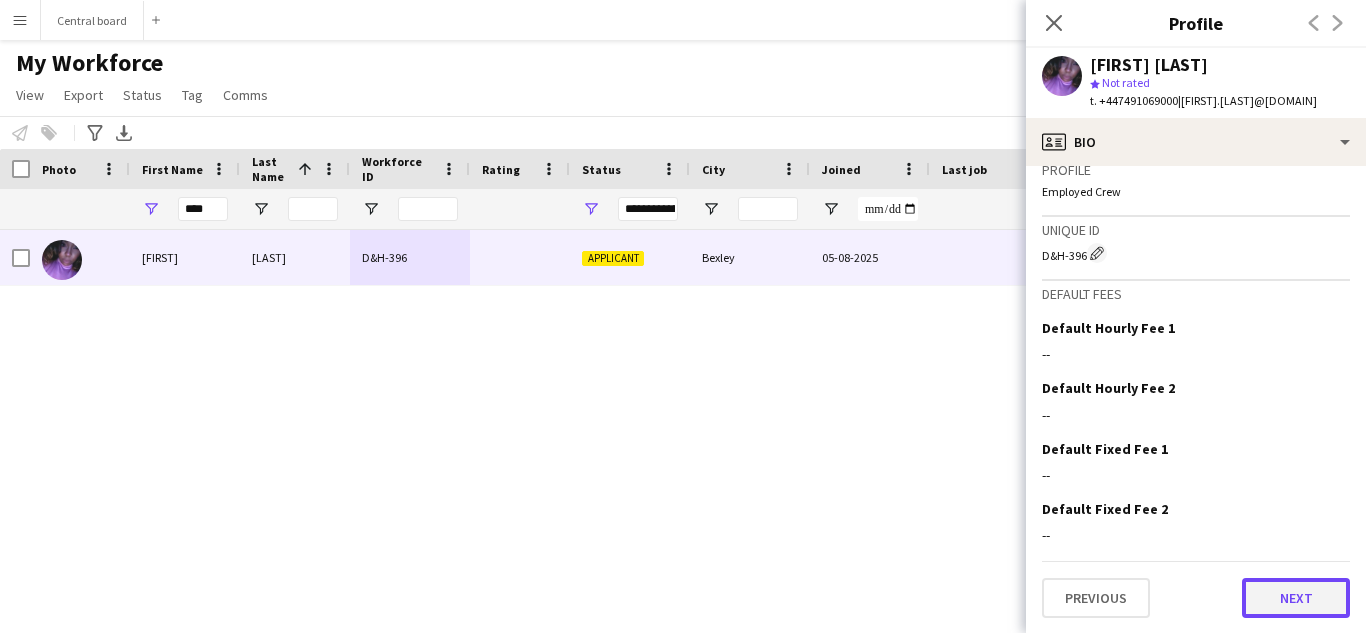 click on "Next" 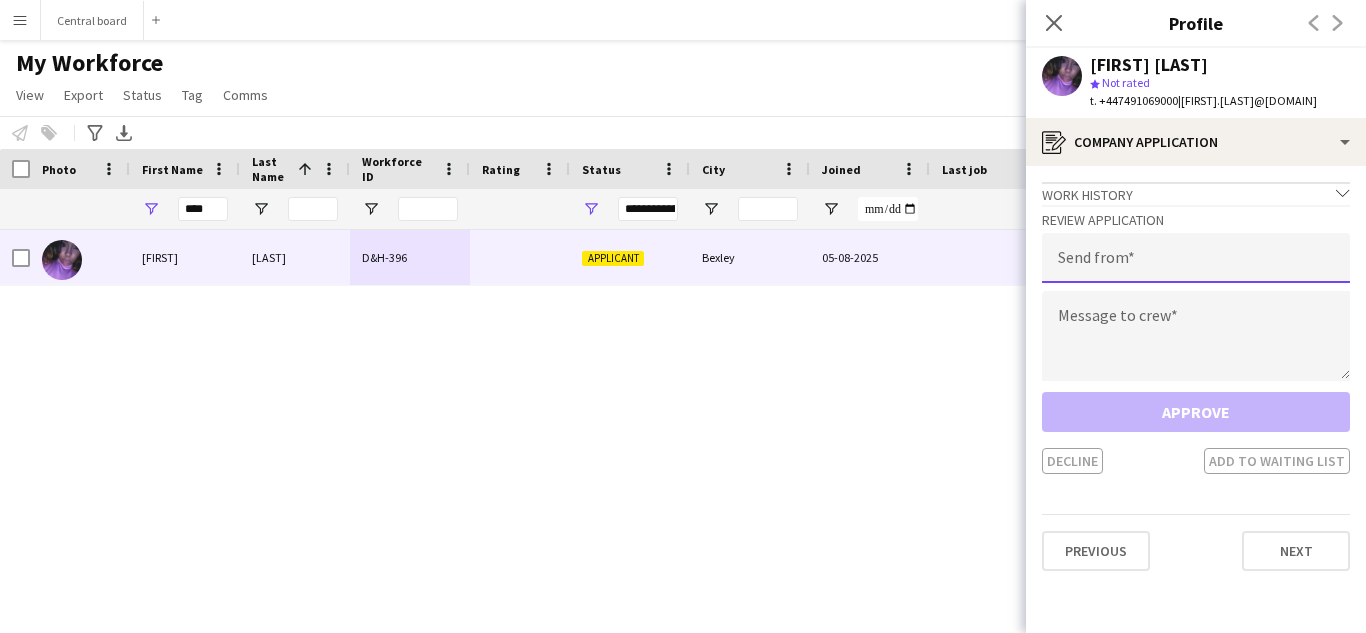 click 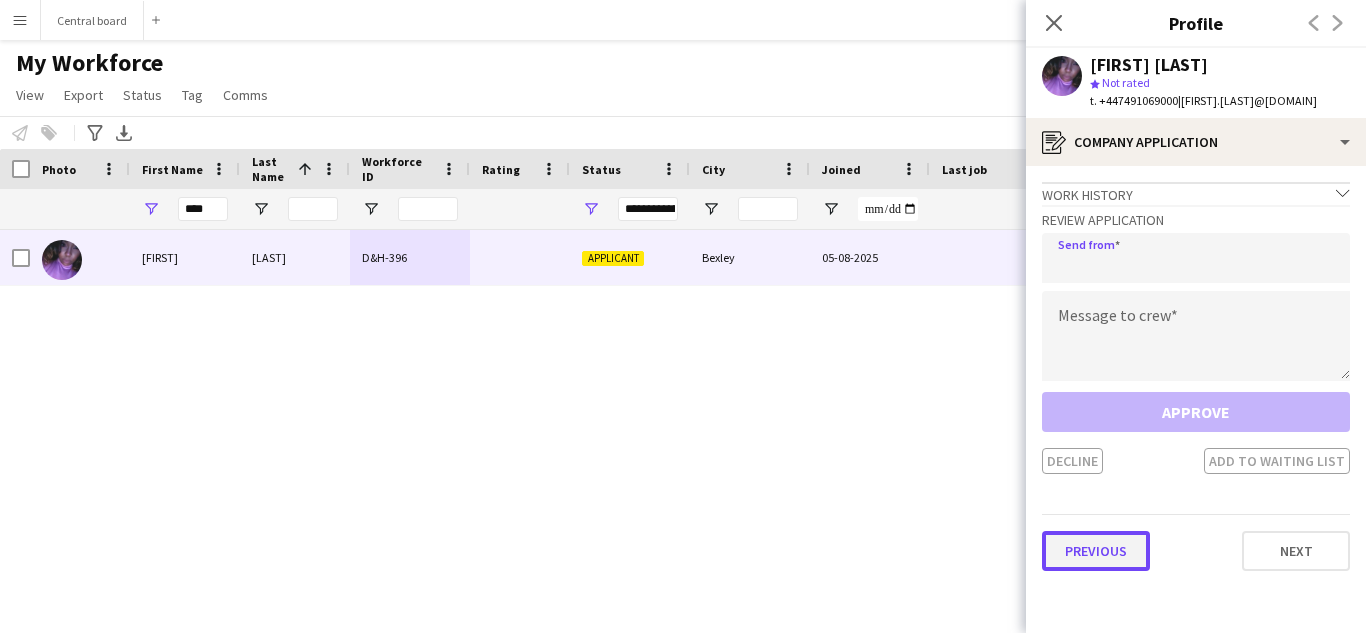click on "Previous   Next" 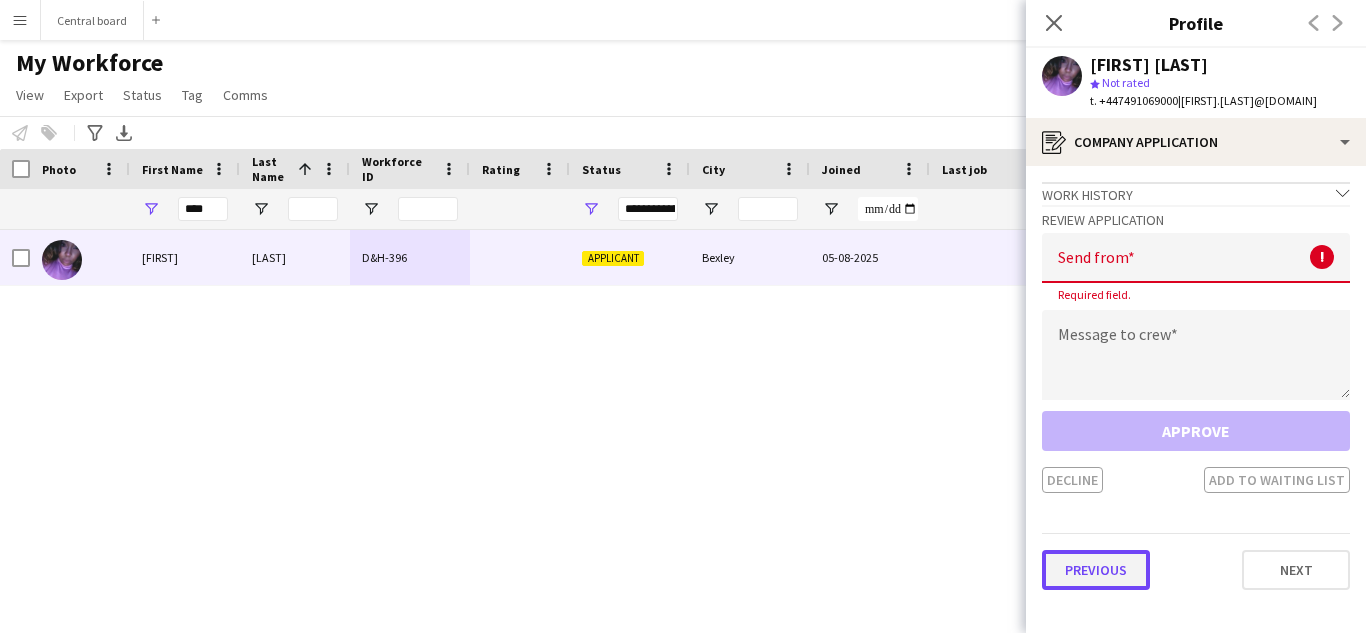 click on "Previous" 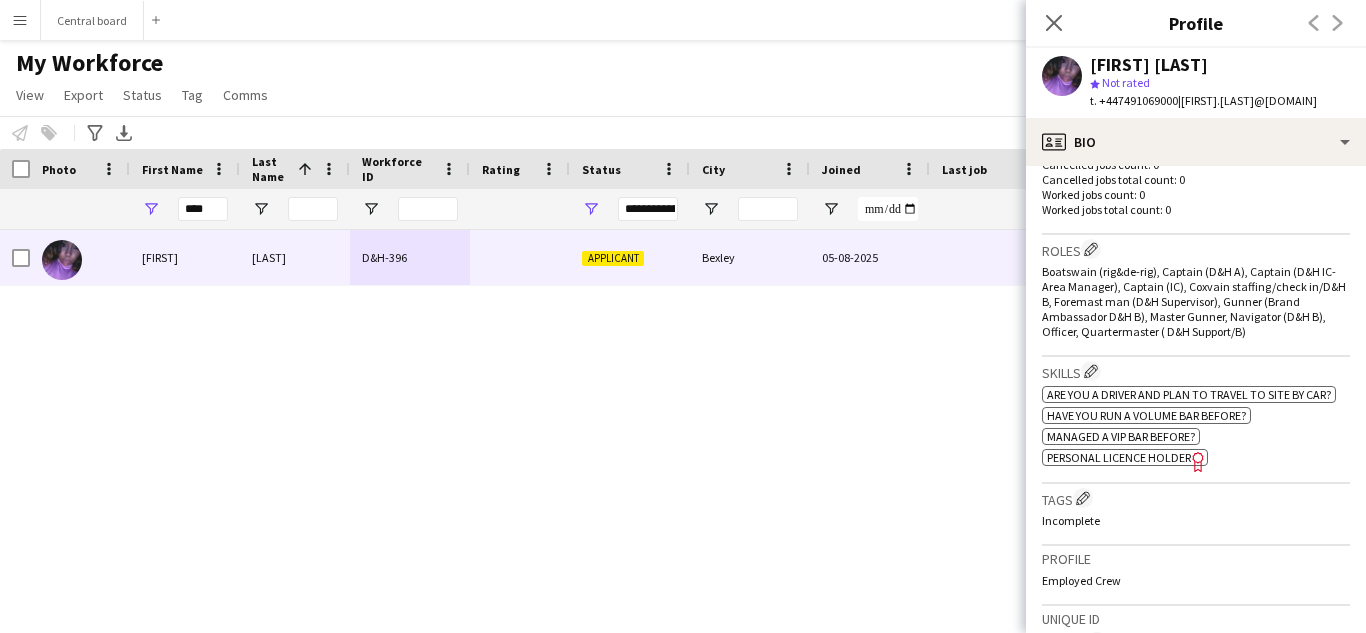 scroll, scrollTop: 539, scrollLeft: 0, axis: vertical 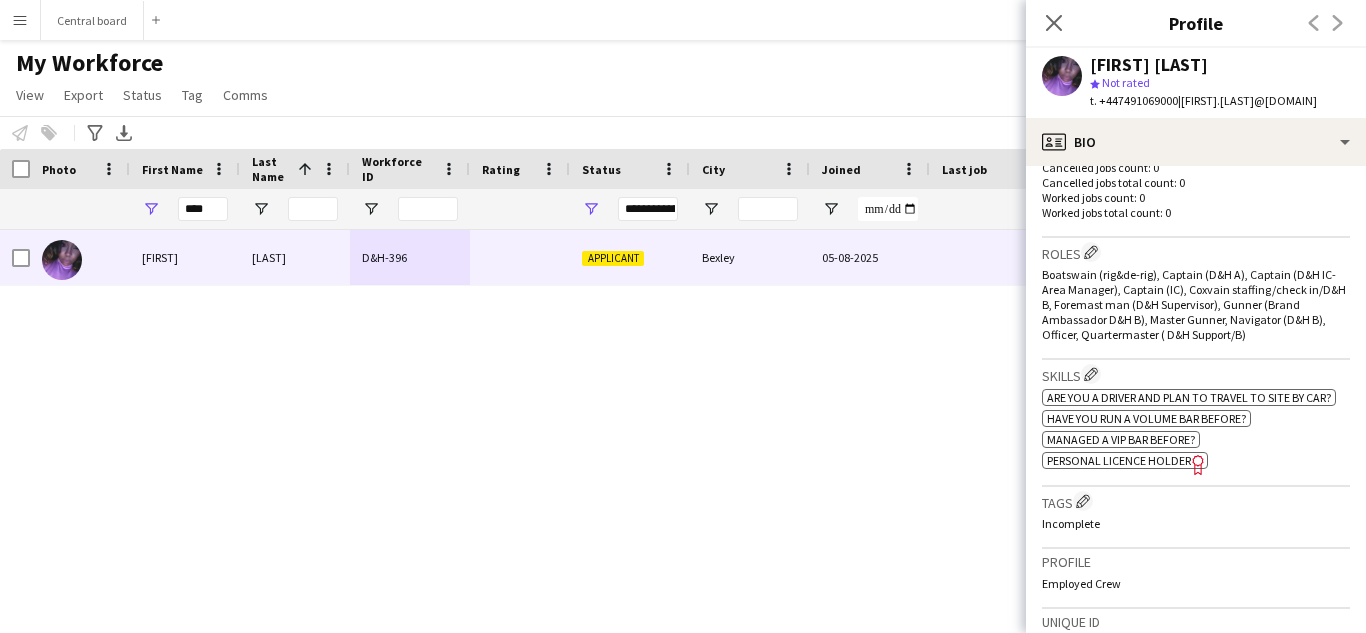 click on "Personal Licence Holder" 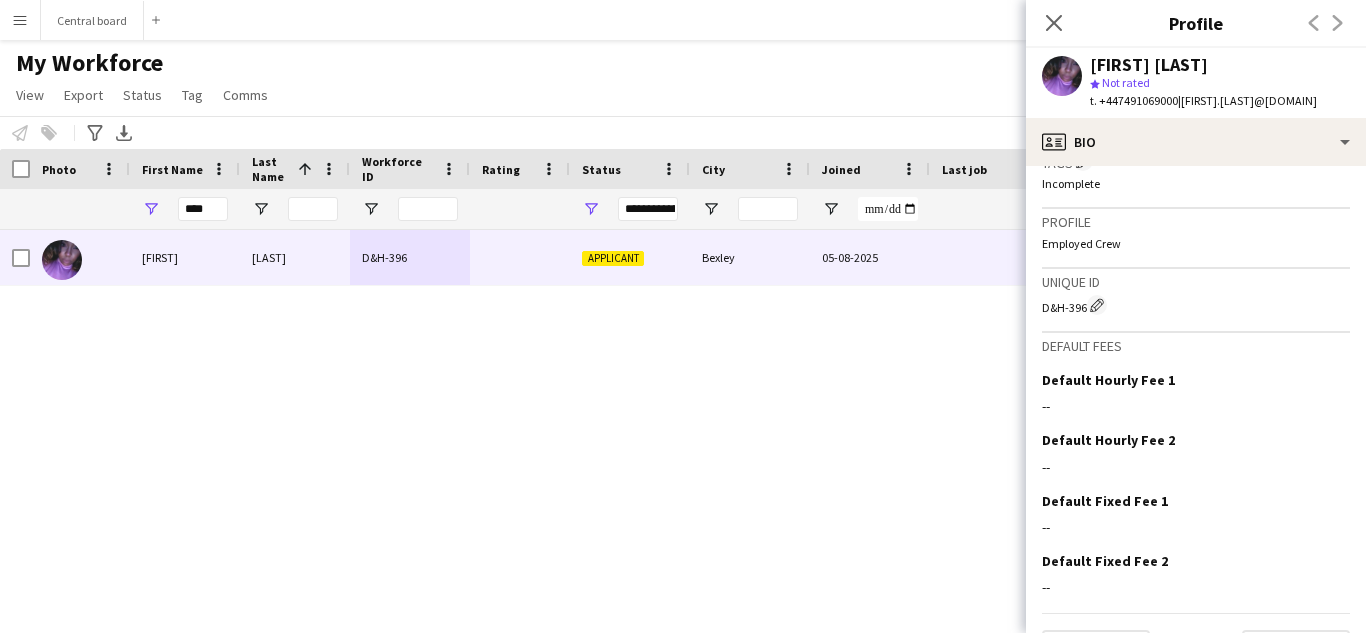 scroll, scrollTop: 931, scrollLeft: 0, axis: vertical 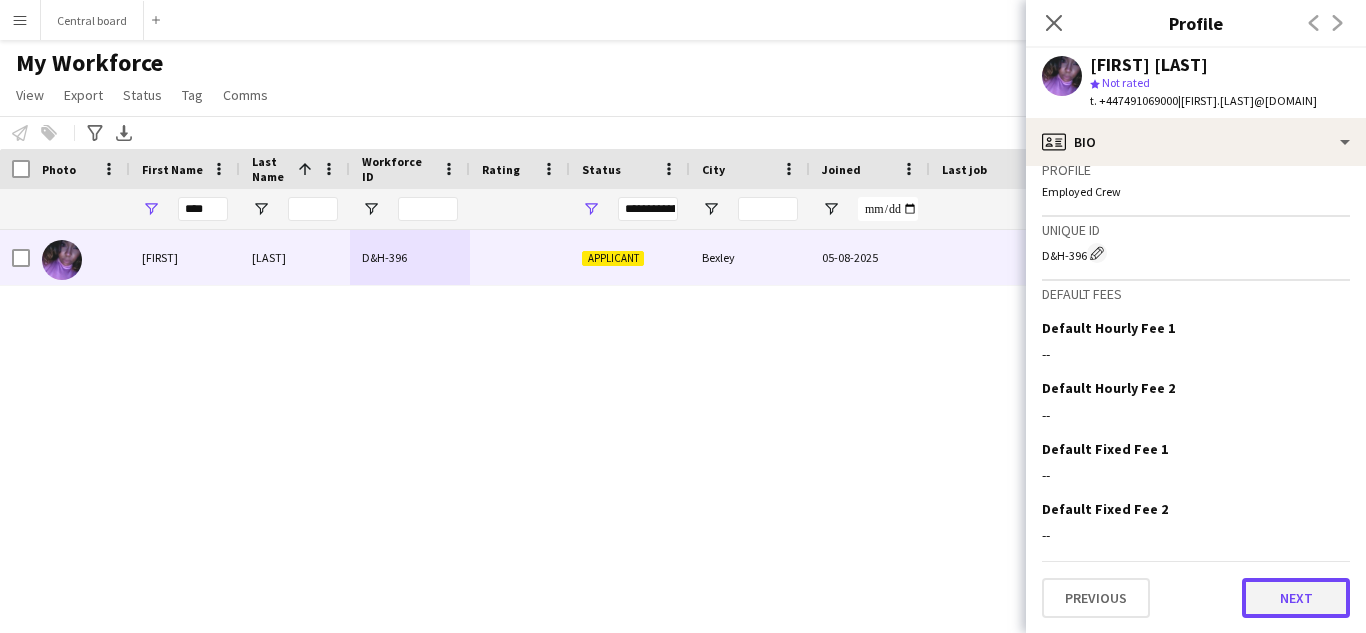 click on "Next" 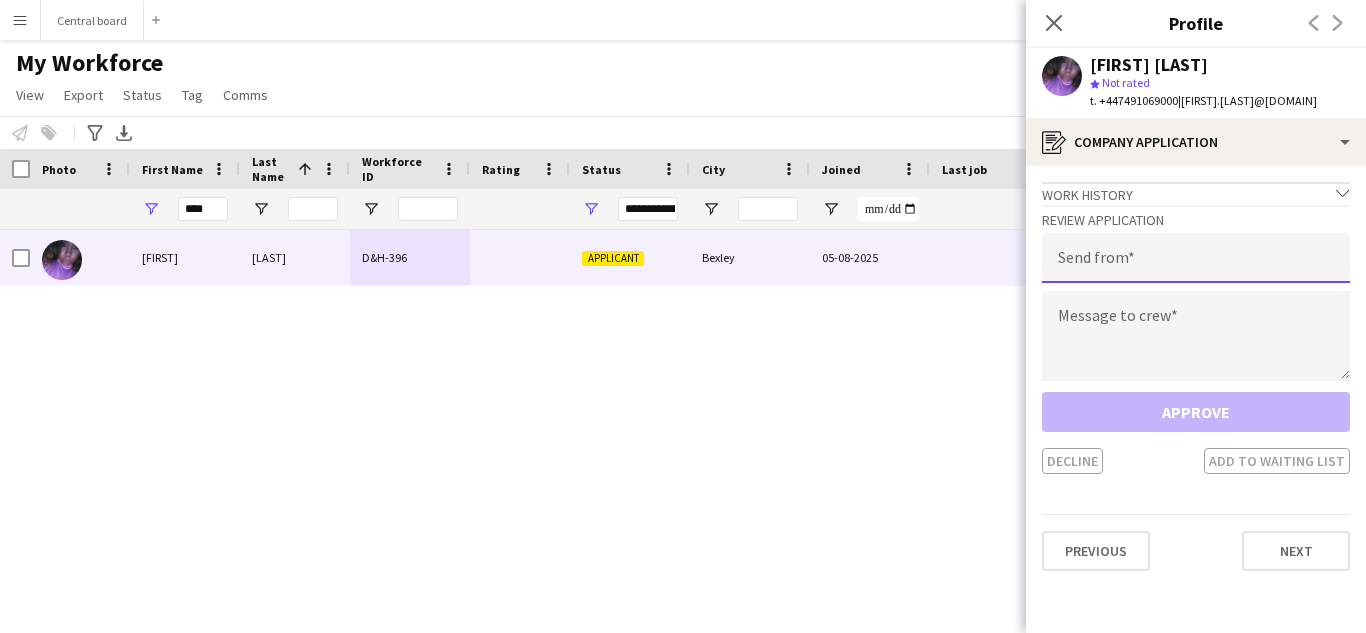 click 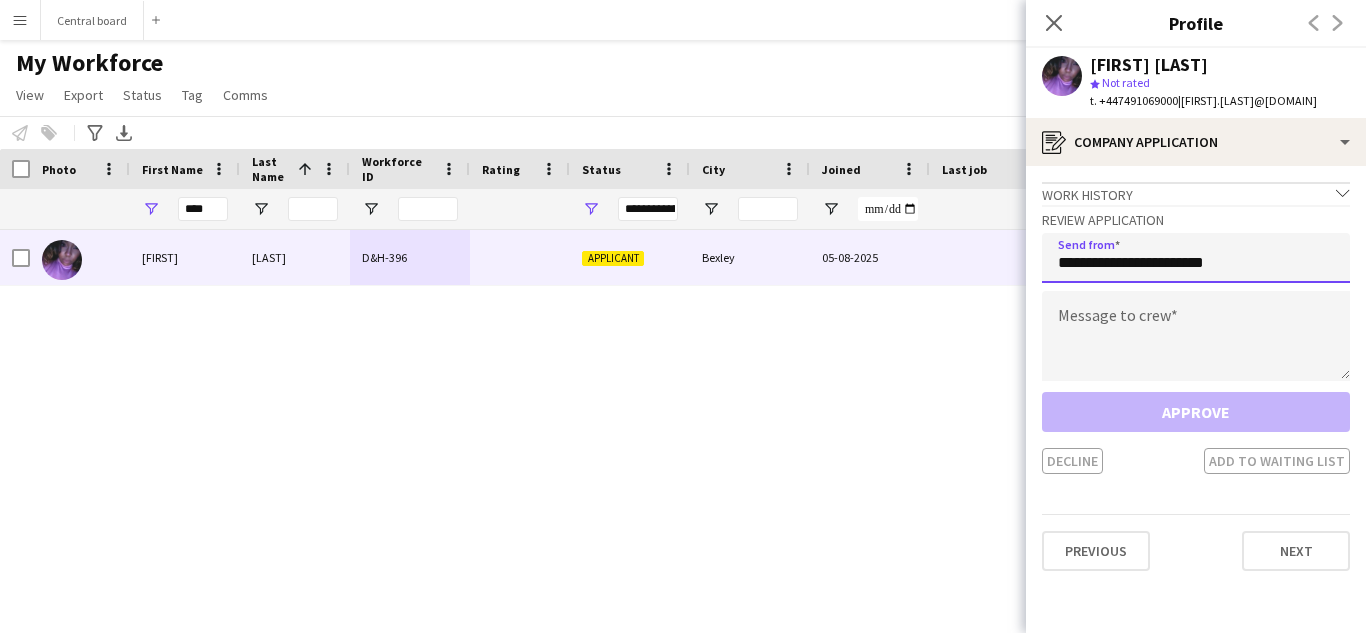 type on "**********" 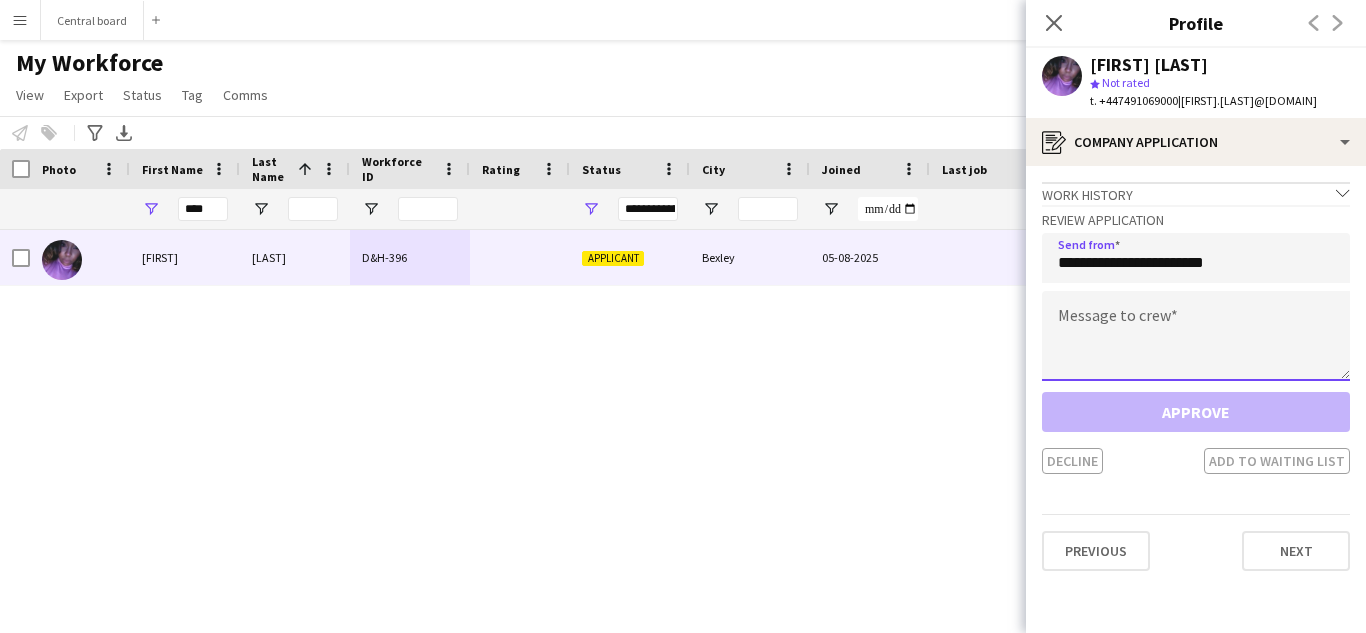 click 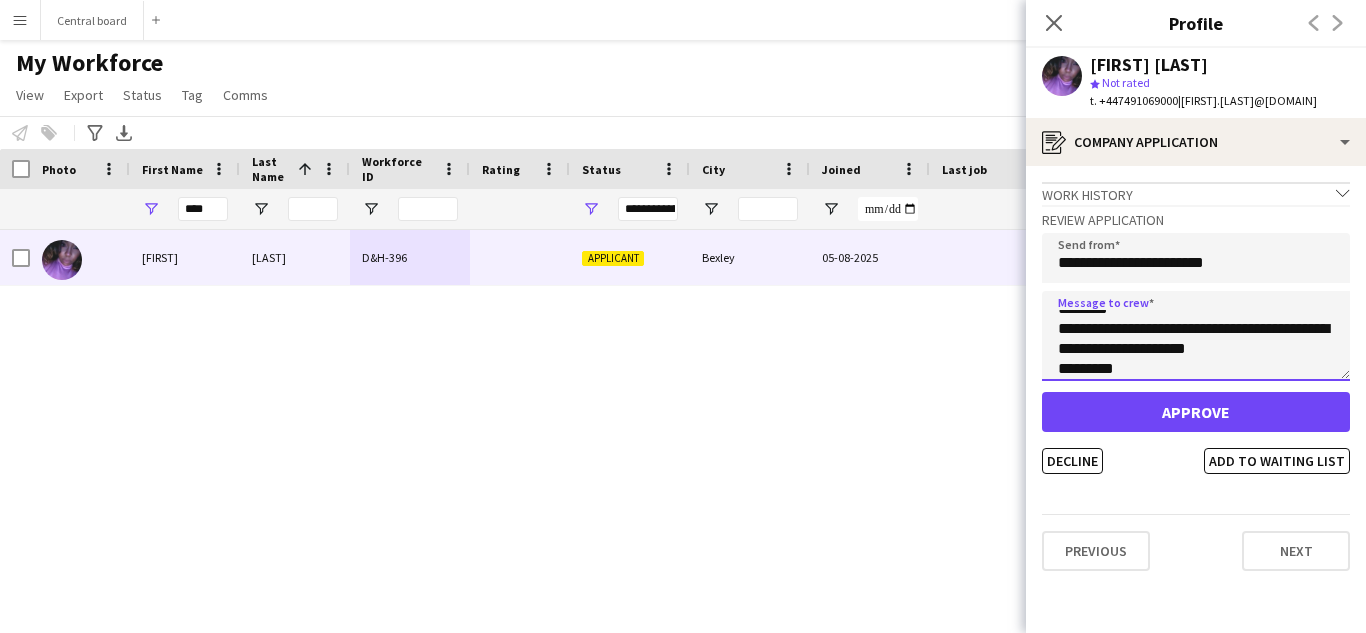 scroll, scrollTop: 32, scrollLeft: 0, axis: vertical 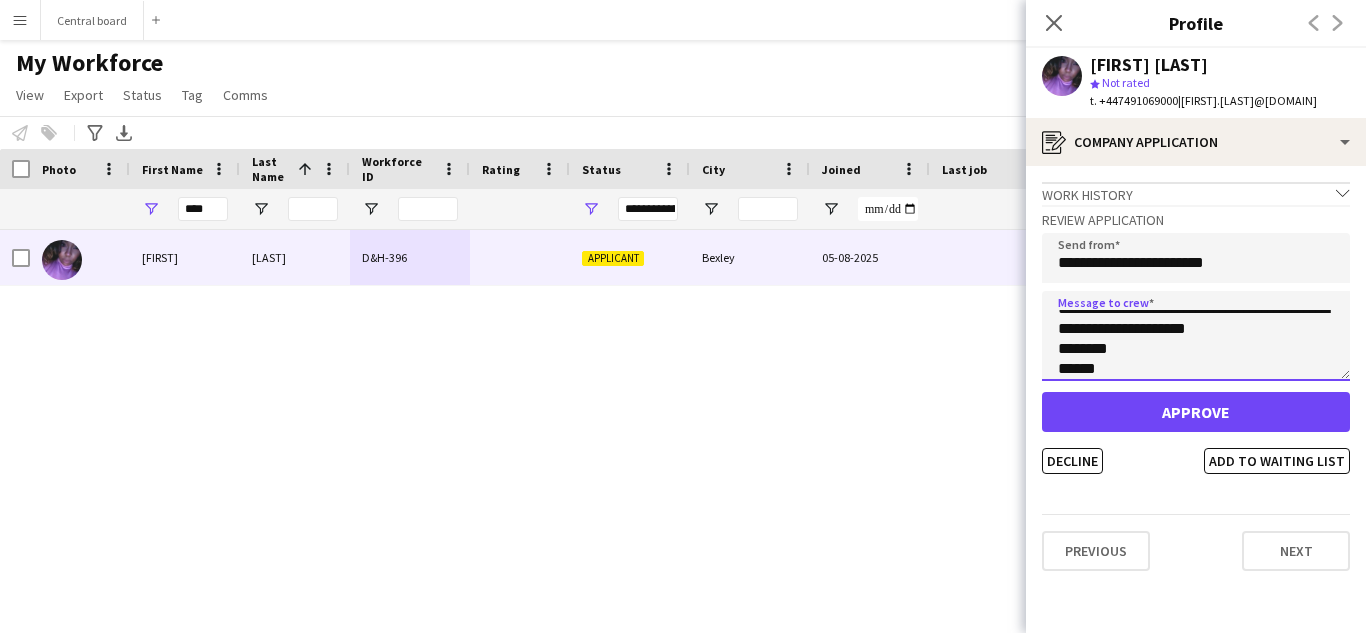 type on "[MASKED]" 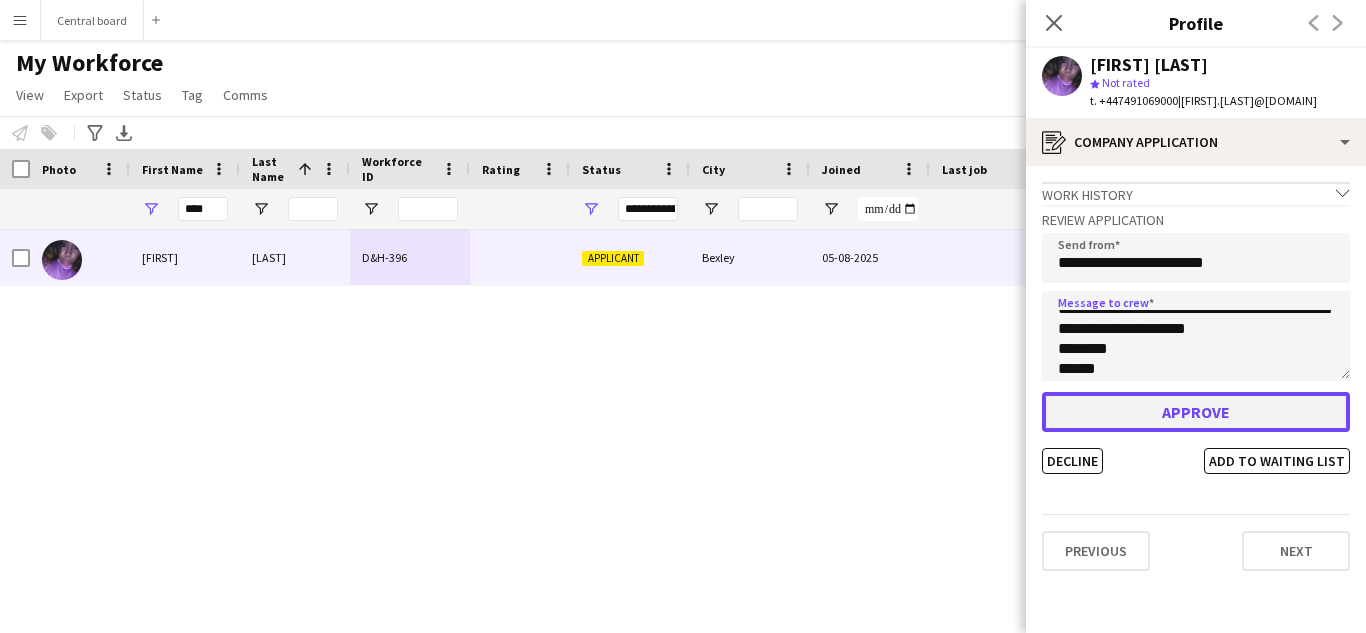 click on "Approve" 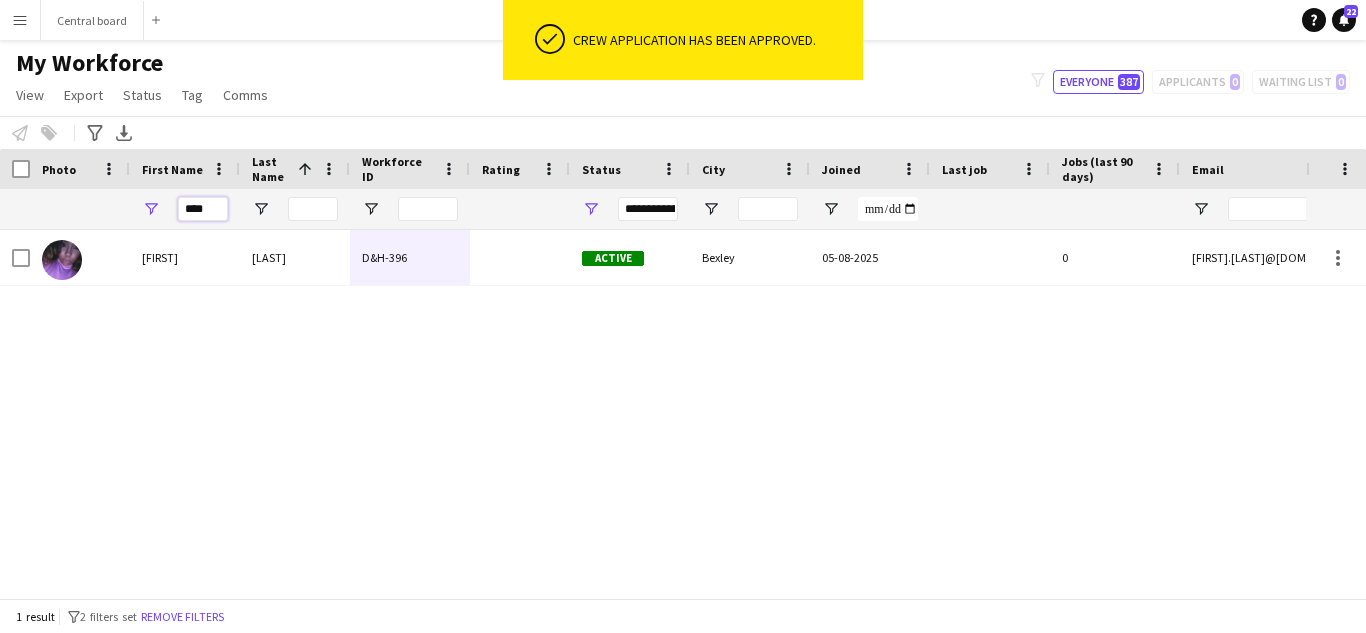 click on "****" at bounding box center (203, 209) 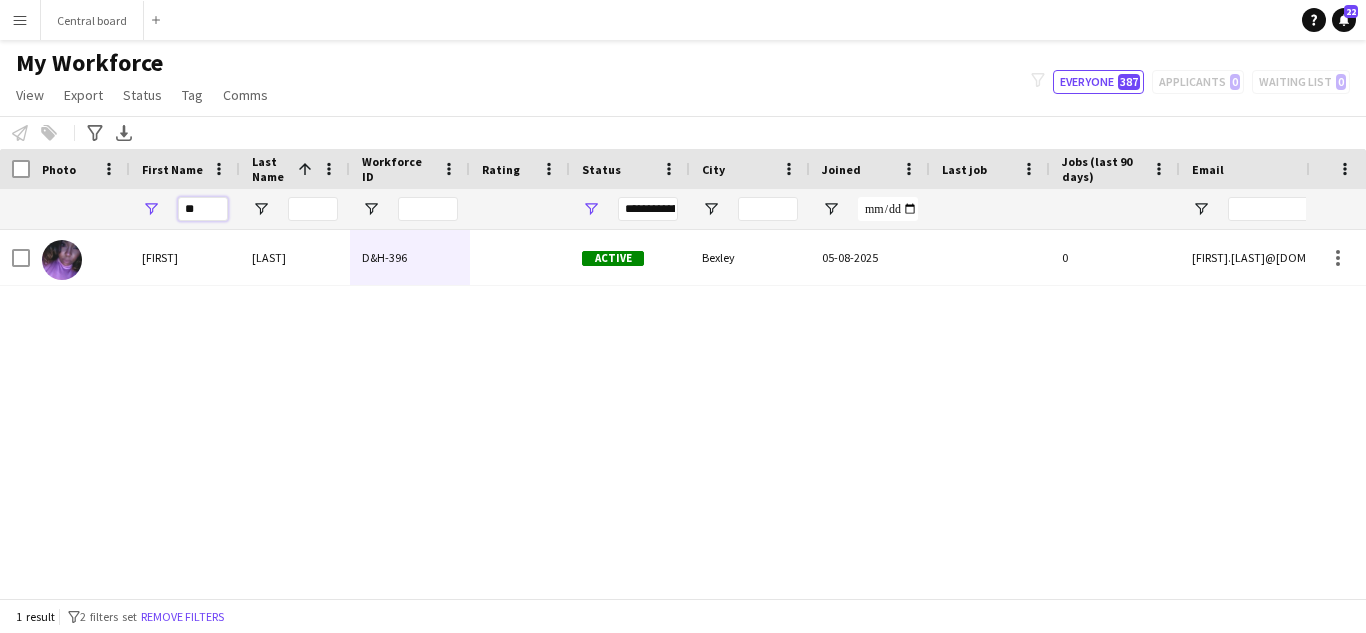 type on "*" 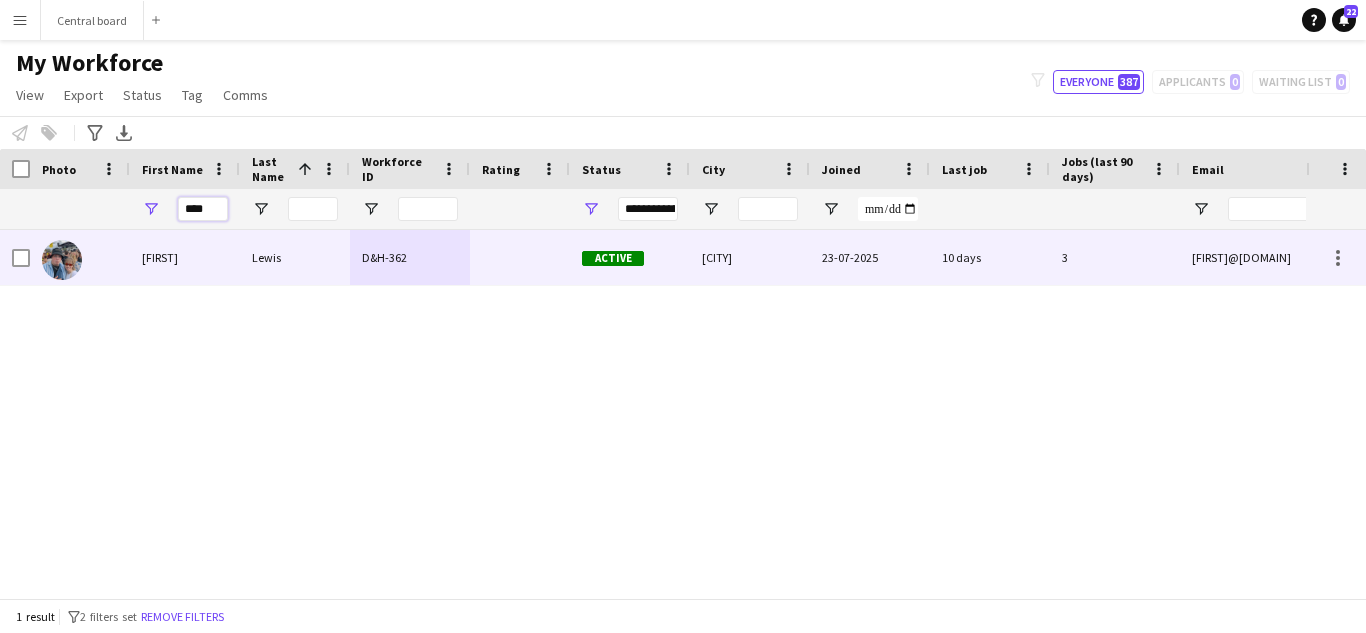 type on "****" 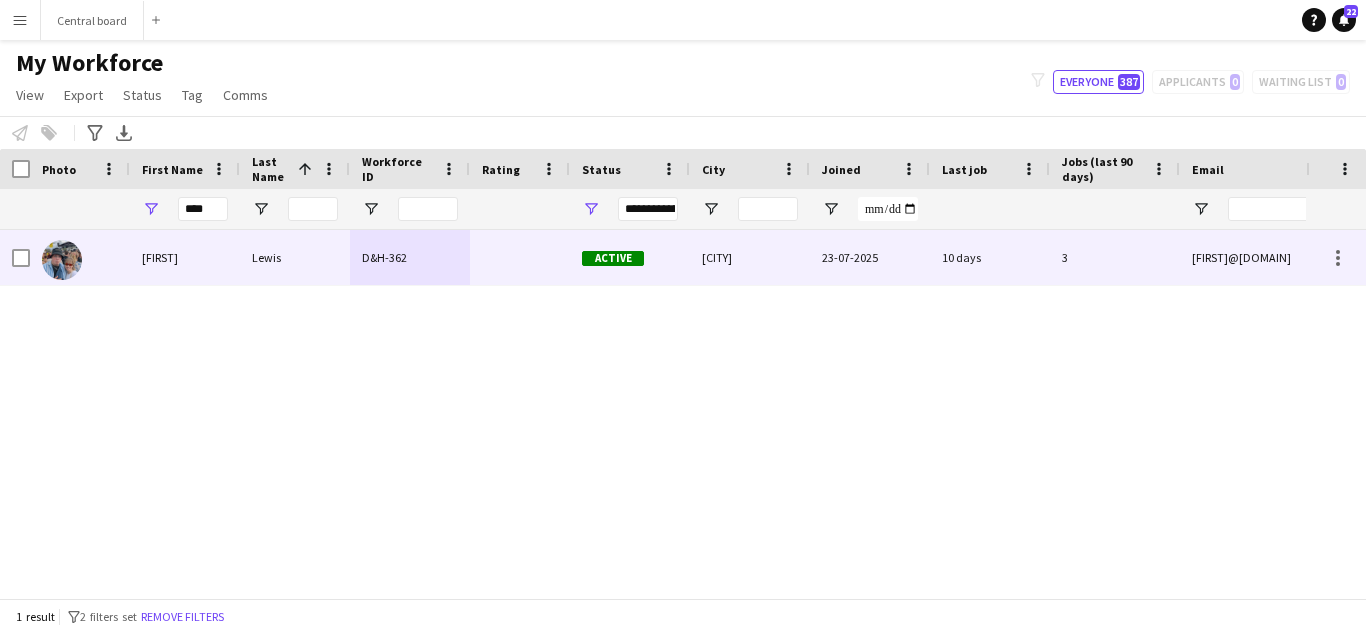 click on "Lewis" at bounding box center [295, 257] 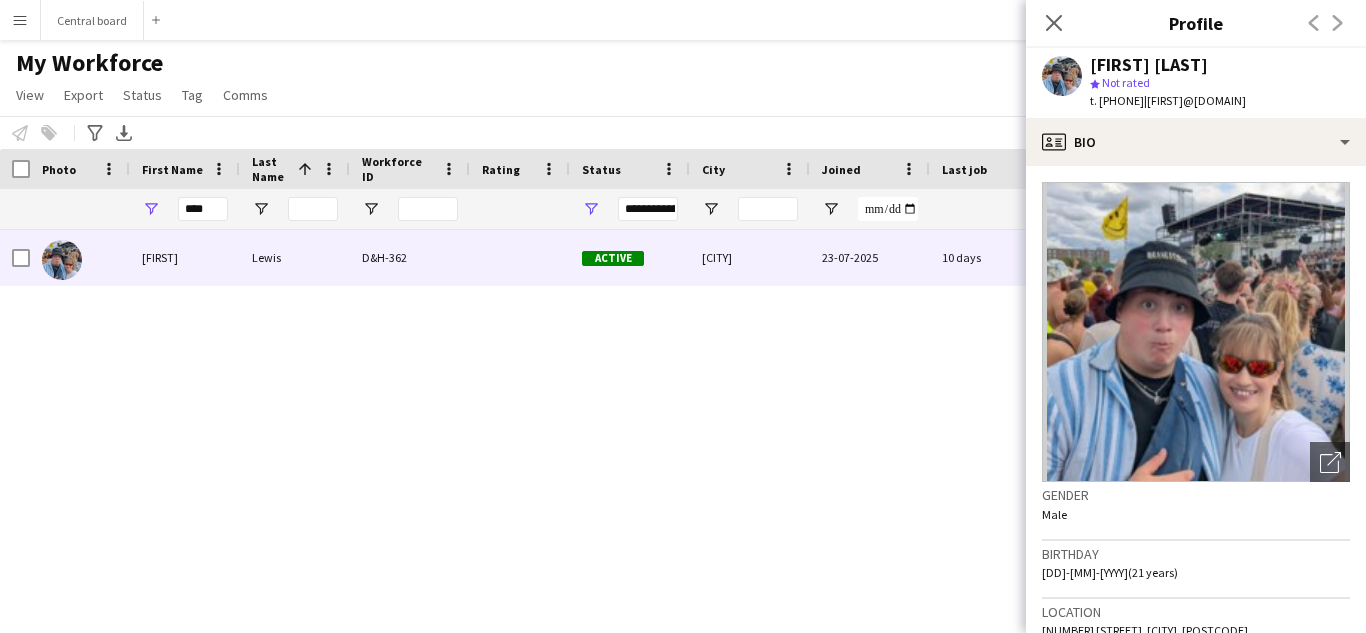 click on "Gender" 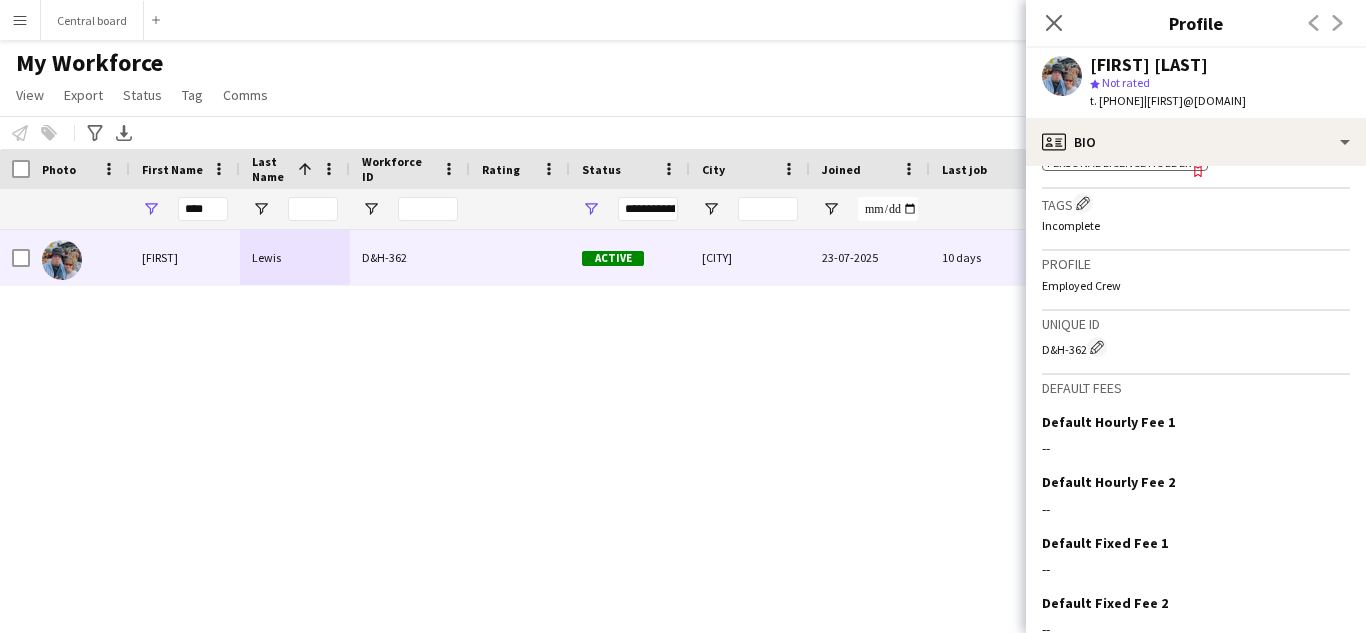 scroll, scrollTop: 955, scrollLeft: 0, axis: vertical 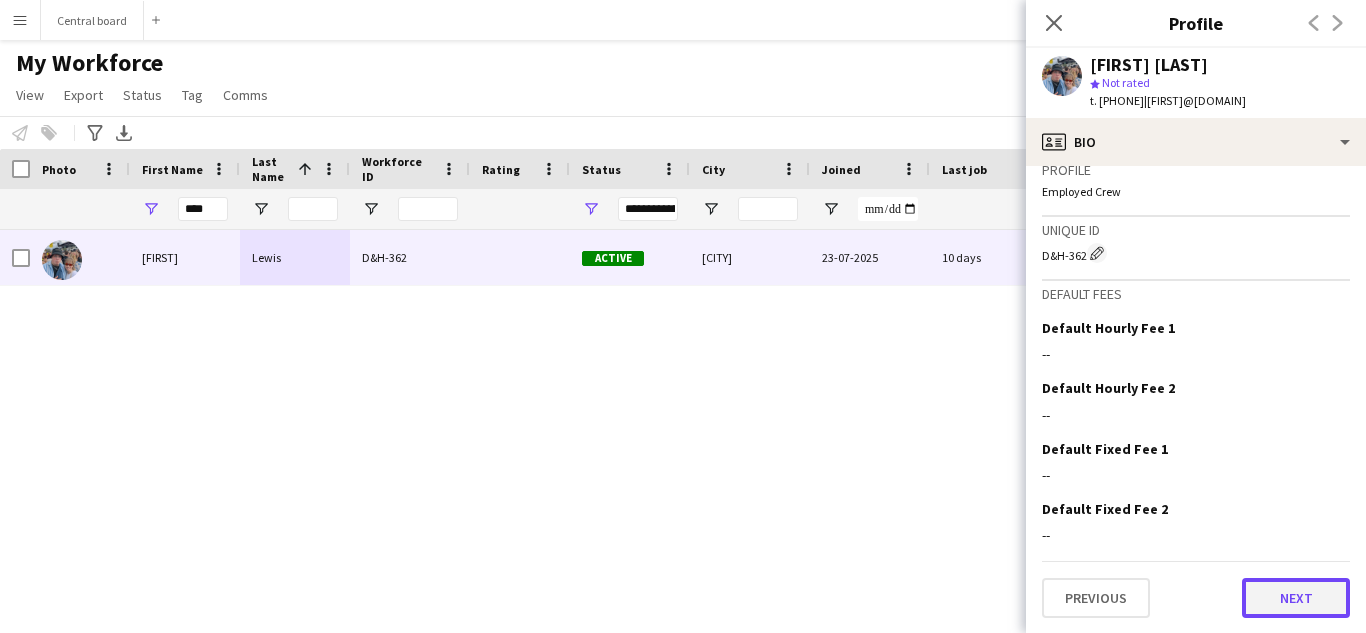 click on "Next" 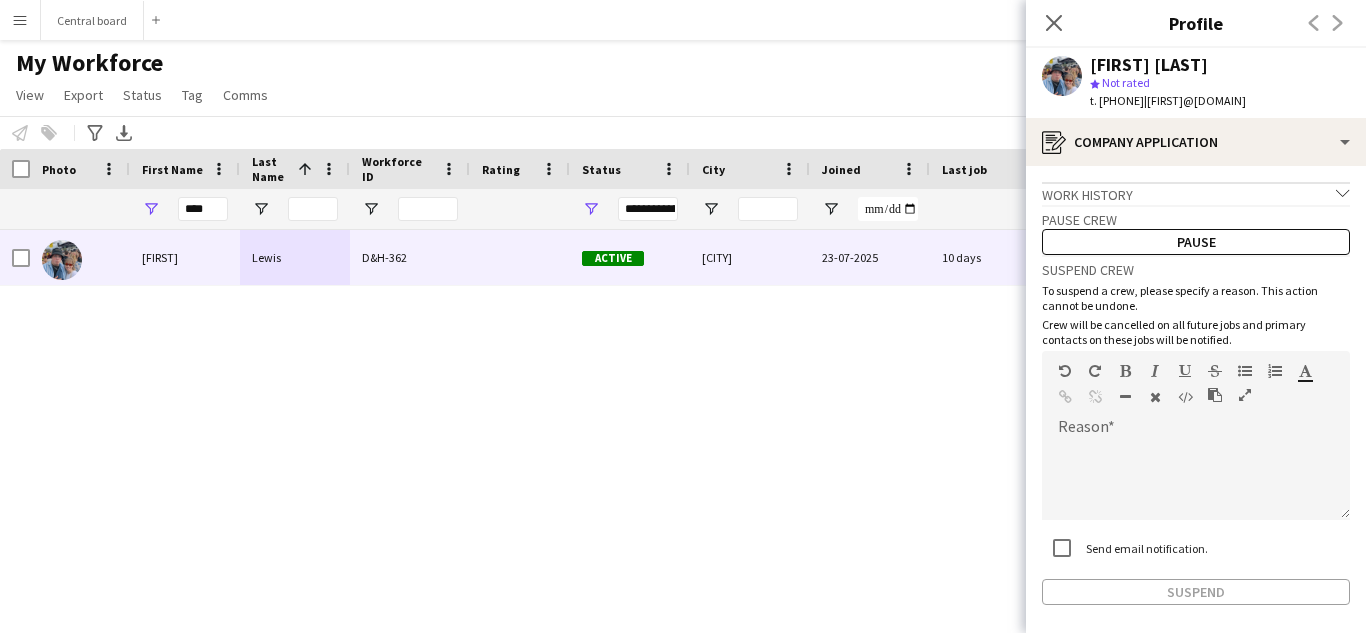 scroll, scrollTop: 85, scrollLeft: 0, axis: vertical 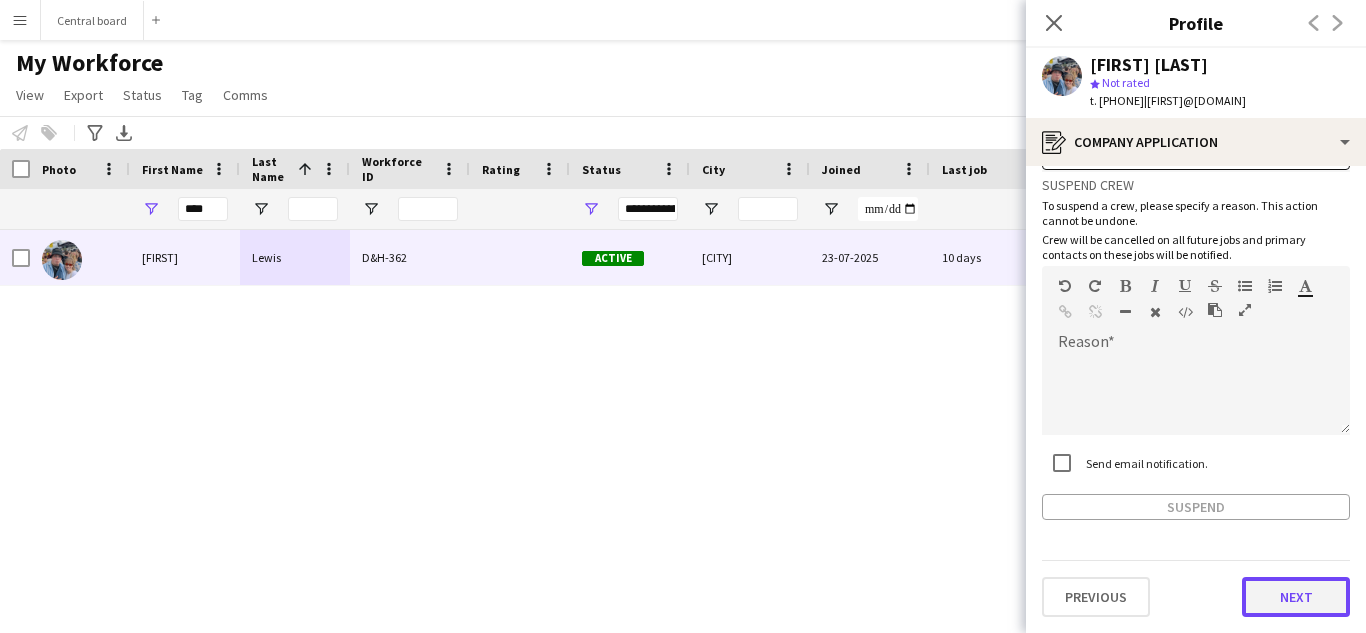 click on "Next" 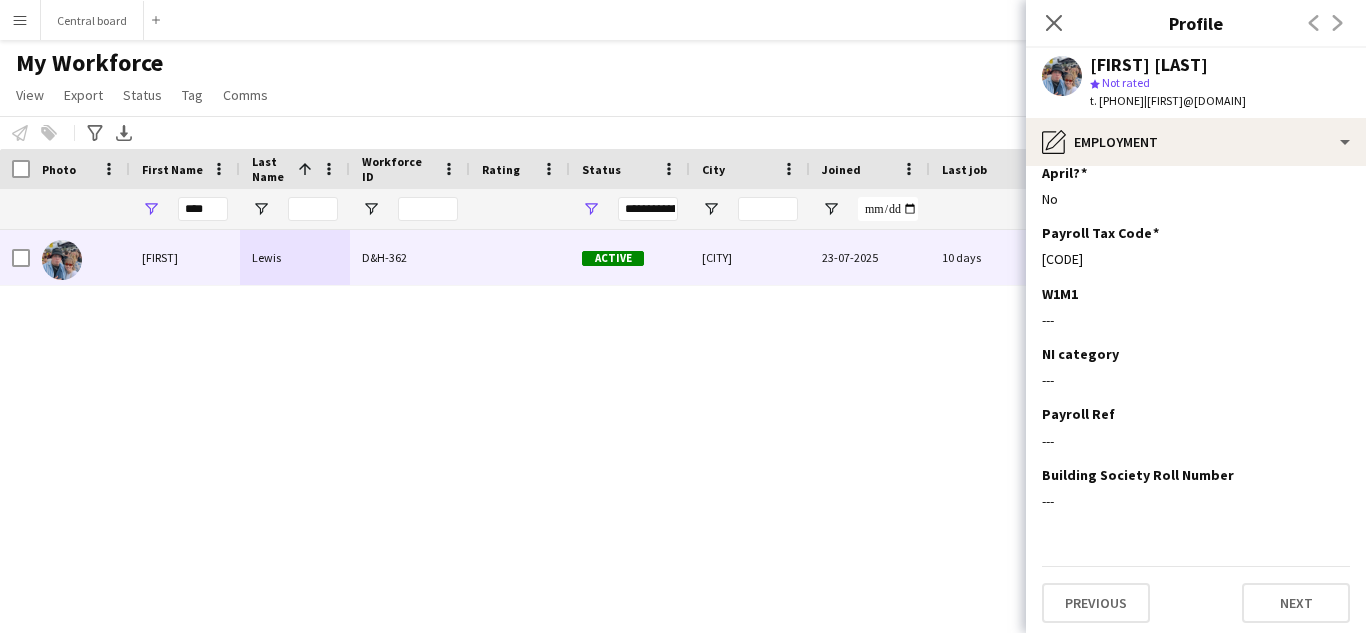 scroll, scrollTop: 339, scrollLeft: 0, axis: vertical 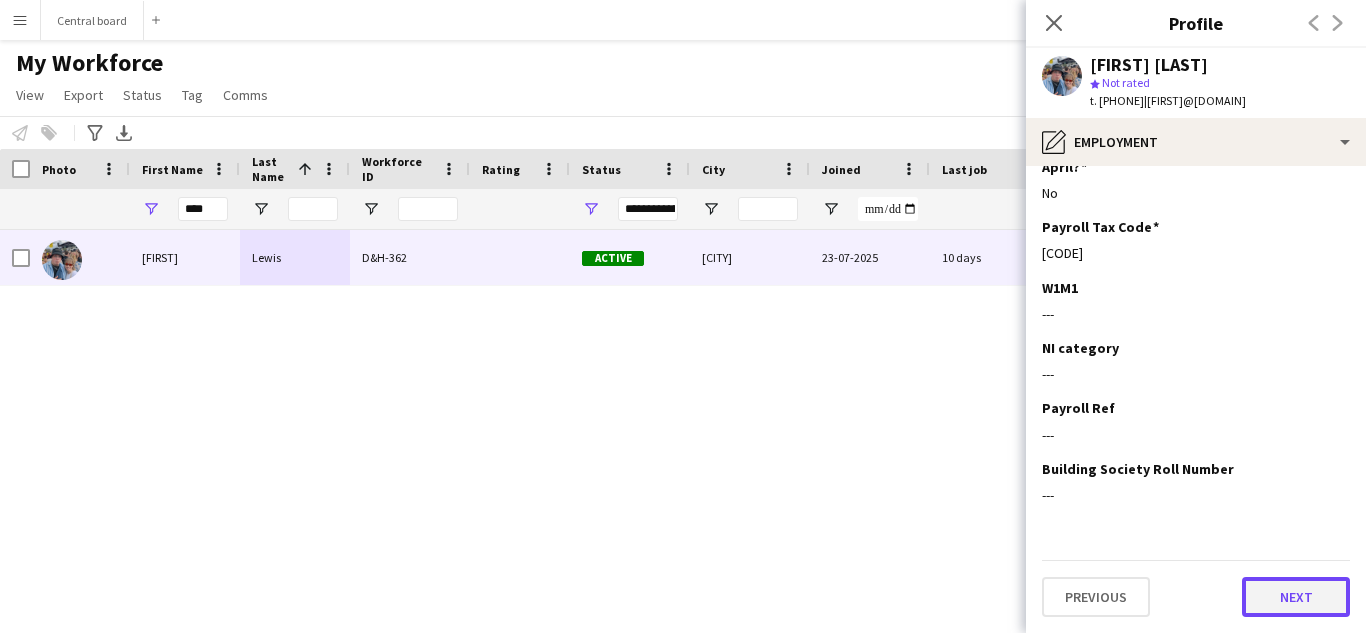 click on "Next" 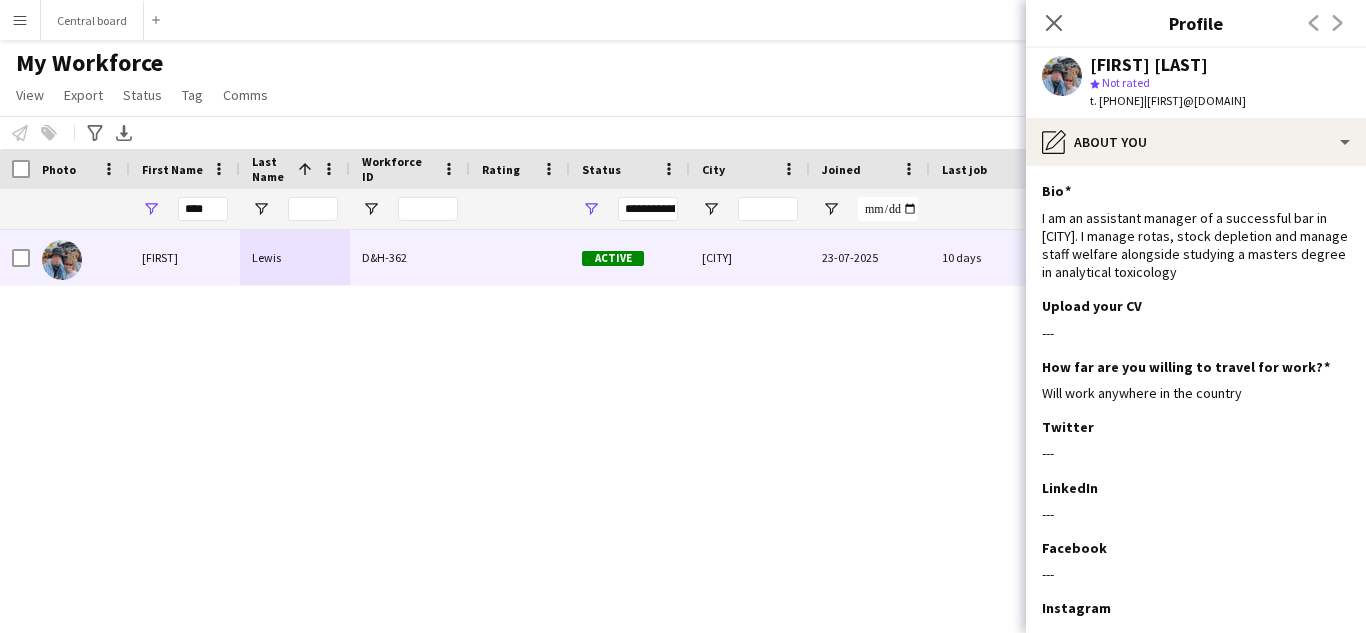 scroll, scrollTop: 139, scrollLeft: 0, axis: vertical 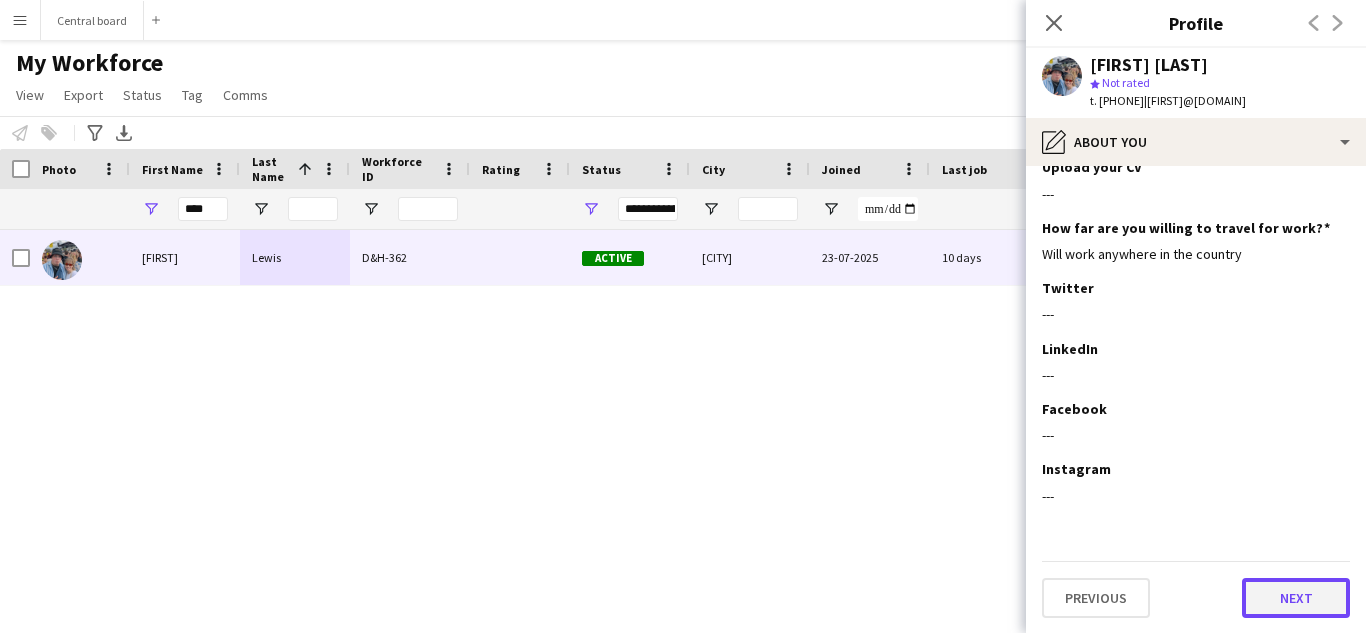 click on "Next" 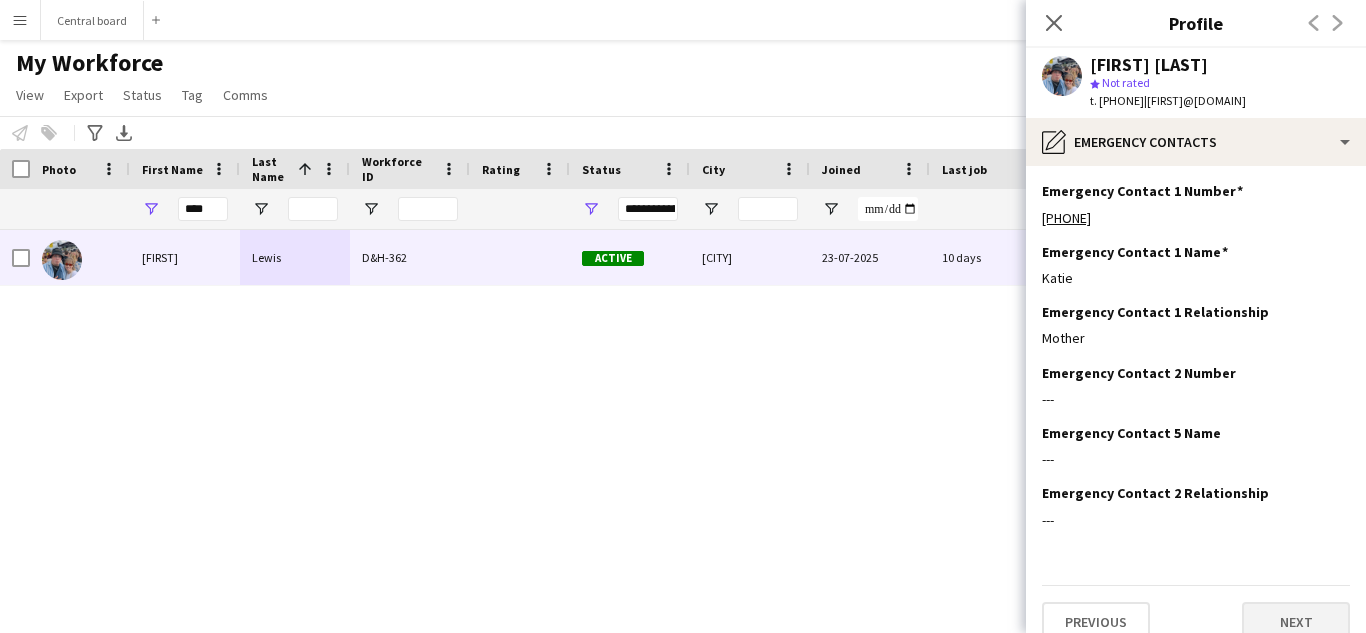 scroll, scrollTop: 24, scrollLeft: 0, axis: vertical 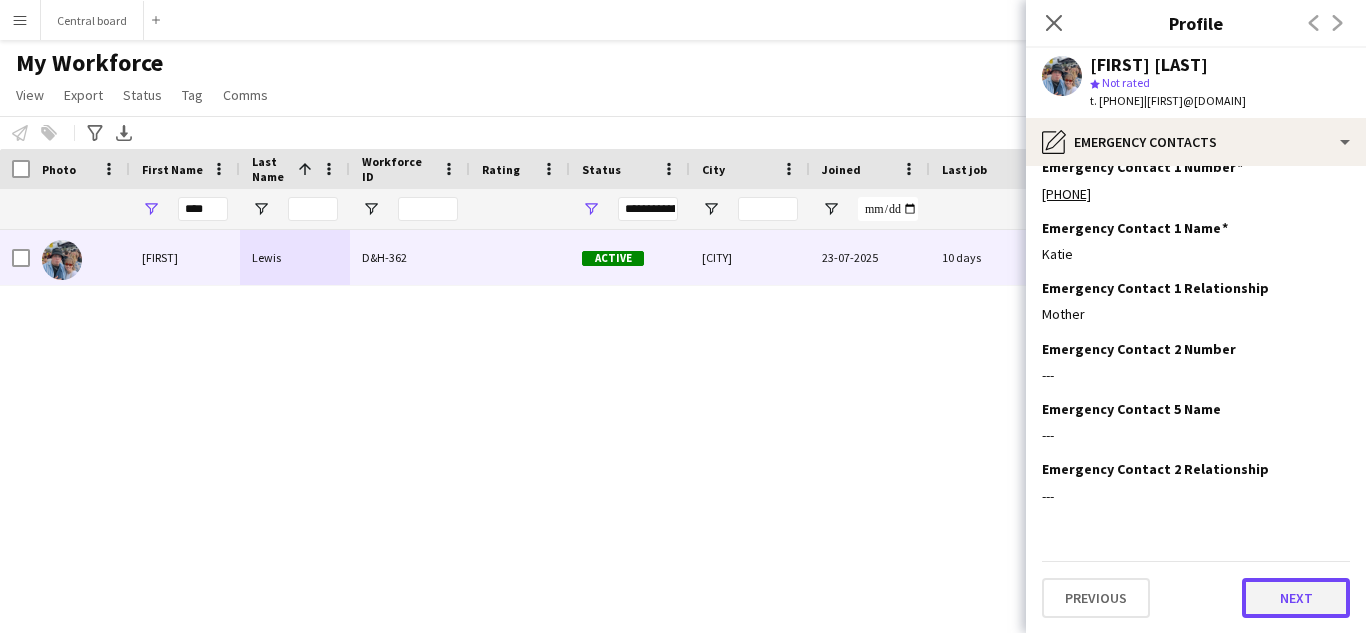 click on "Next" 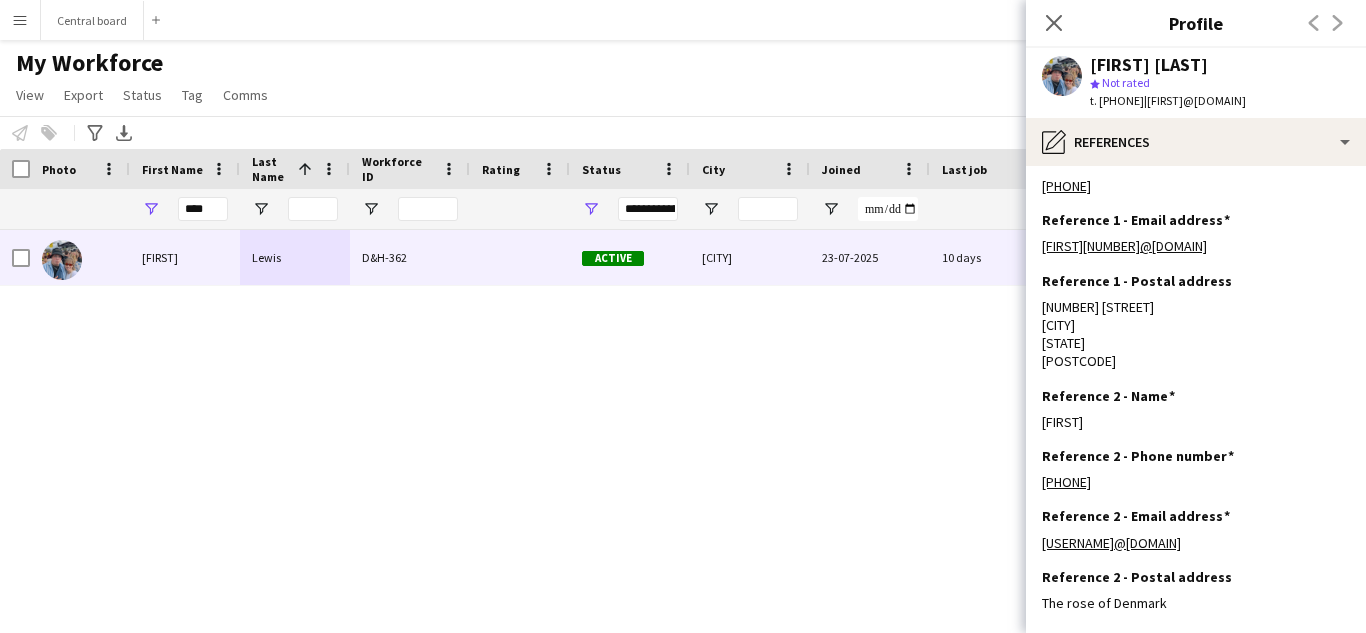 scroll, scrollTop: 200, scrollLeft: 0, axis: vertical 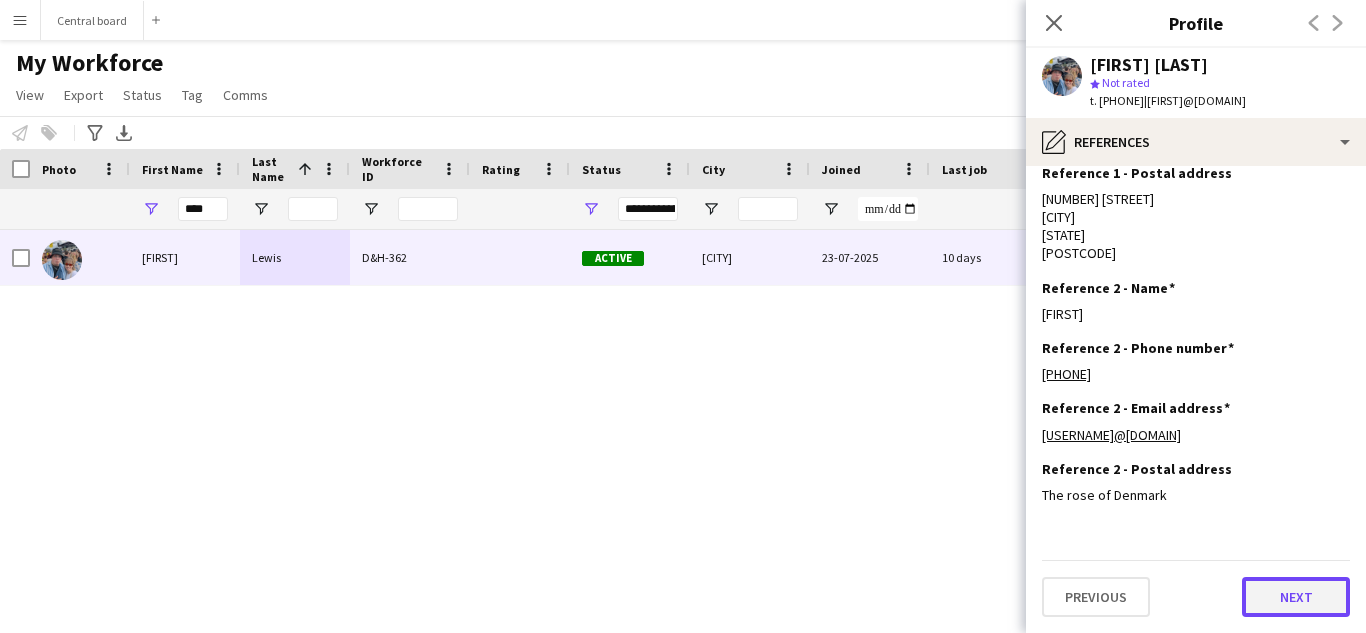 click on "Next" 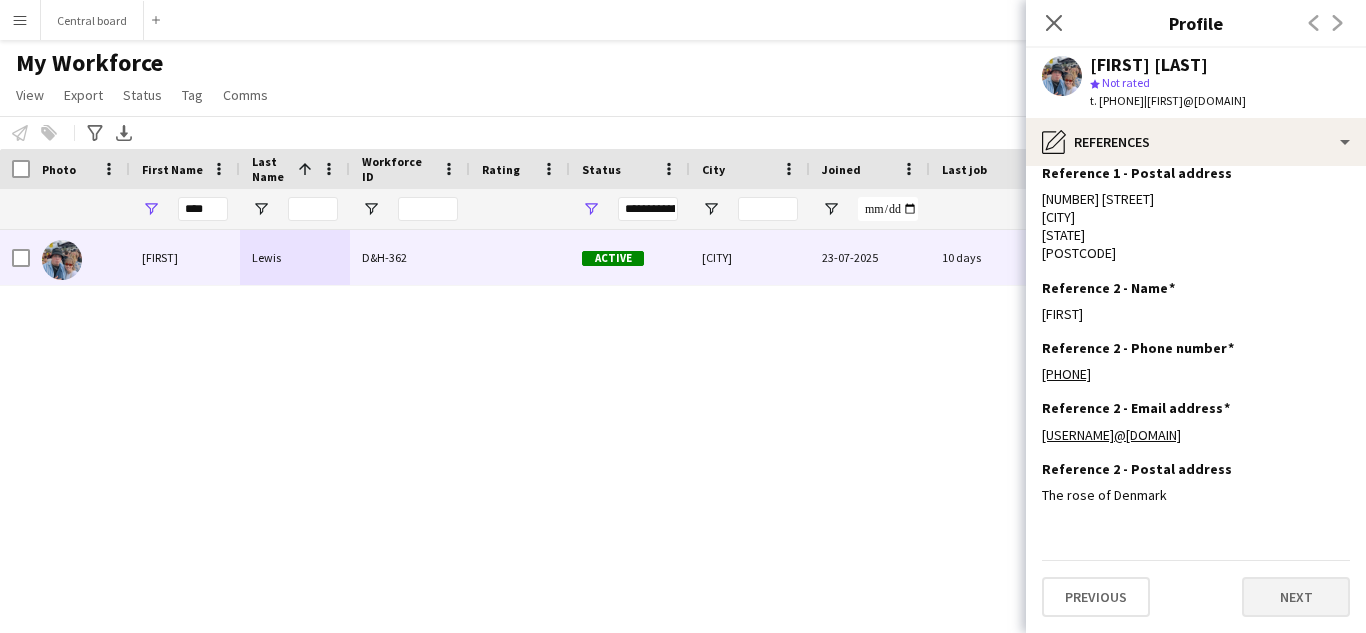 scroll, scrollTop: 0, scrollLeft: 0, axis: both 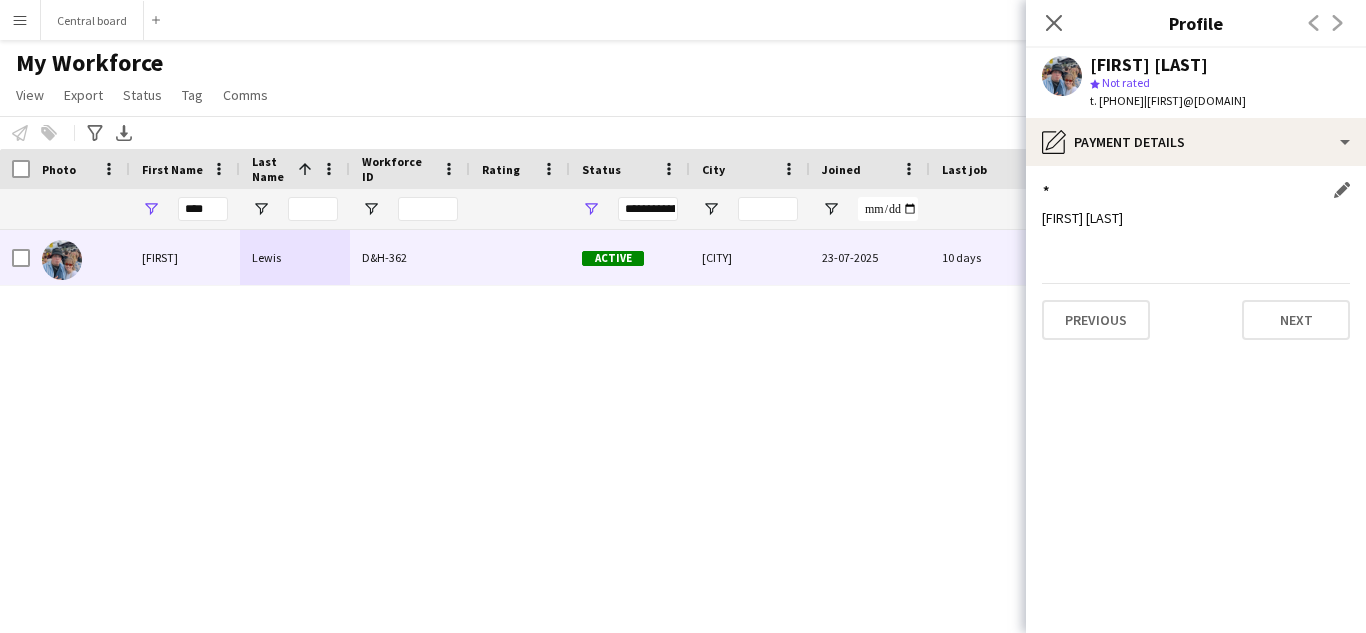 click on "[FIRST] [LAST]" 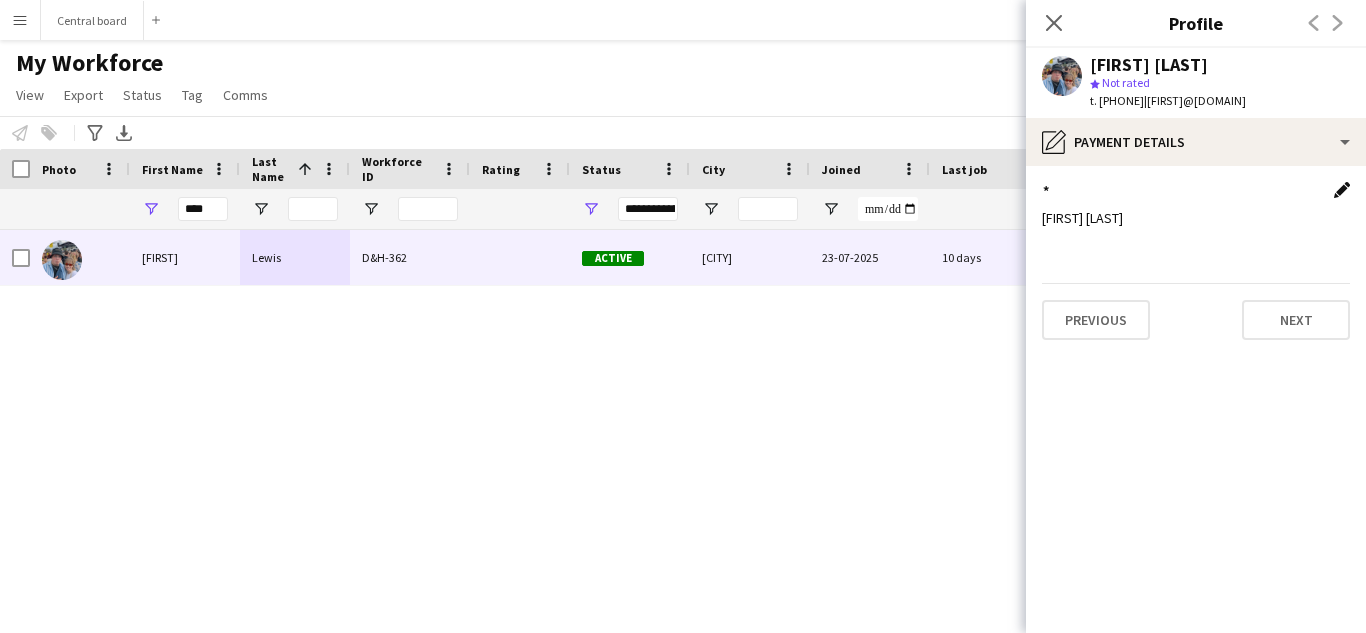 click on "Edit this field" 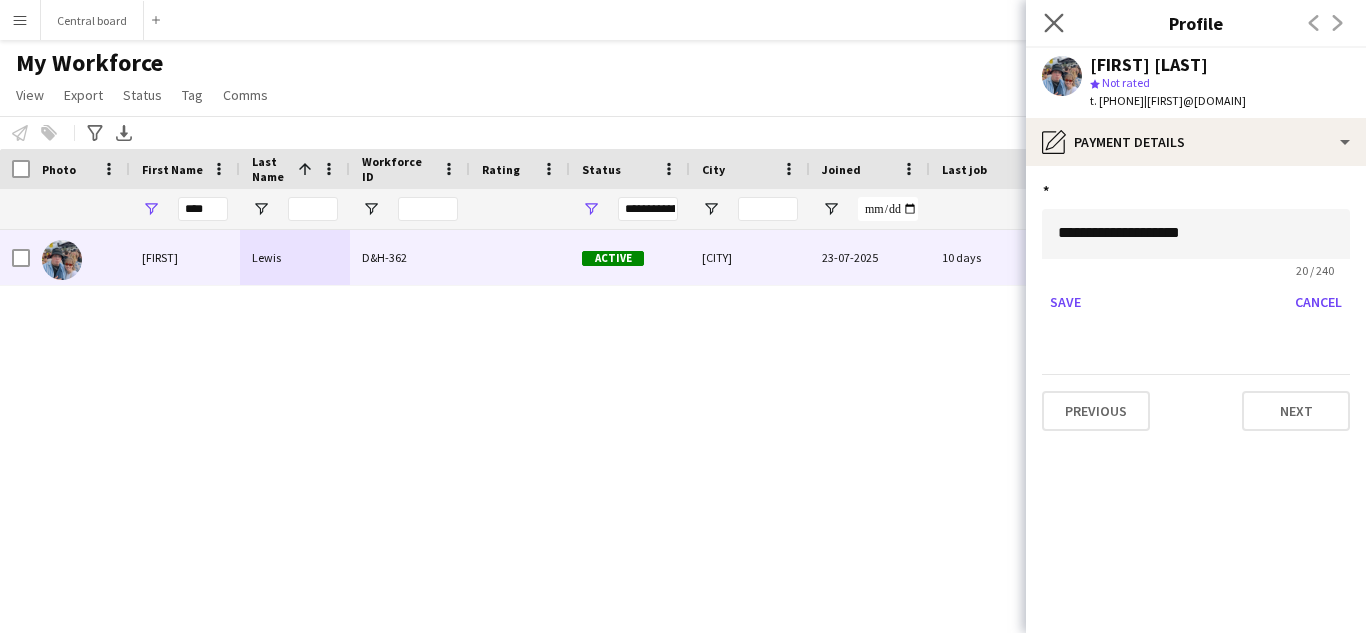 click on "Close pop-in" 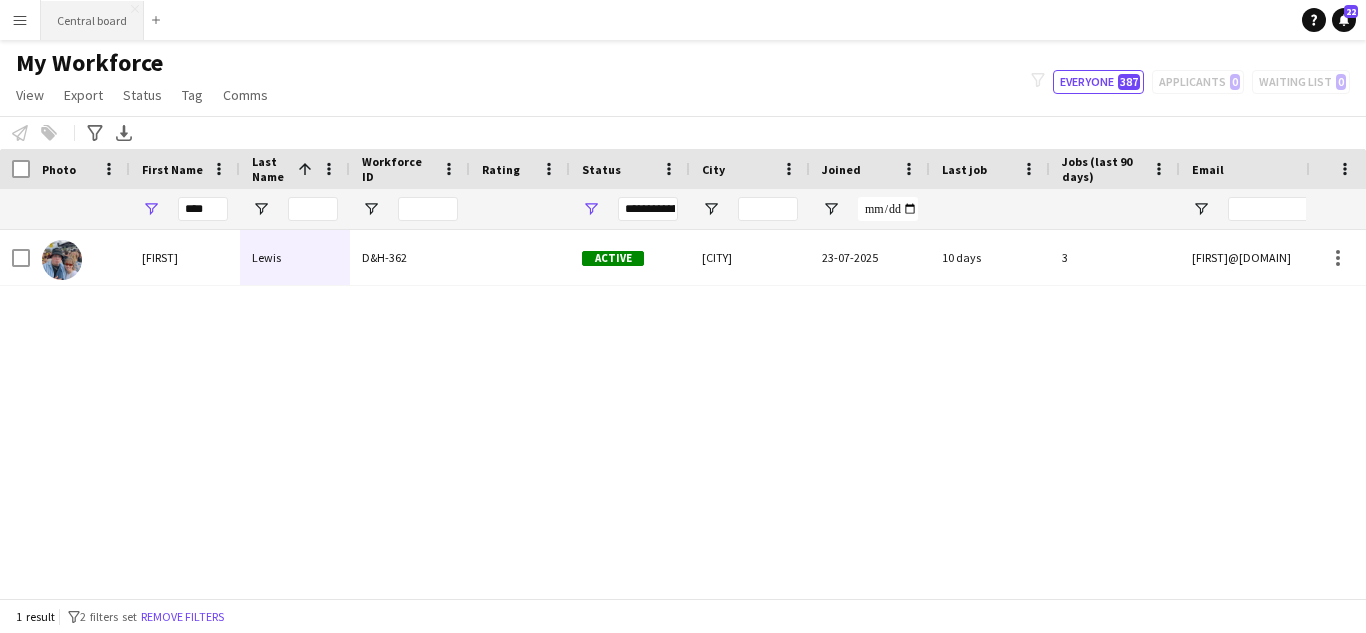 click on "Central board
Close" at bounding box center (92, 20) 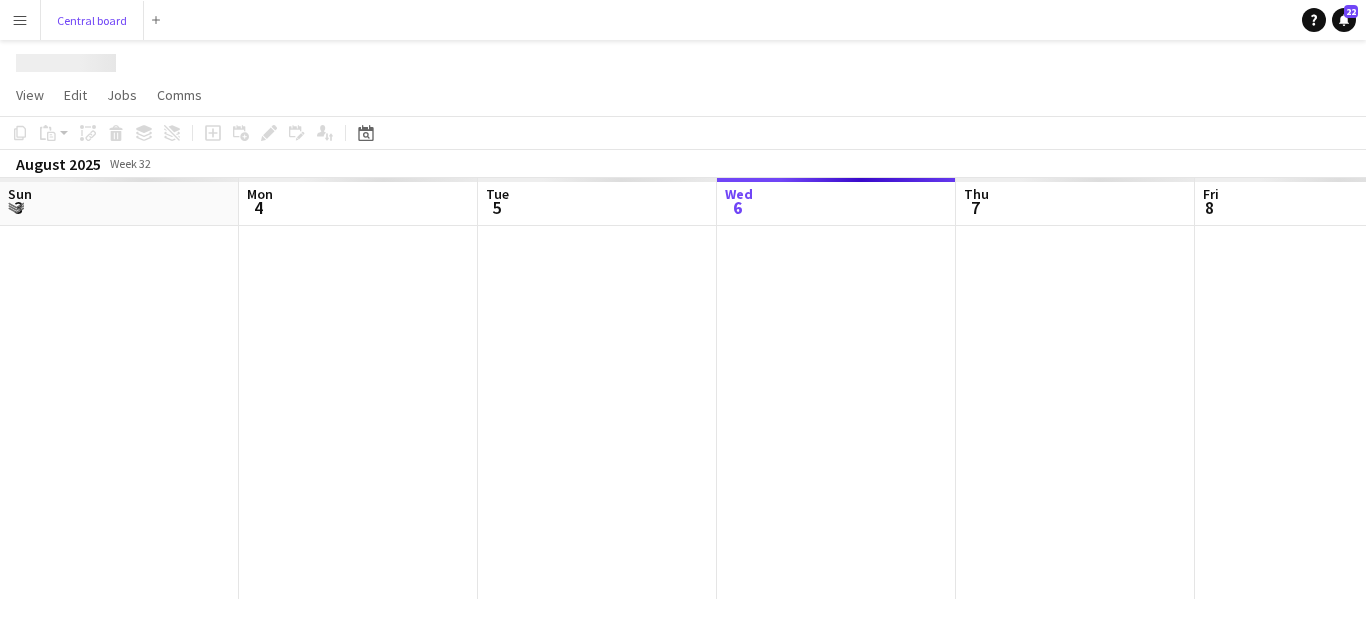 scroll, scrollTop: 0, scrollLeft: 478, axis: horizontal 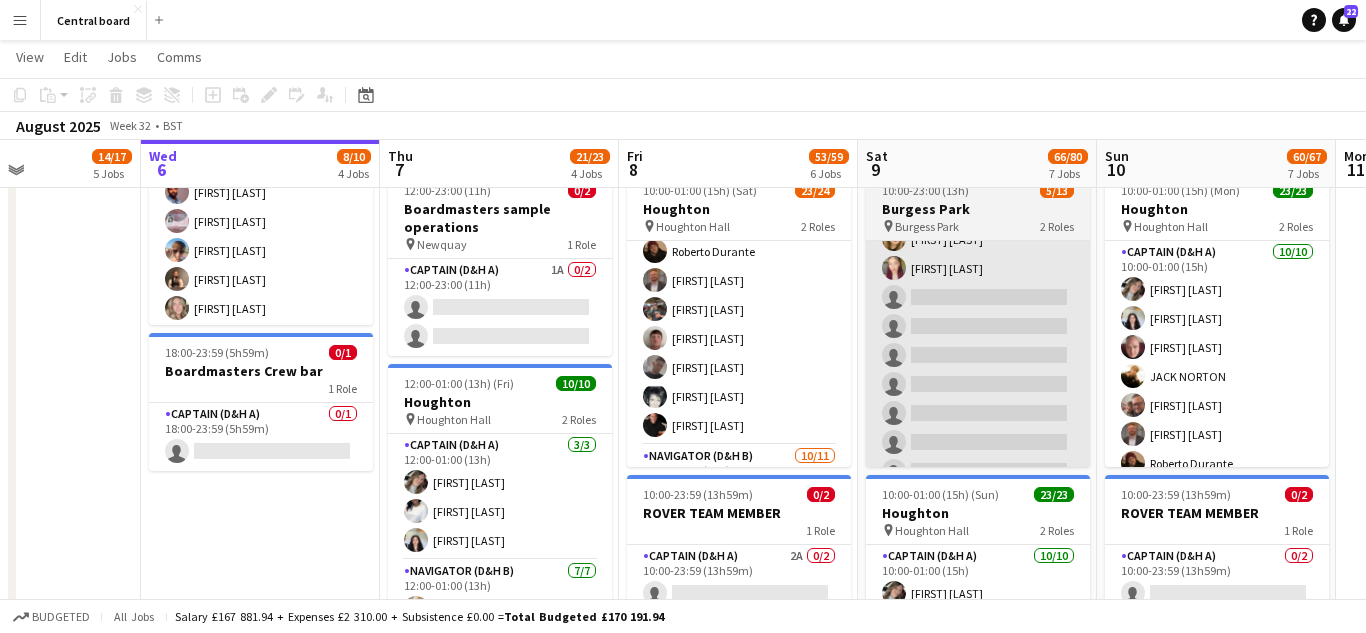 click on "[ROLE]   [NUMBER]/[NUMBER]   [TIME]
[FIRST] [LAST]
[CATEGORY]
[CATEGORY]
[CATEGORY]
[CATEGORY]
[CATEGORY]
[CATEGORY]
[CATEGORY]
[CATEGORY]" at bounding box center (978, 341) 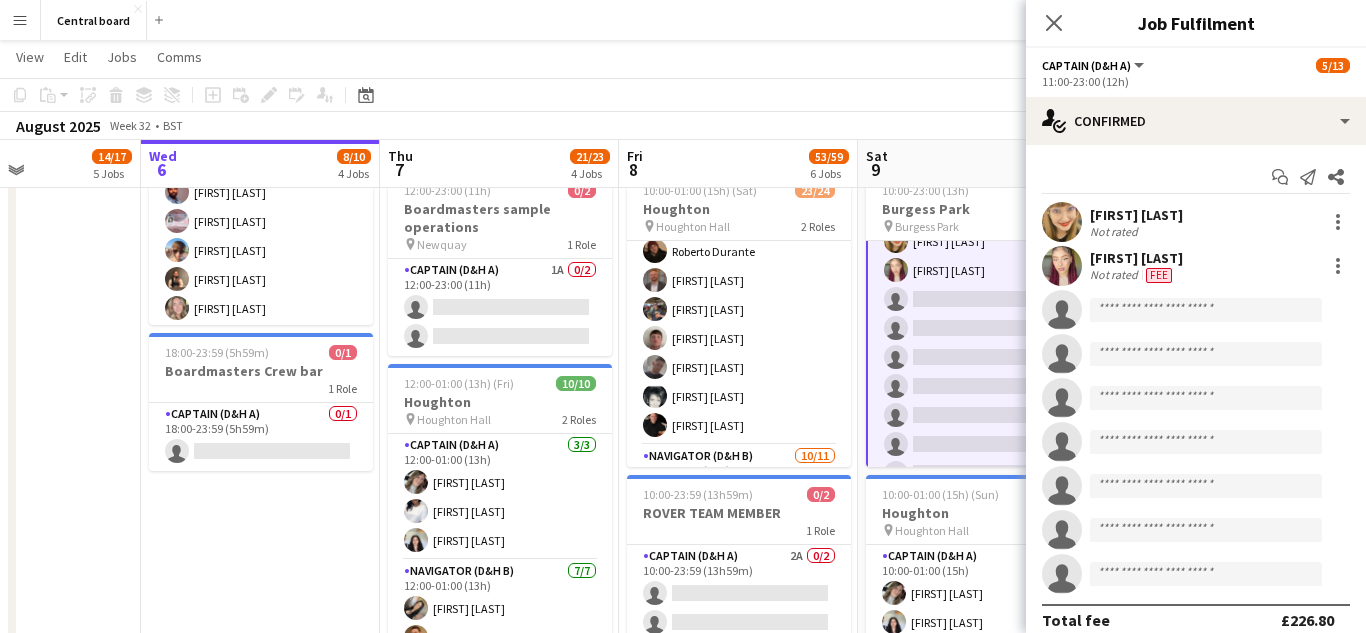 scroll, scrollTop: 207, scrollLeft: 0, axis: vertical 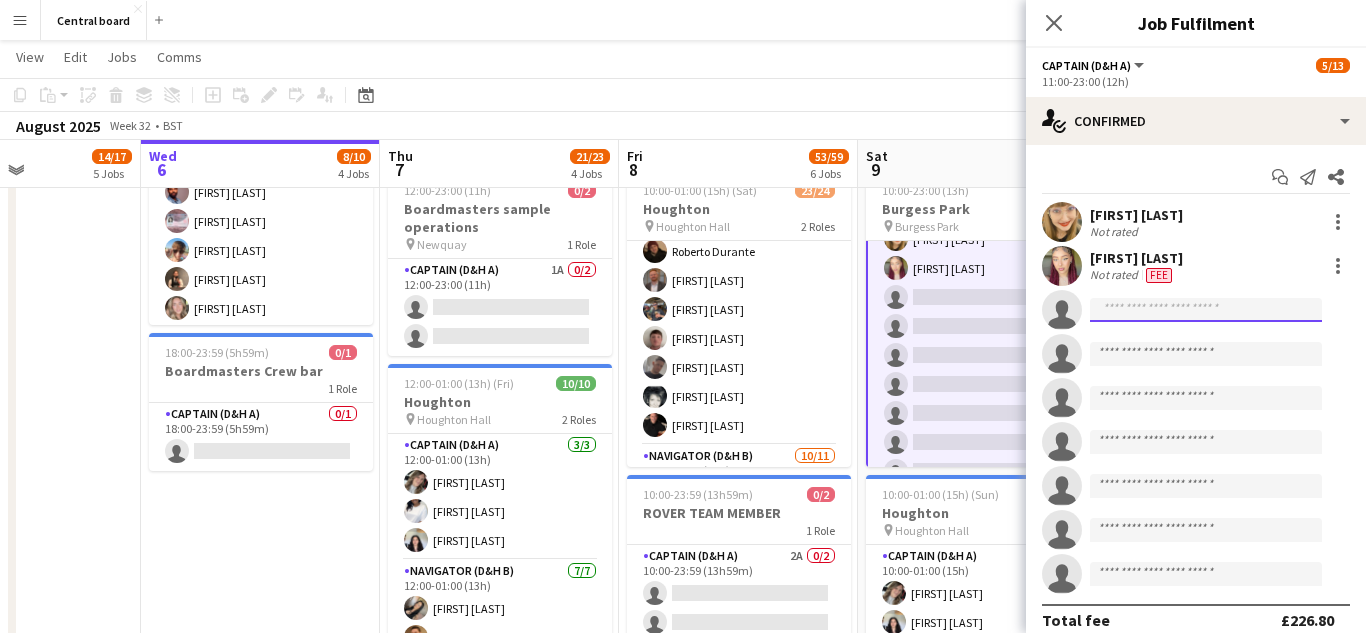 click at bounding box center (1206, 398) 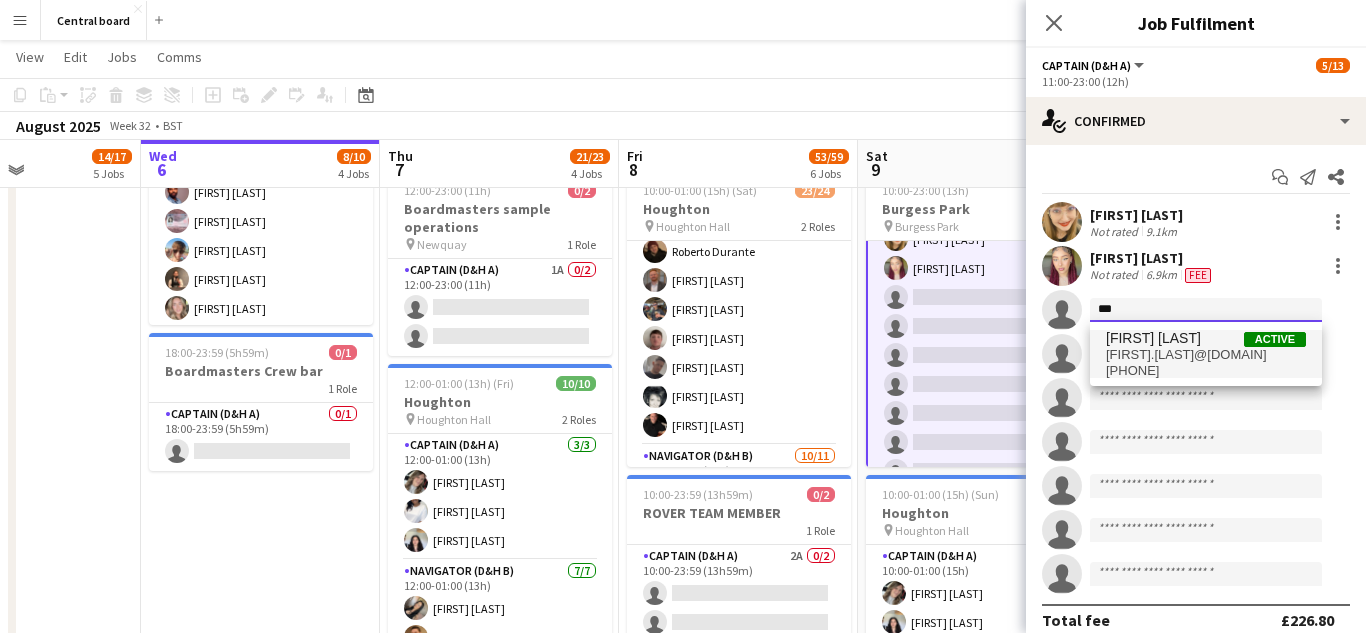 type on "***" 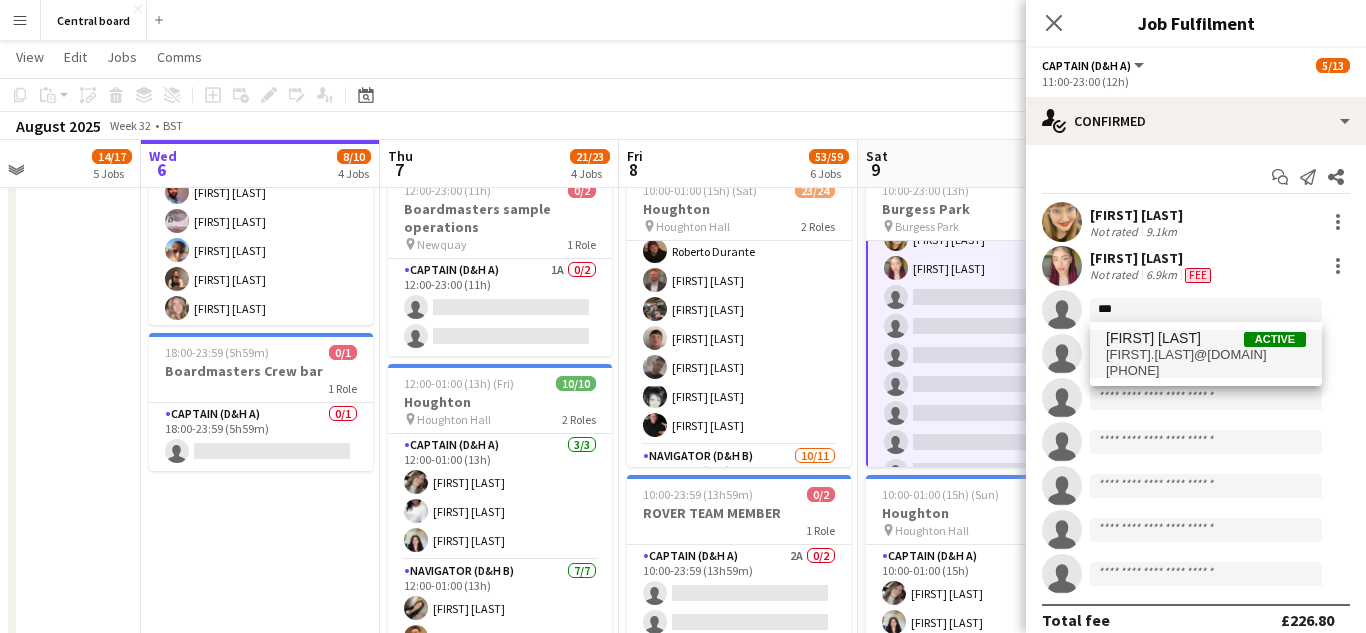 click on "[FIRST] [LAST]" at bounding box center (1153, 338) 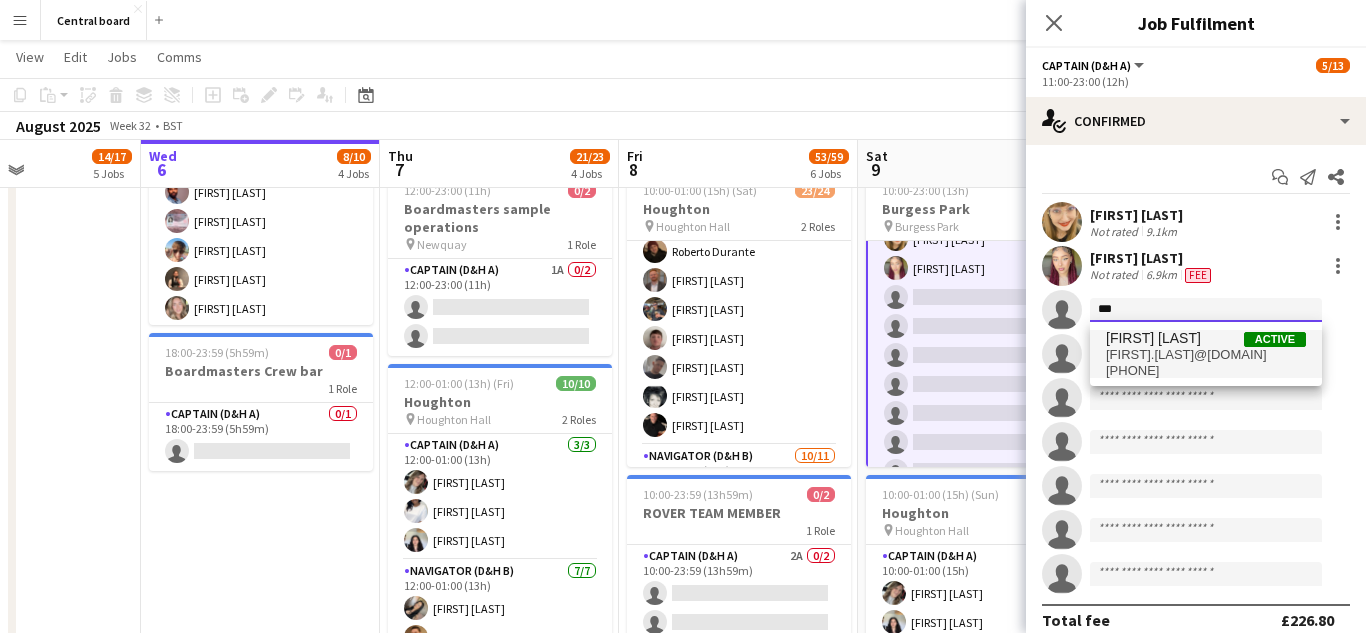 type 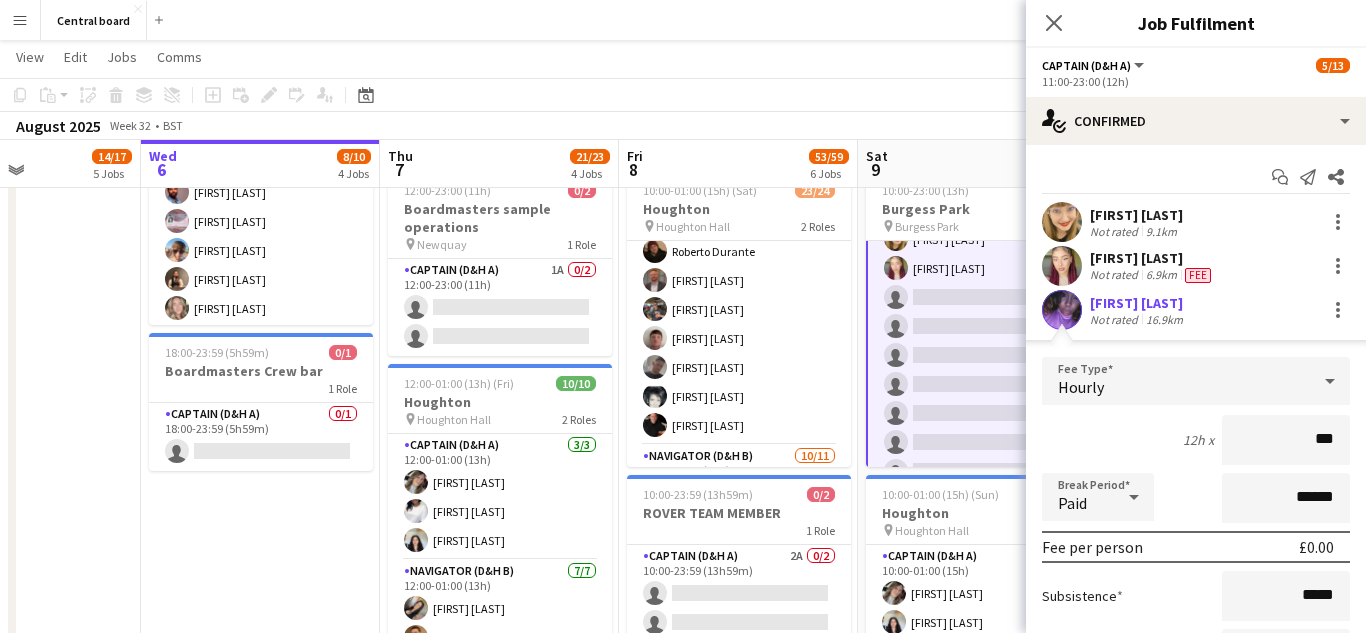type on "**" 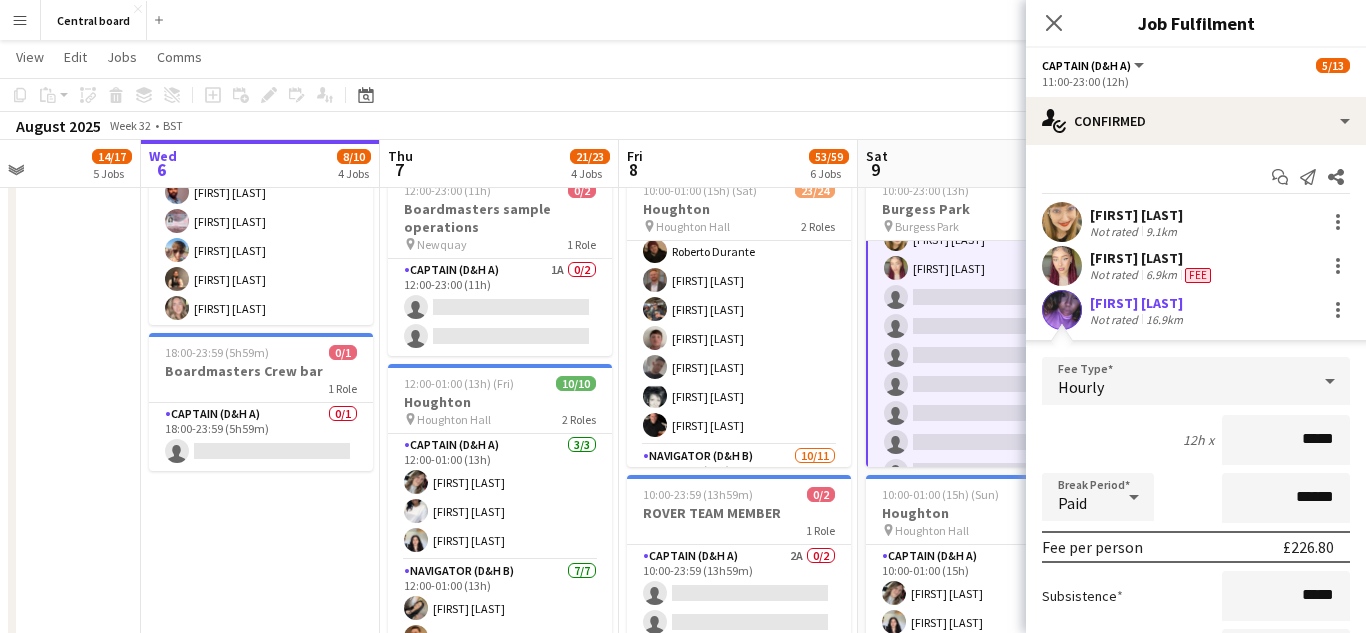 type on "******" 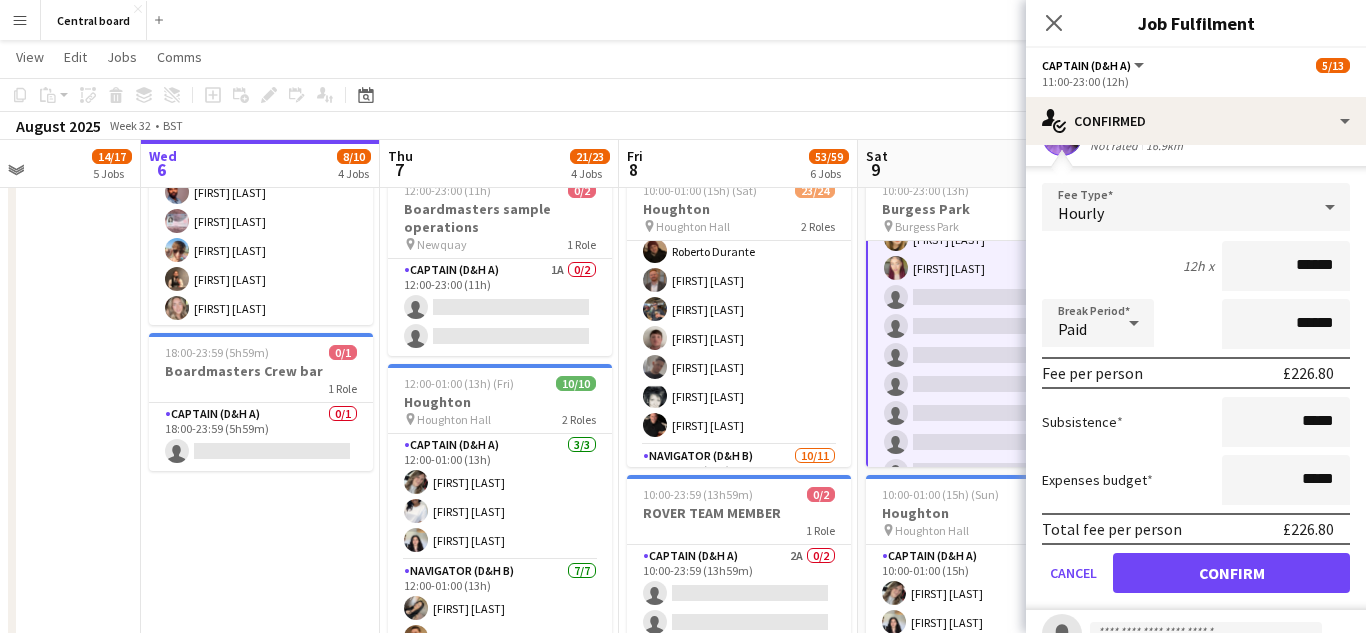 scroll, scrollTop: 178, scrollLeft: 0, axis: vertical 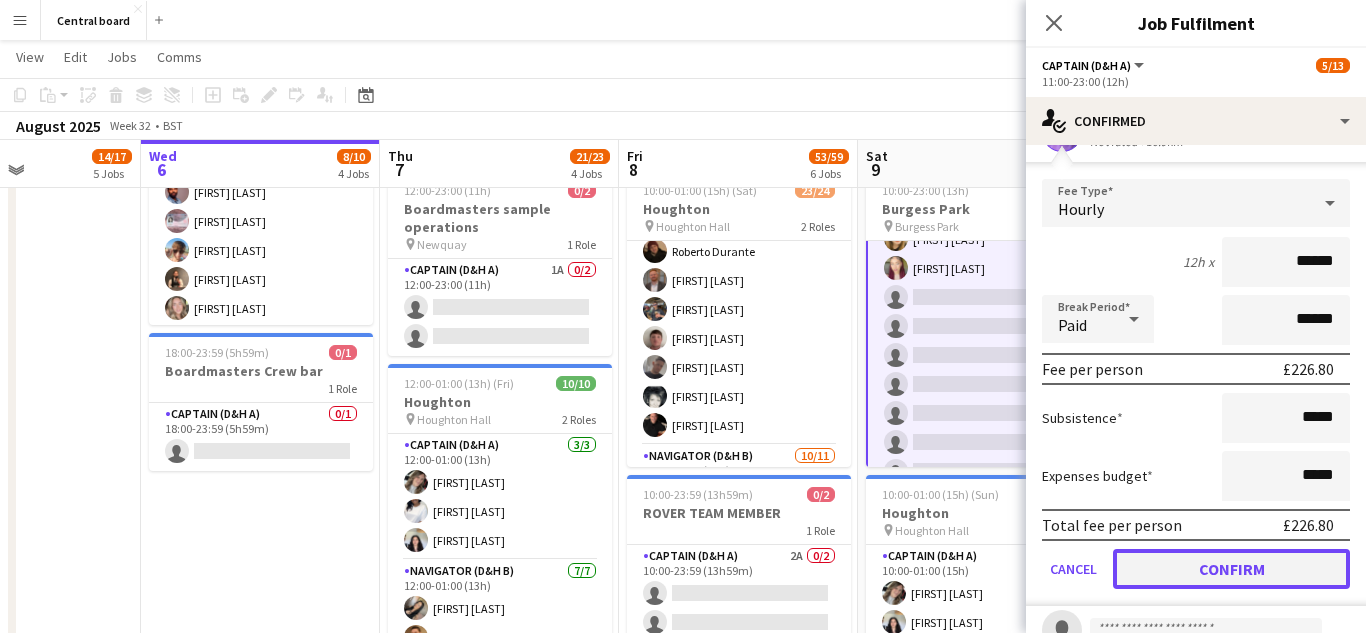 click on "Confirm" at bounding box center [1231, 569] 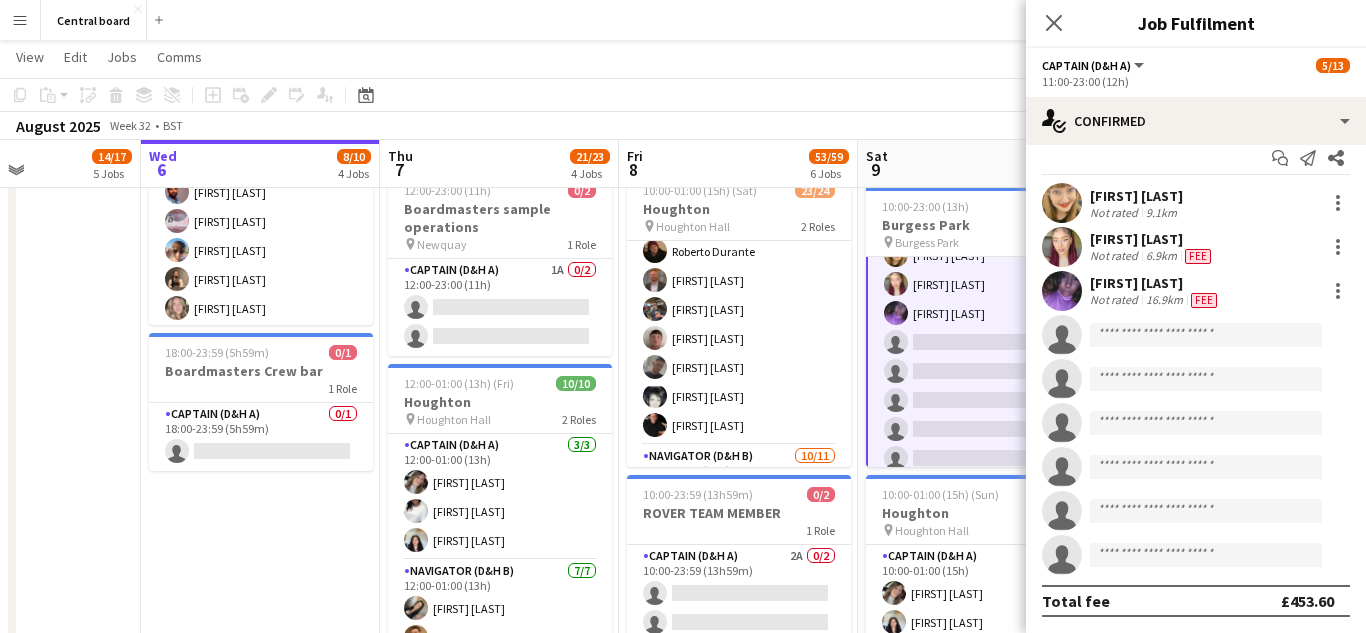 scroll, scrollTop: 19, scrollLeft: 0, axis: vertical 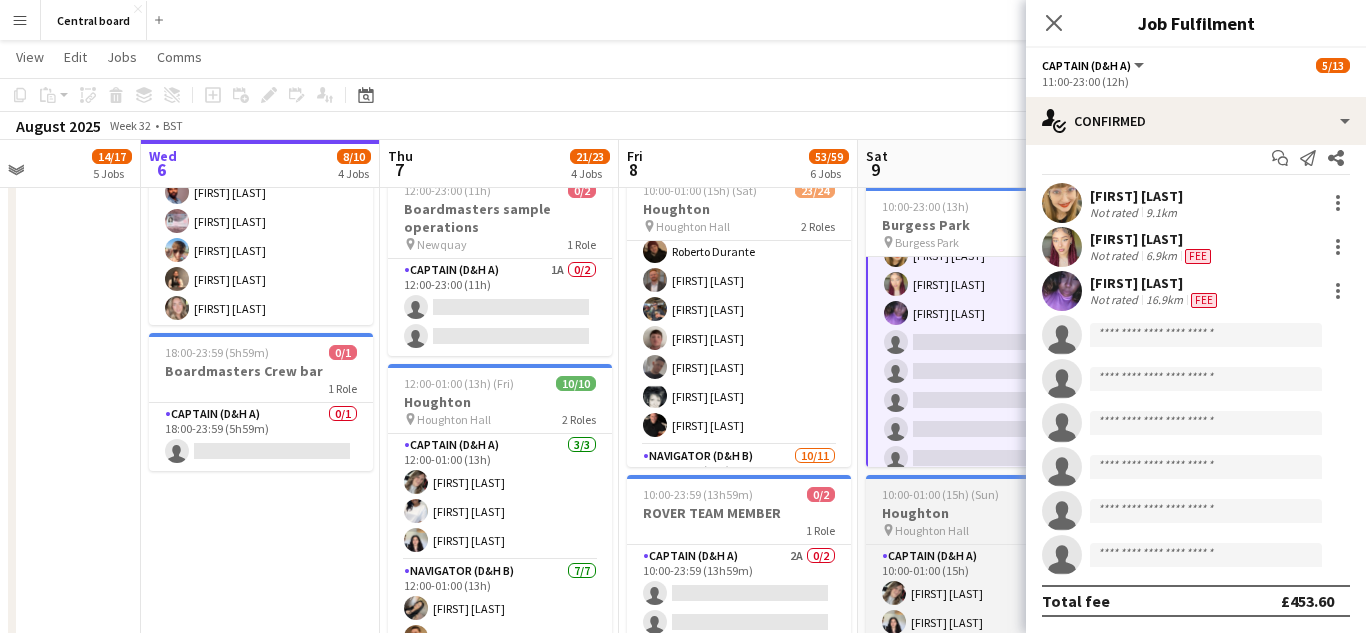 click on "Houghton" at bounding box center (978, 513) 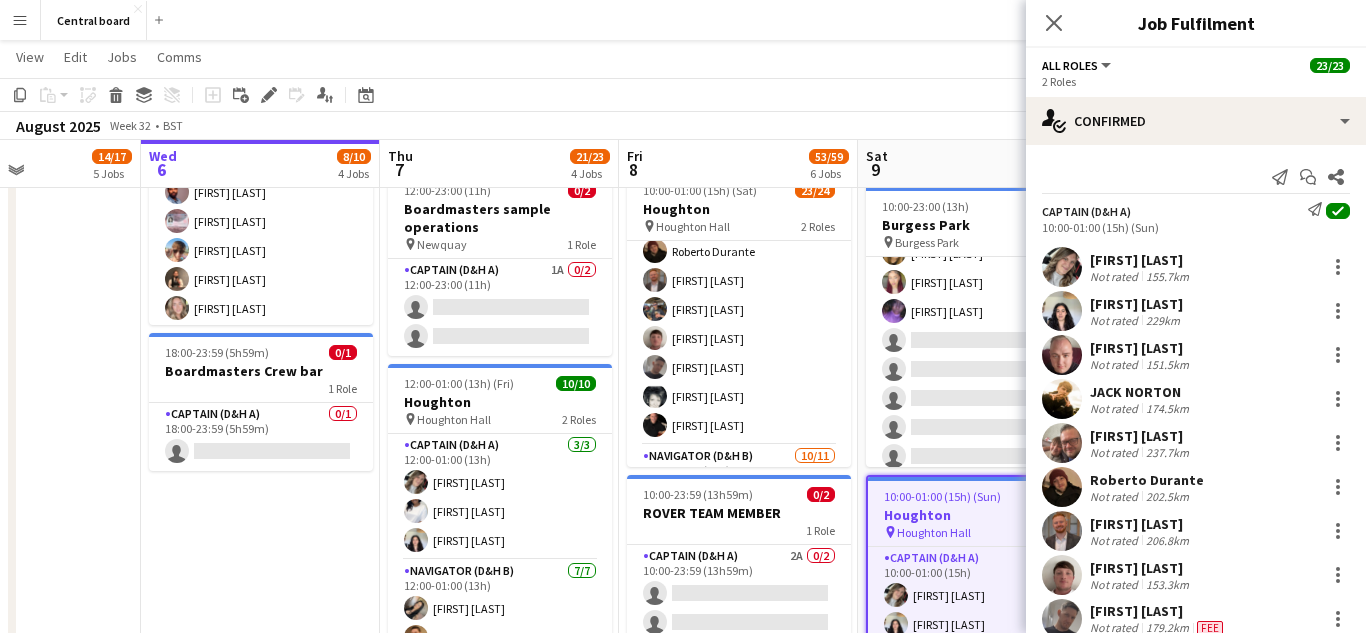 scroll, scrollTop: 205, scrollLeft: 0, axis: vertical 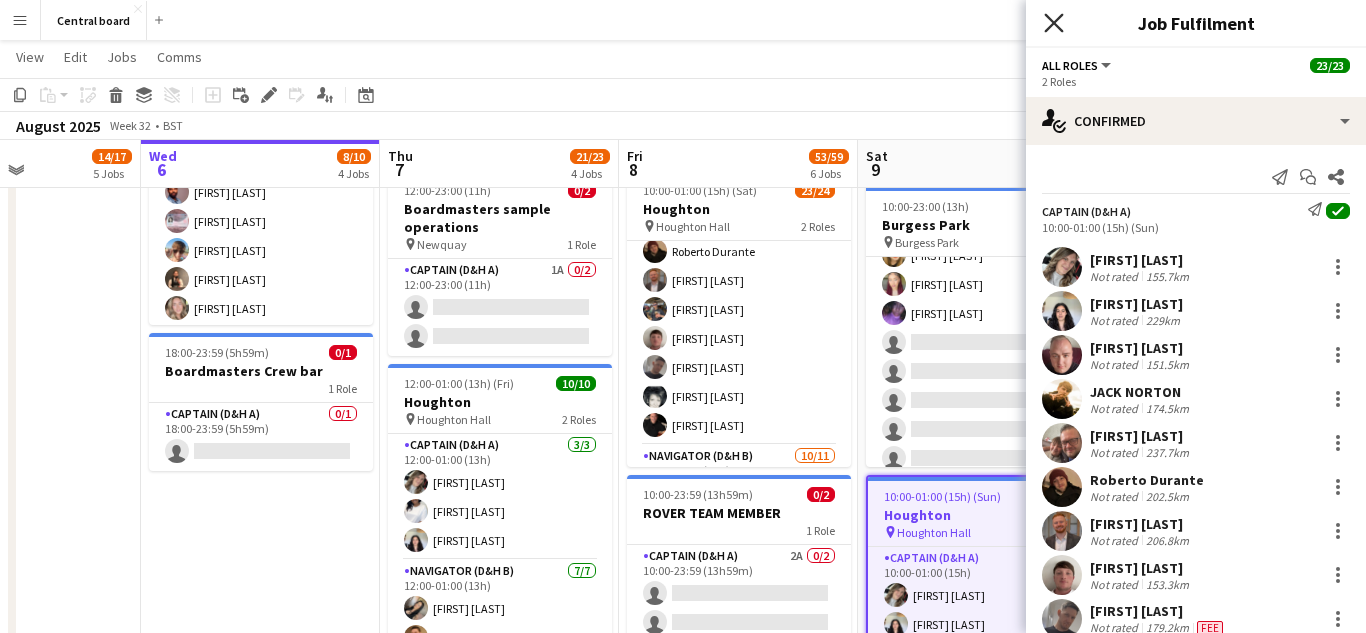 click 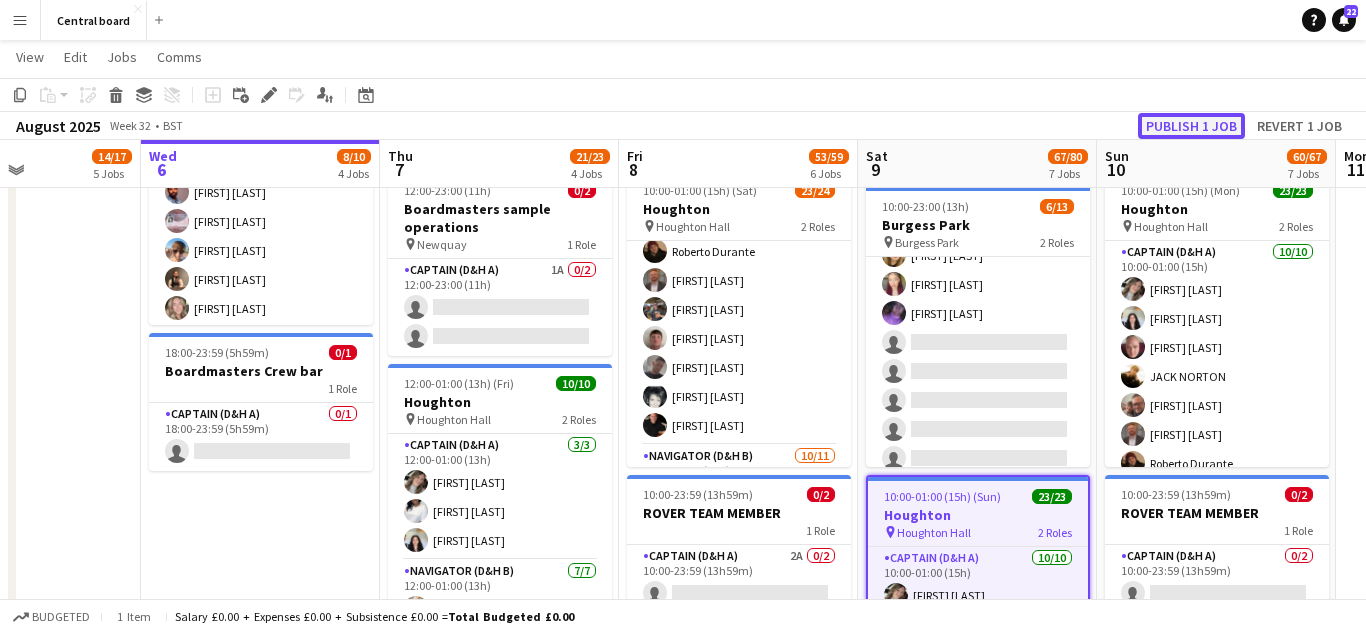 click on "Publish 1 job" 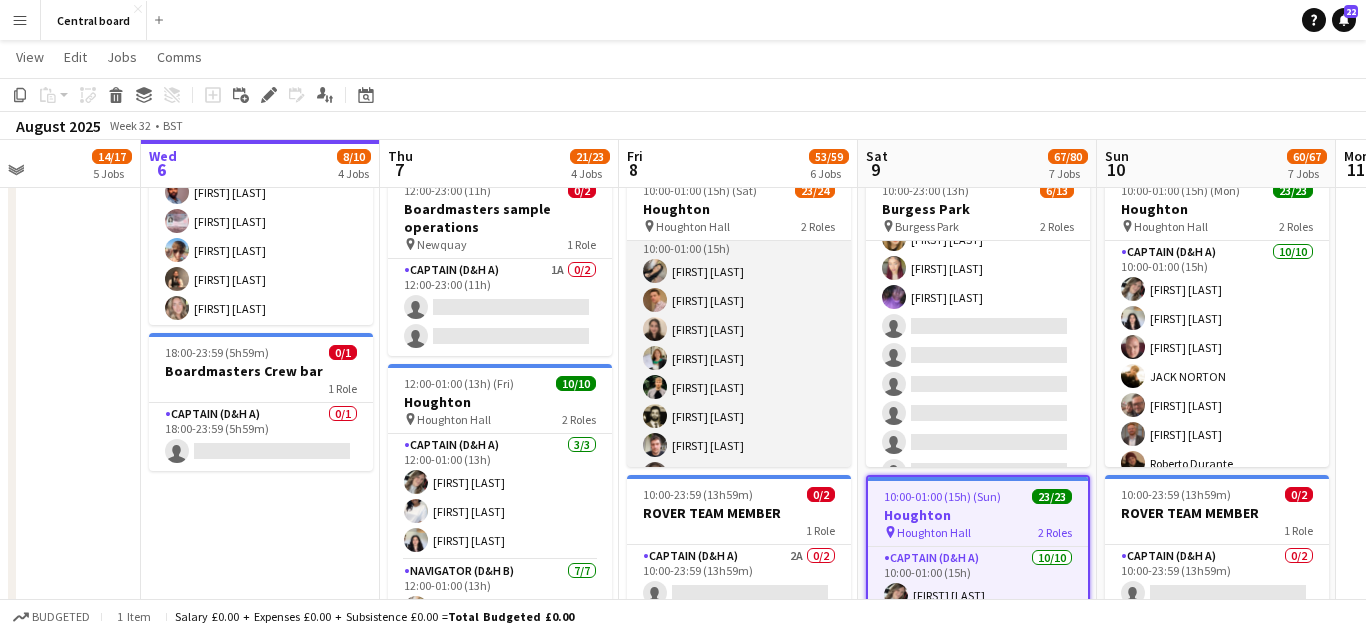 scroll, scrollTop: 548, scrollLeft: 0, axis: vertical 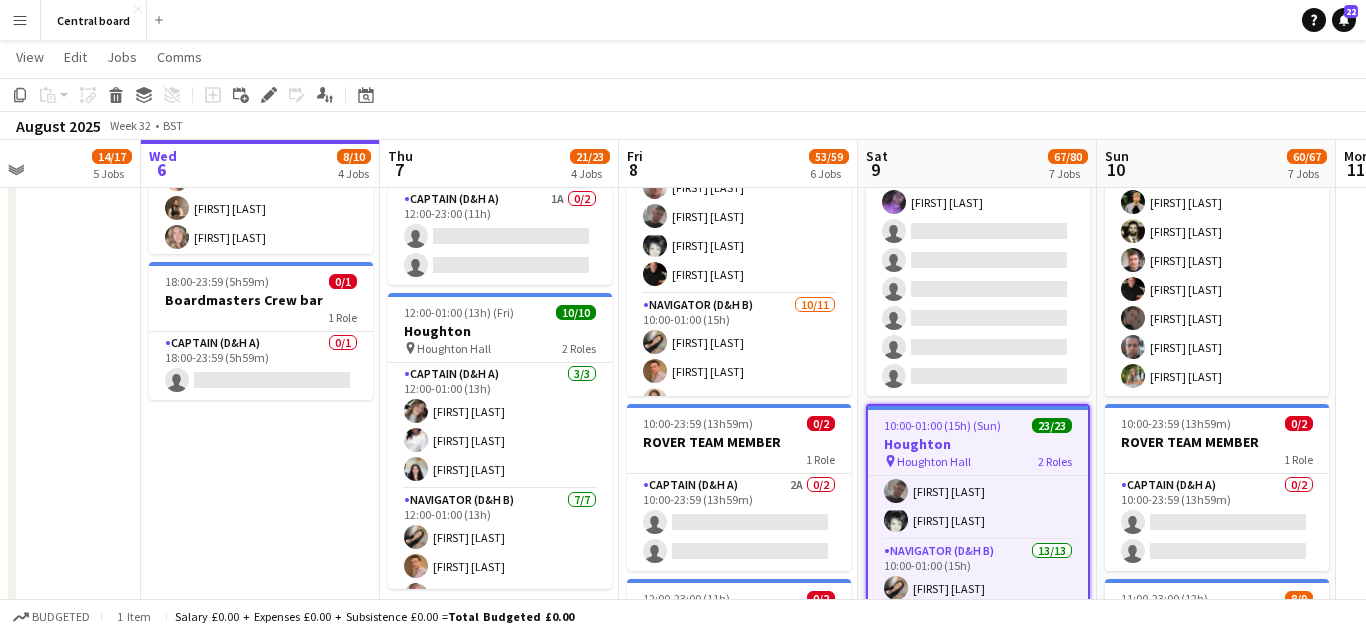 click on "Menu" at bounding box center (20, 20) 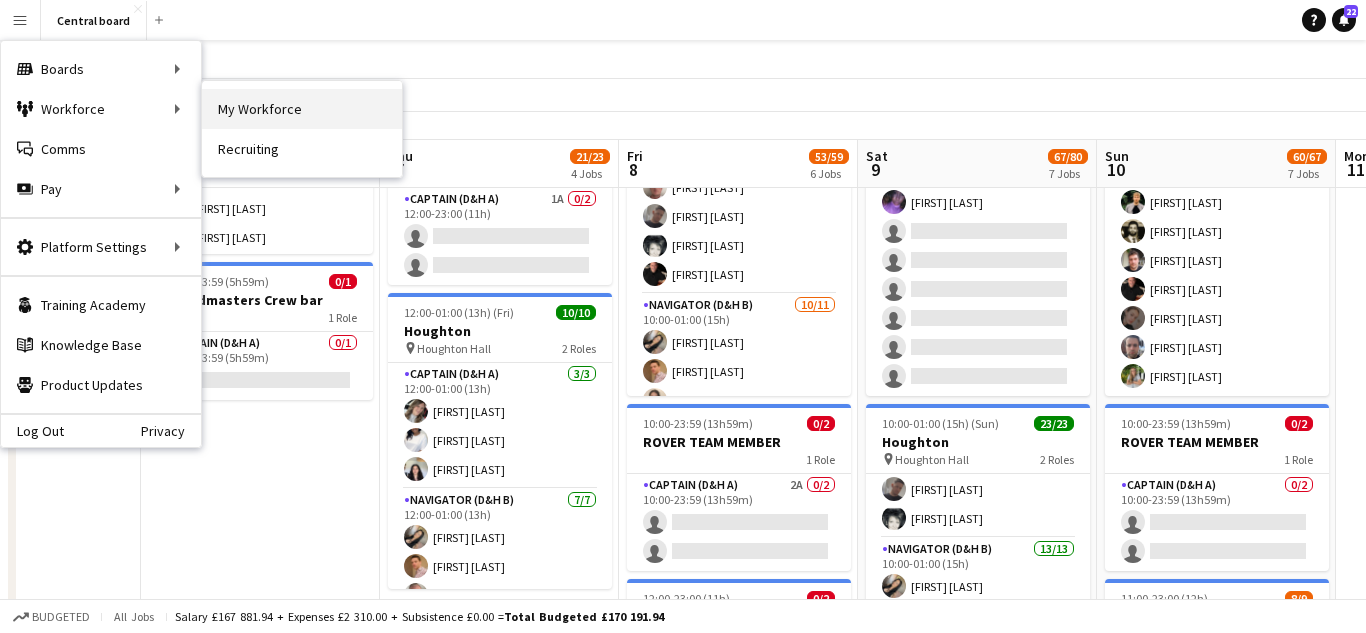 click on "My Workforce" at bounding box center [302, 109] 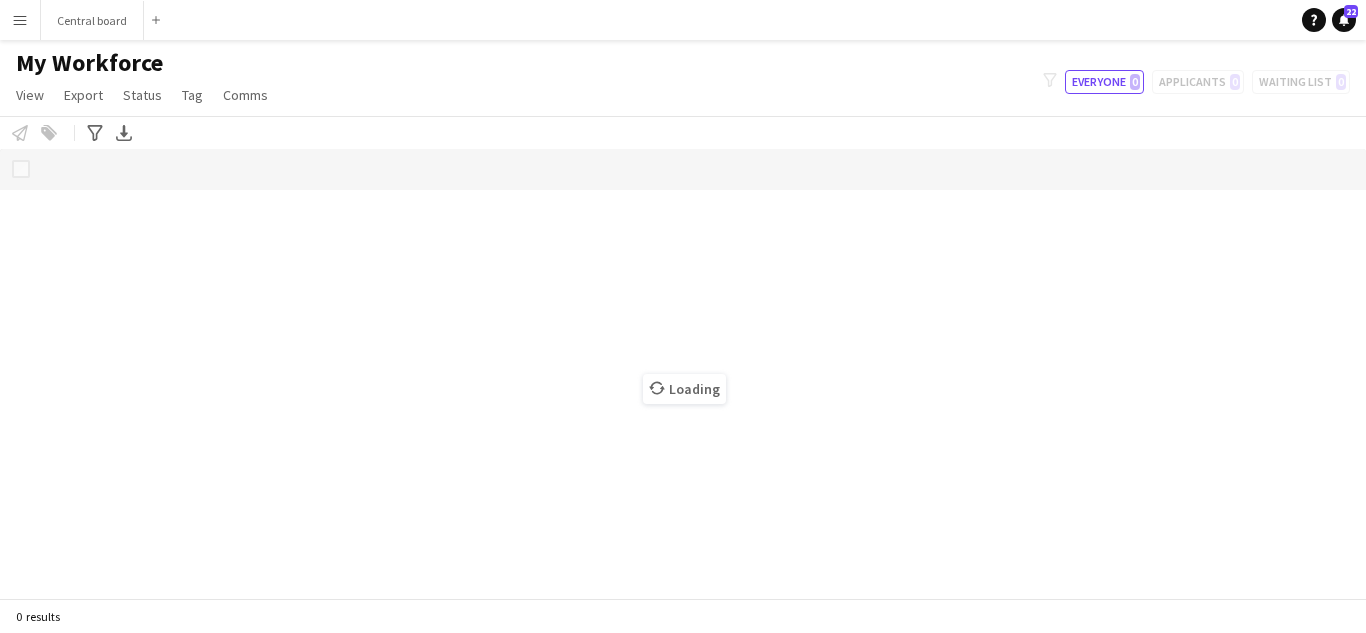 scroll, scrollTop: 0, scrollLeft: 0, axis: both 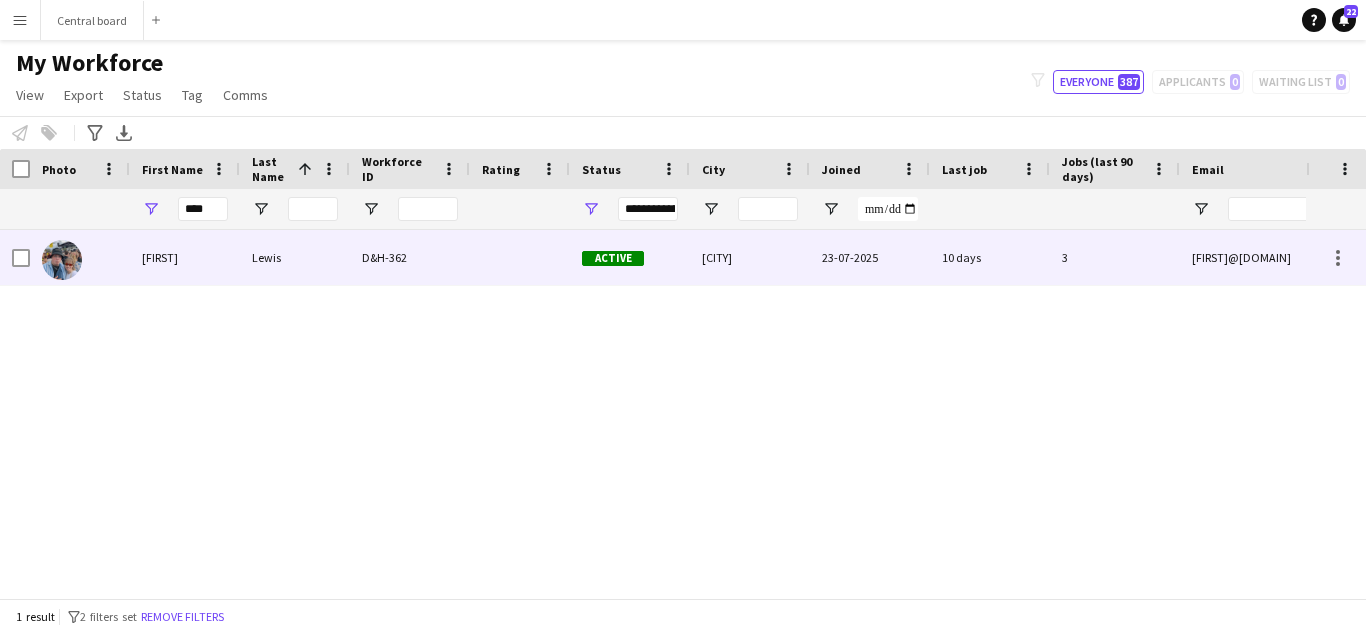 click on "Active" at bounding box center [613, 258] 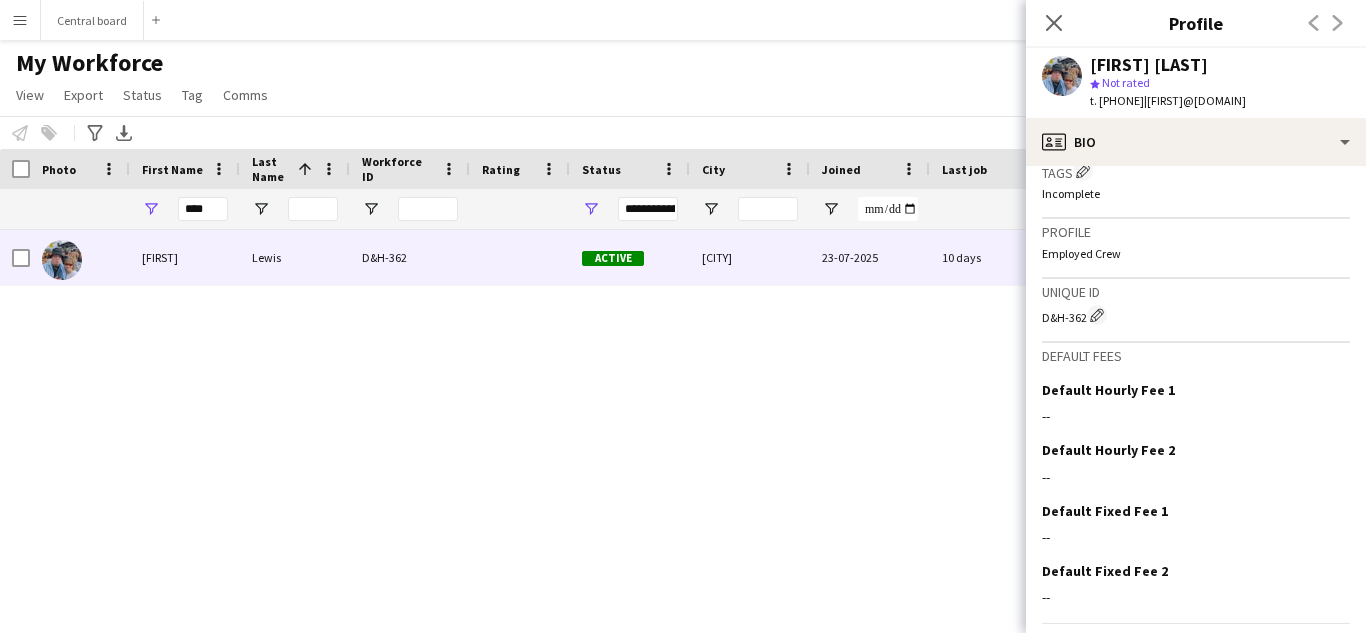 scroll, scrollTop: 955, scrollLeft: 0, axis: vertical 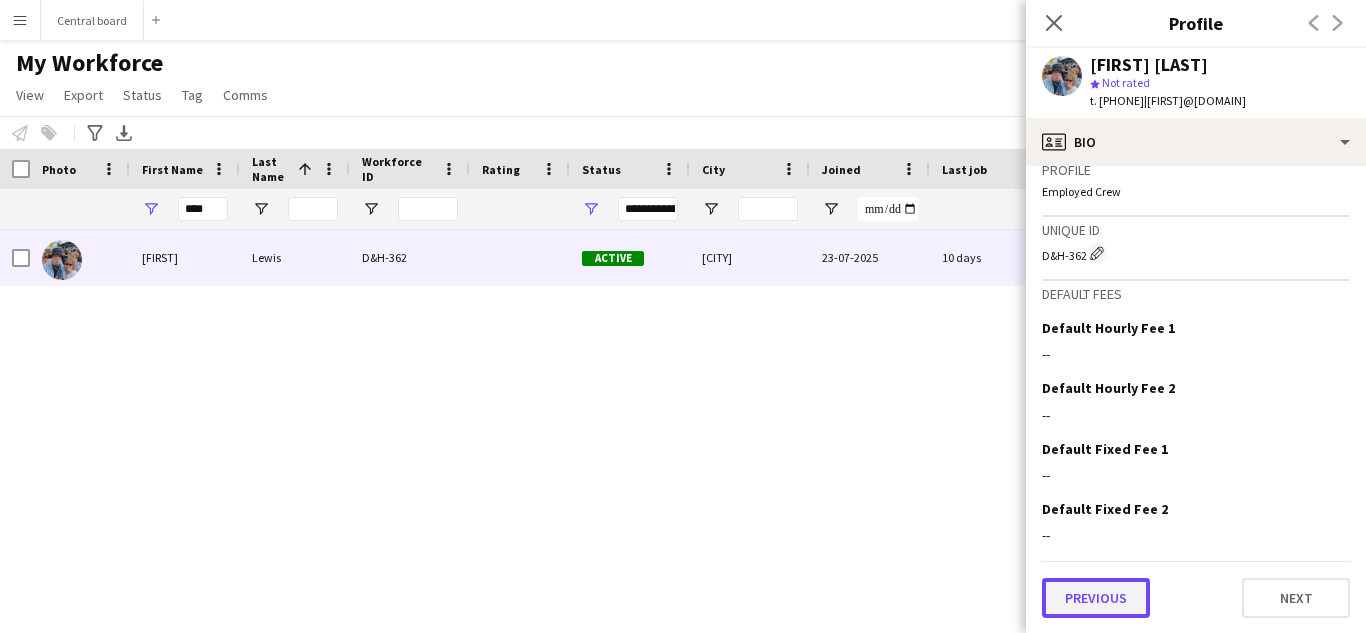 click on "Previous" 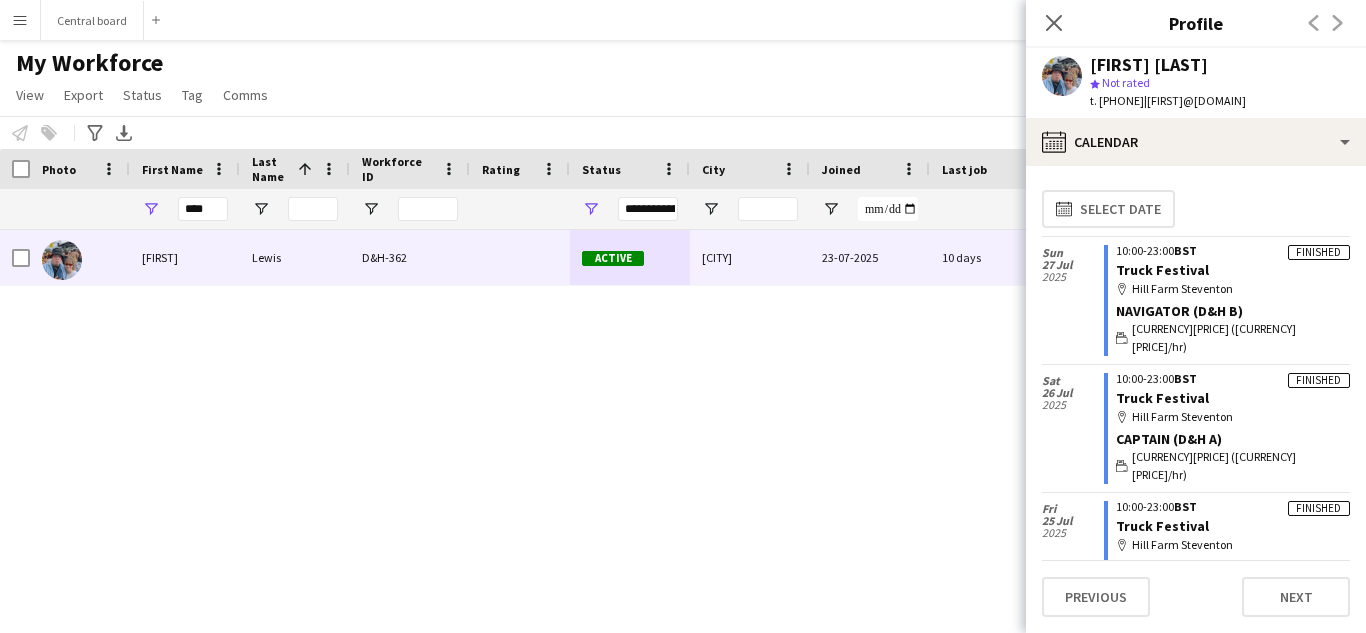 scroll, scrollTop: 5, scrollLeft: 0, axis: vertical 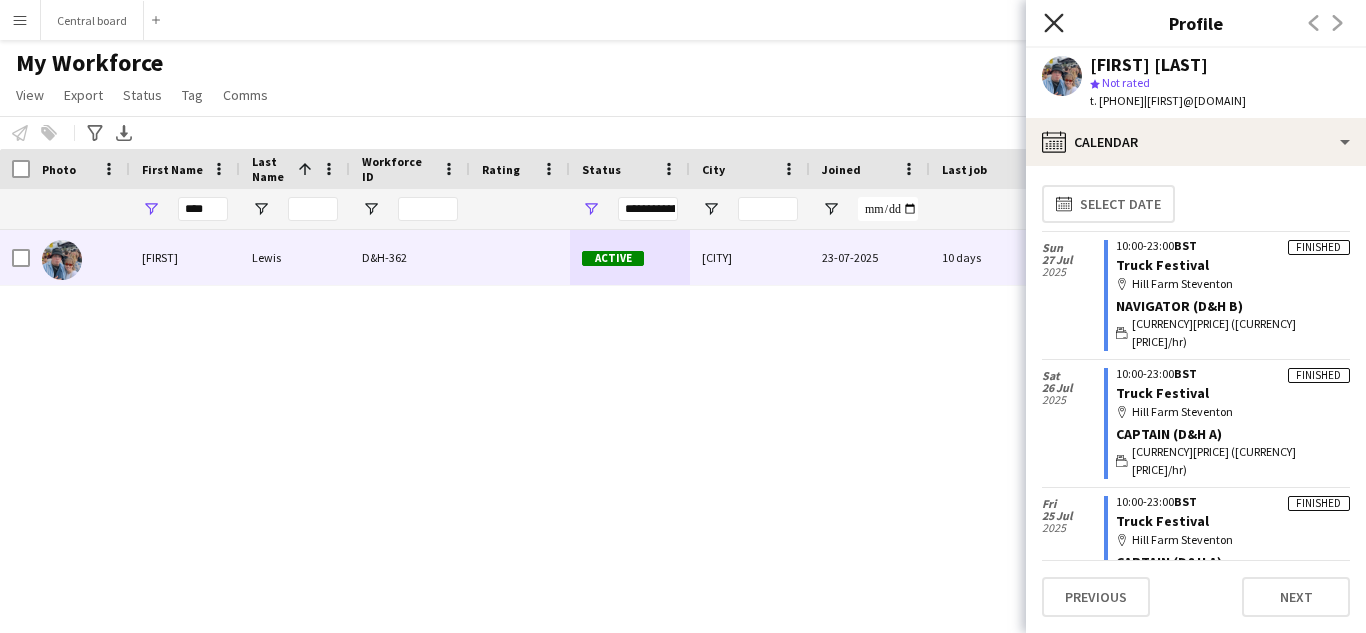click on "Close pop-in" 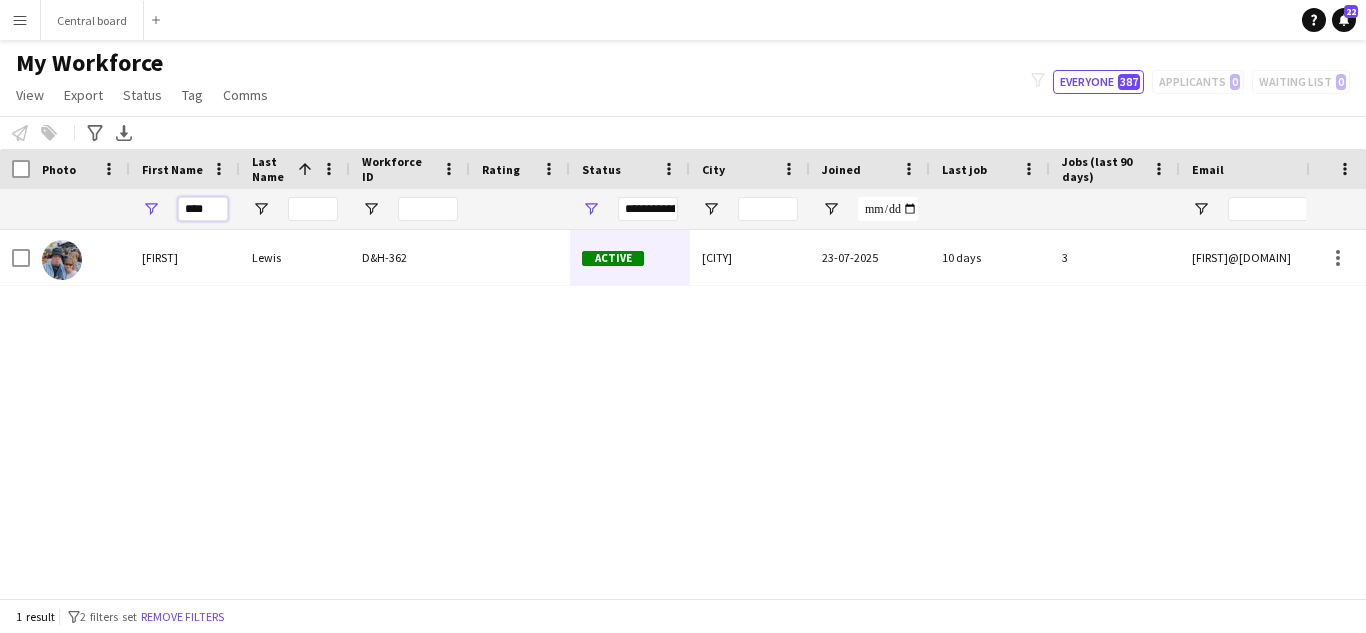 click on "****" at bounding box center [203, 209] 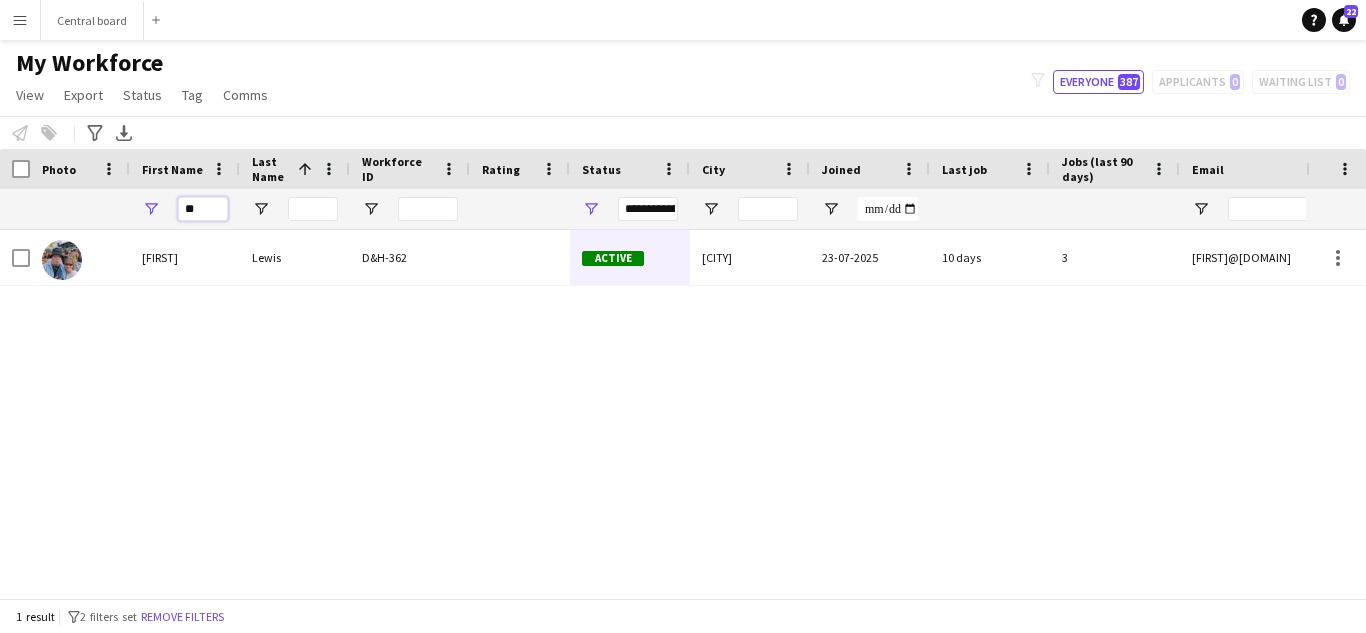 type on "*" 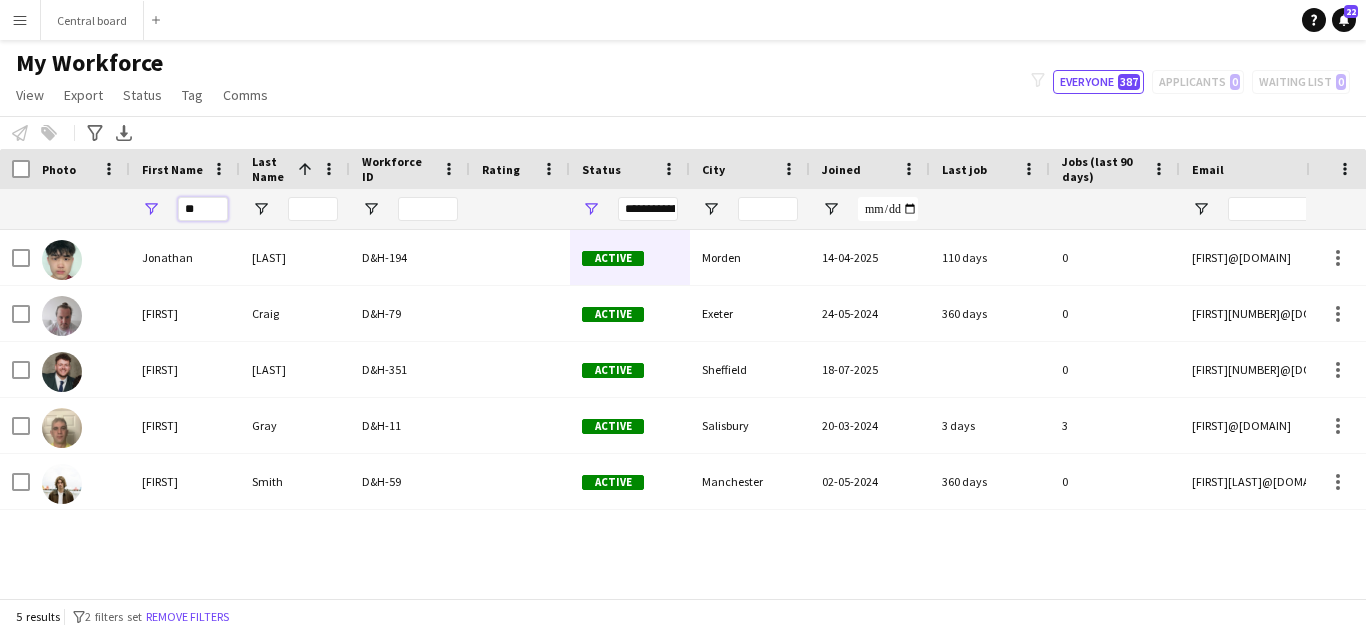 type on "*" 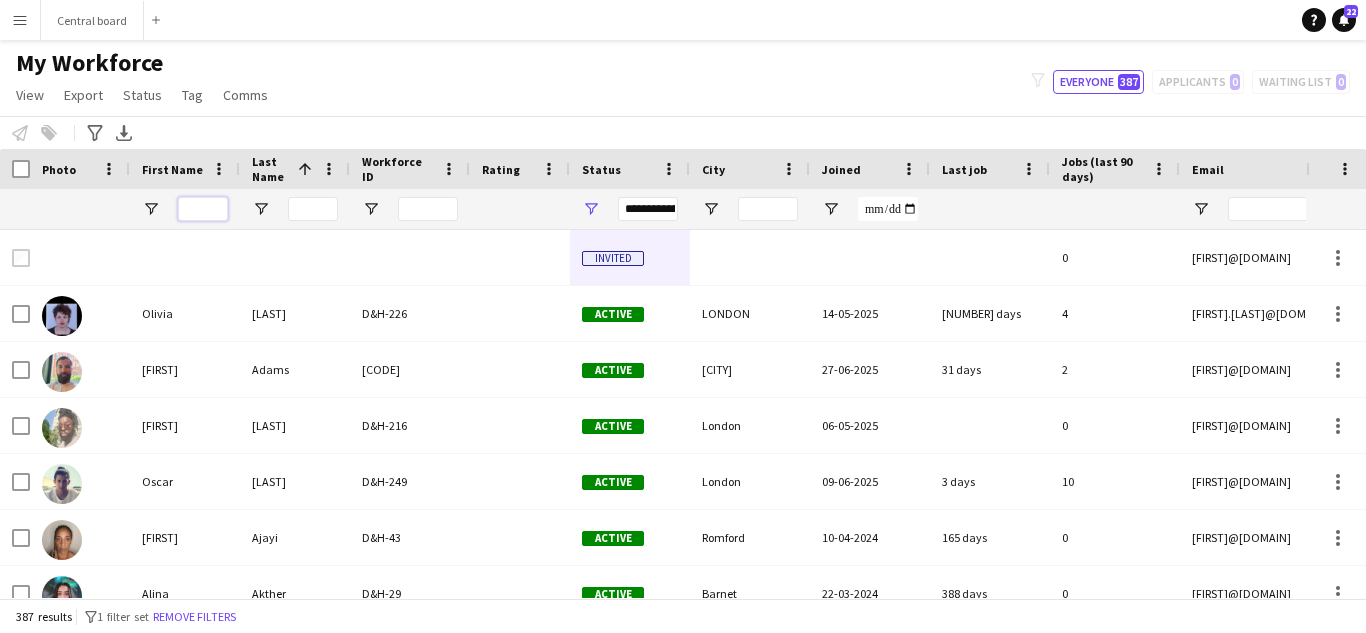 type 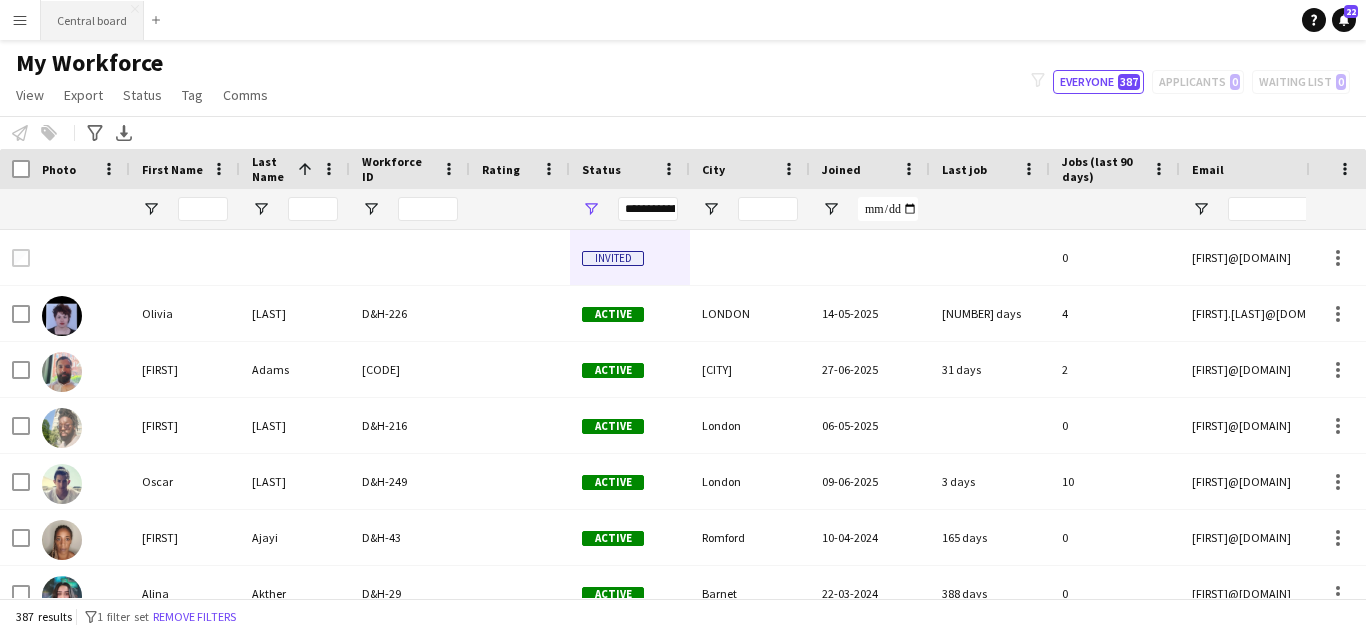 click on "Central board
Close" at bounding box center [92, 20] 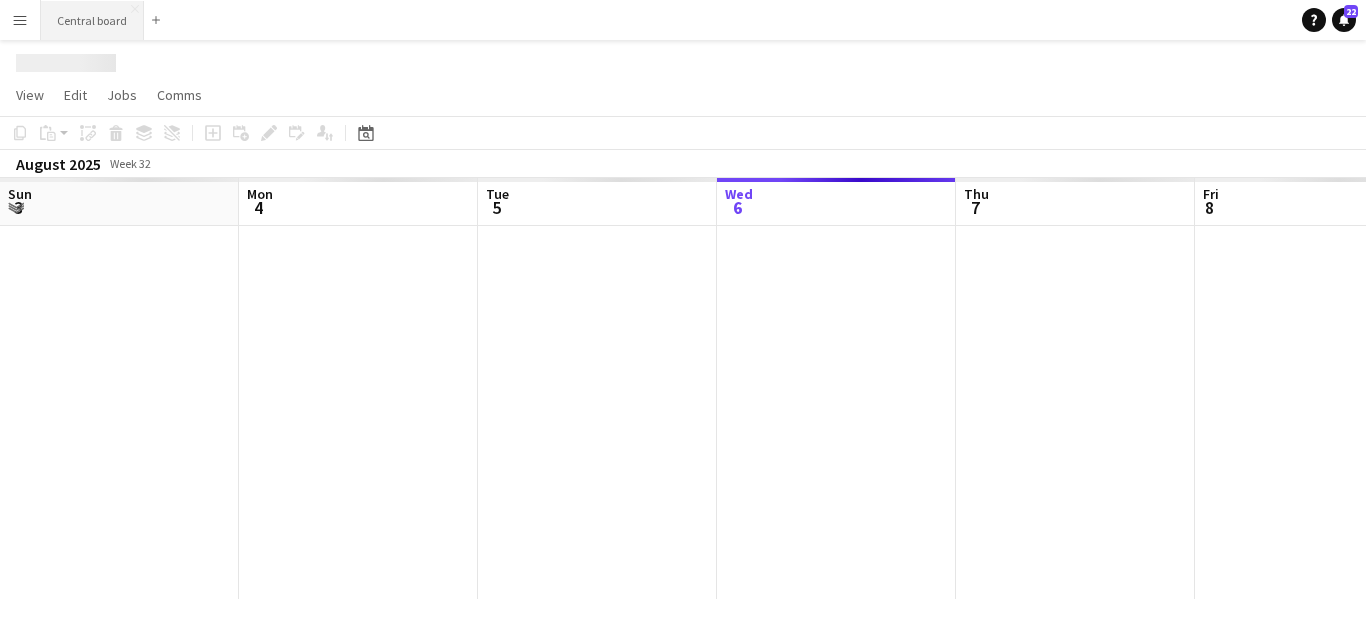 scroll, scrollTop: 0, scrollLeft: 478, axis: horizontal 